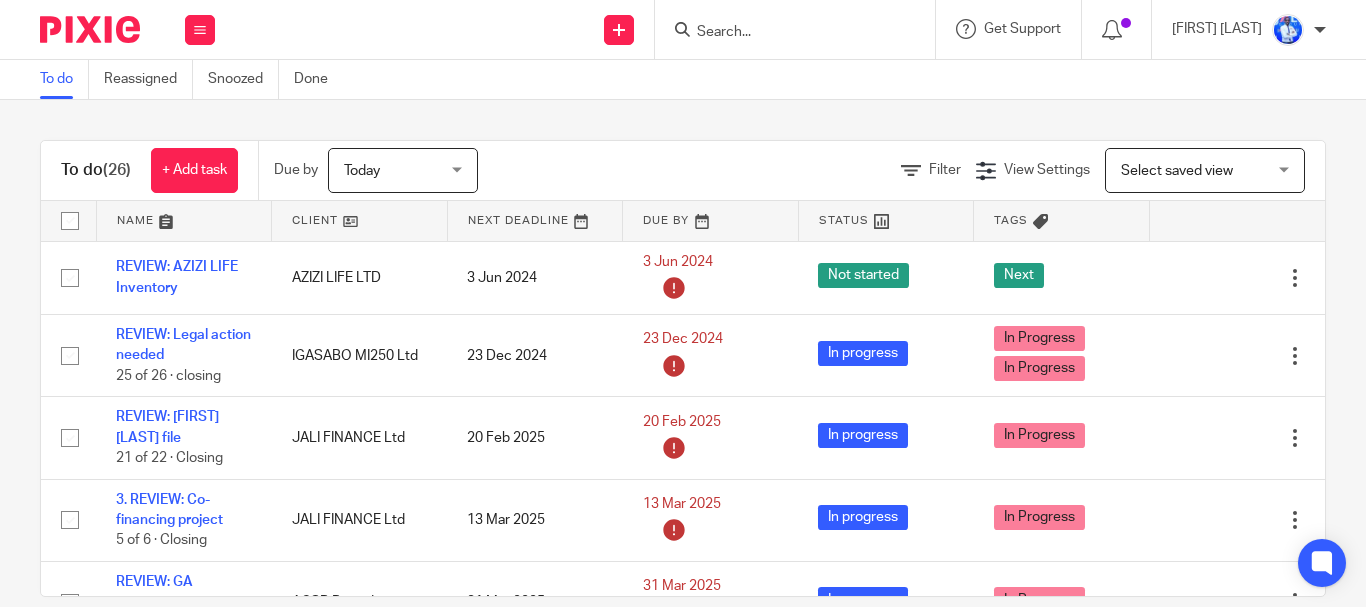 scroll, scrollTop: 0, scrollLeft: 0, axis: both 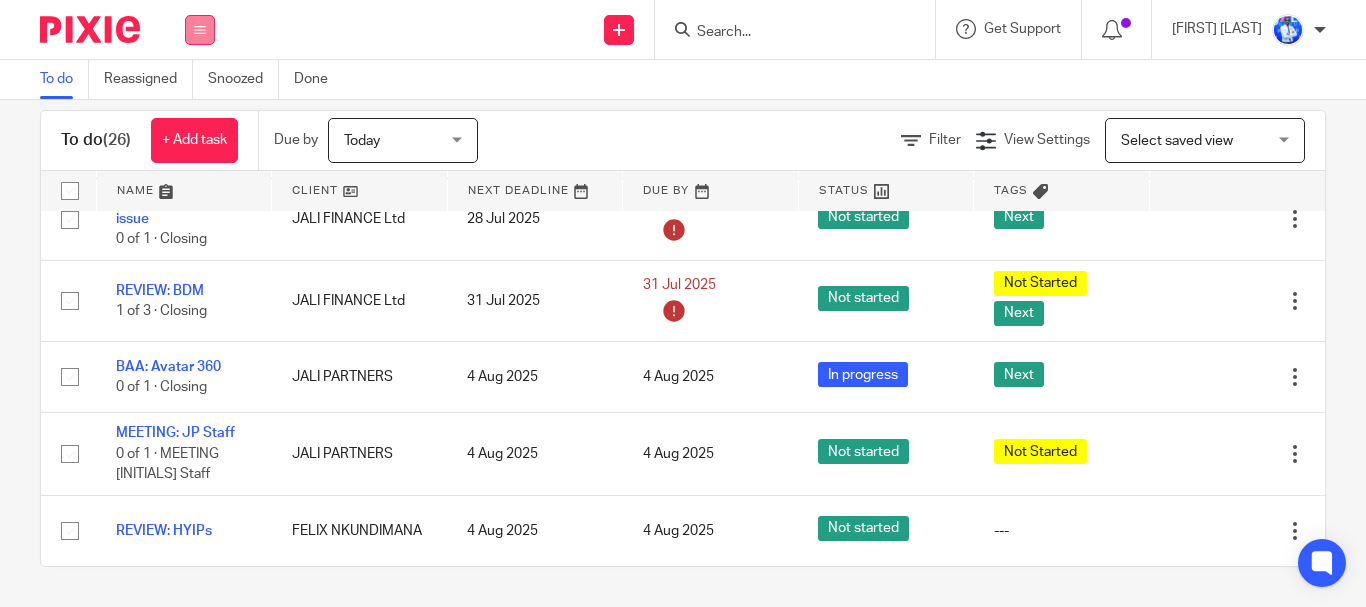 click at bounding box center [200, 30] 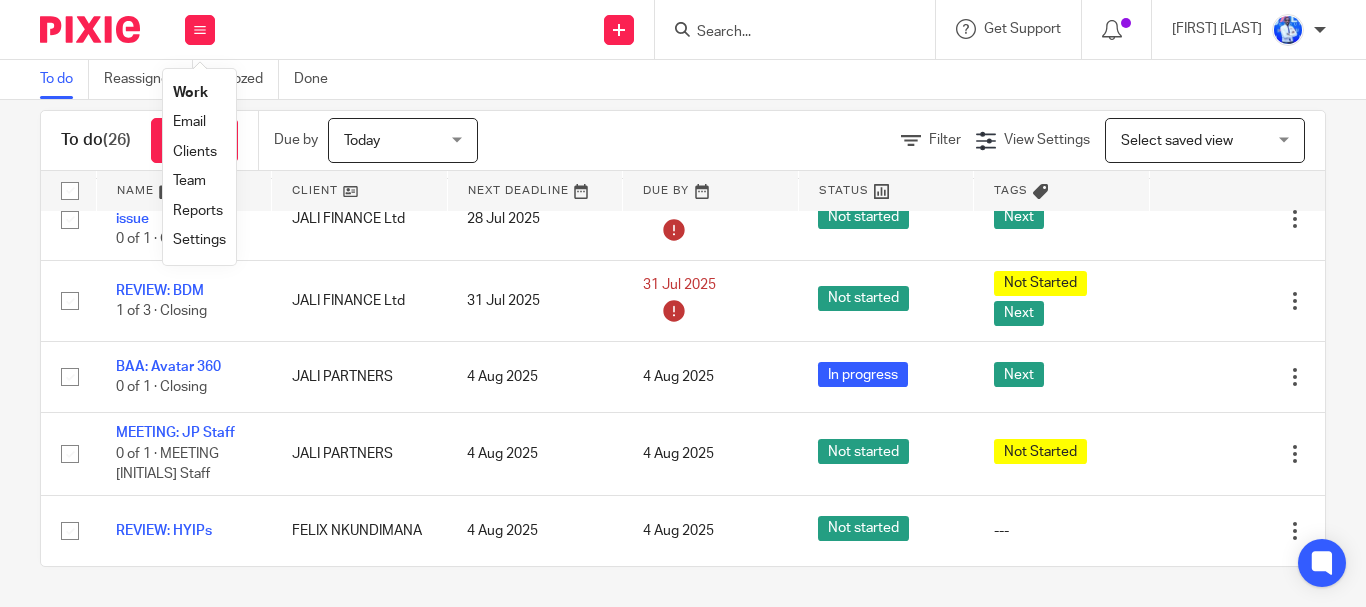 click on "Email" at bounding box center [189, 122] 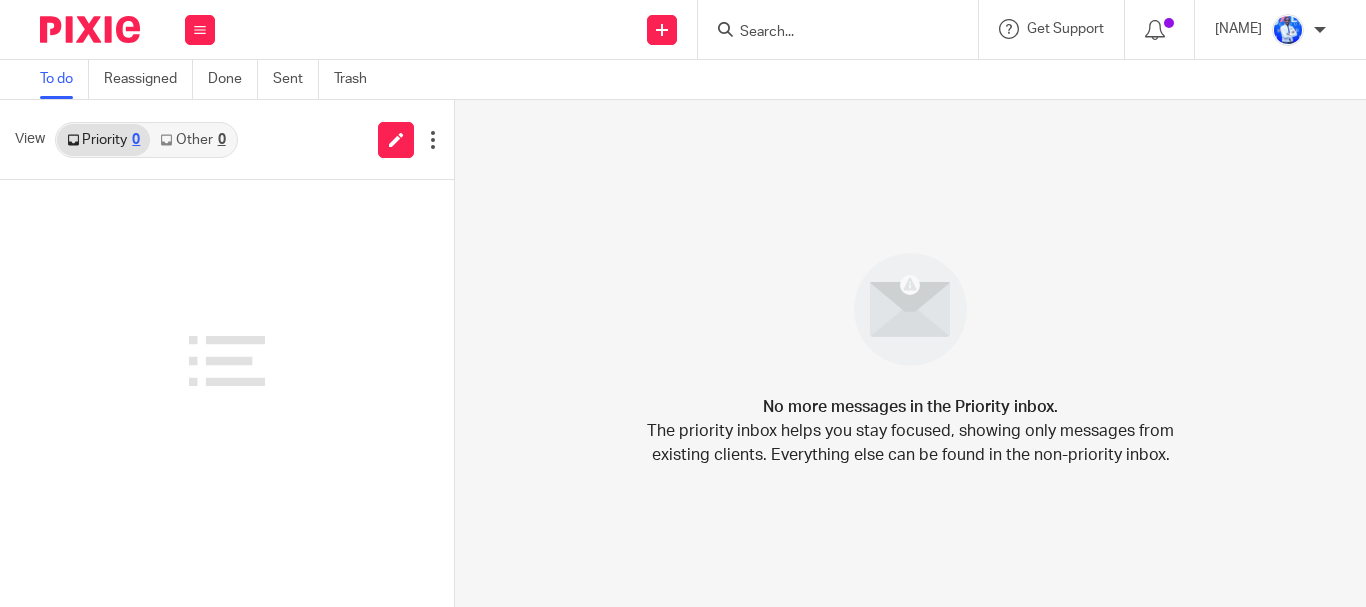 scroll, scrollTop: 0, scrollLeft: 0, axis: both 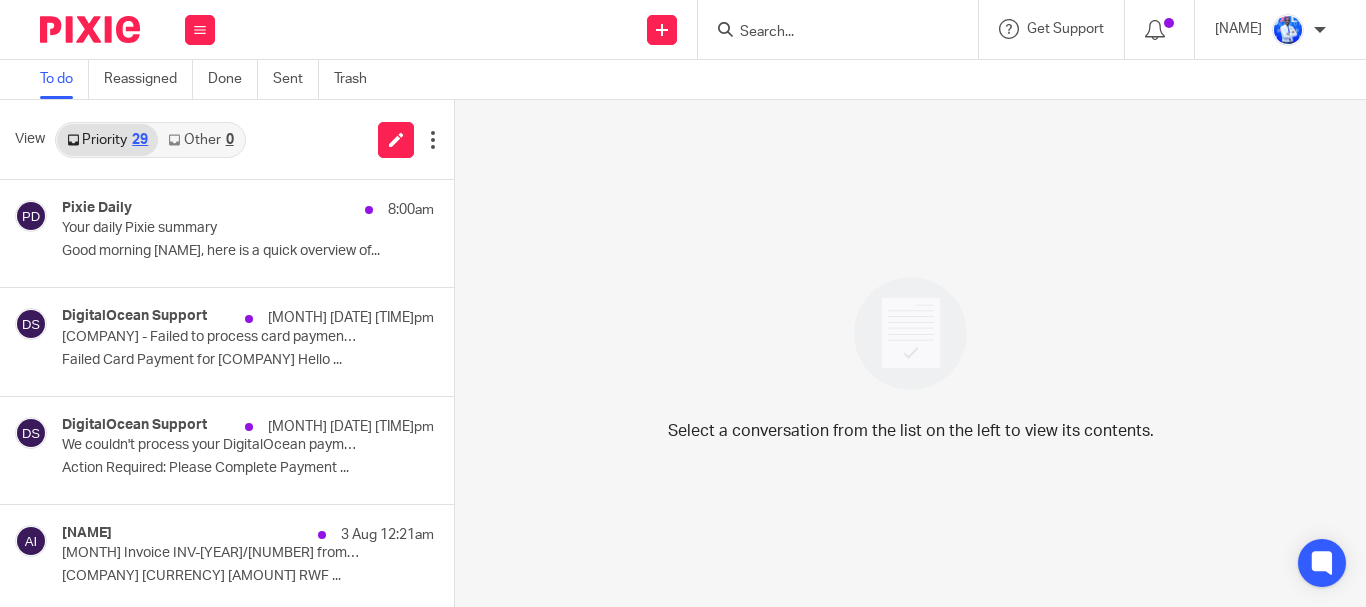 click on "Other
0" at bounding box center (200, 140) 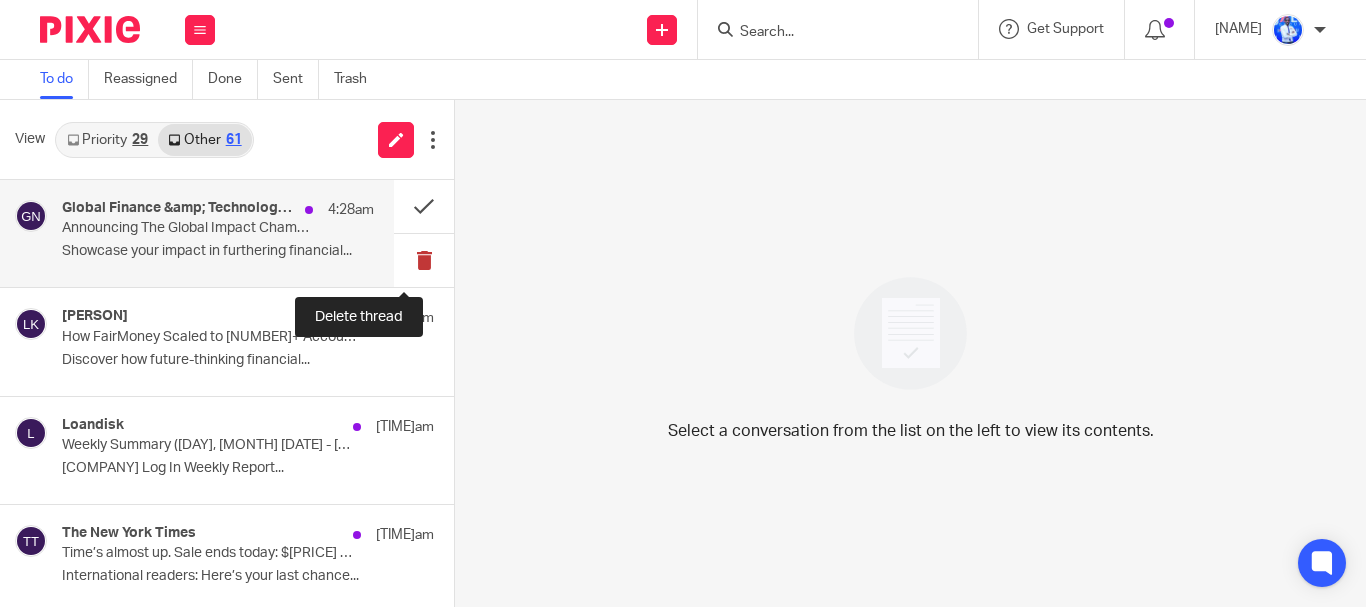 click at bounding box center [424, 260] 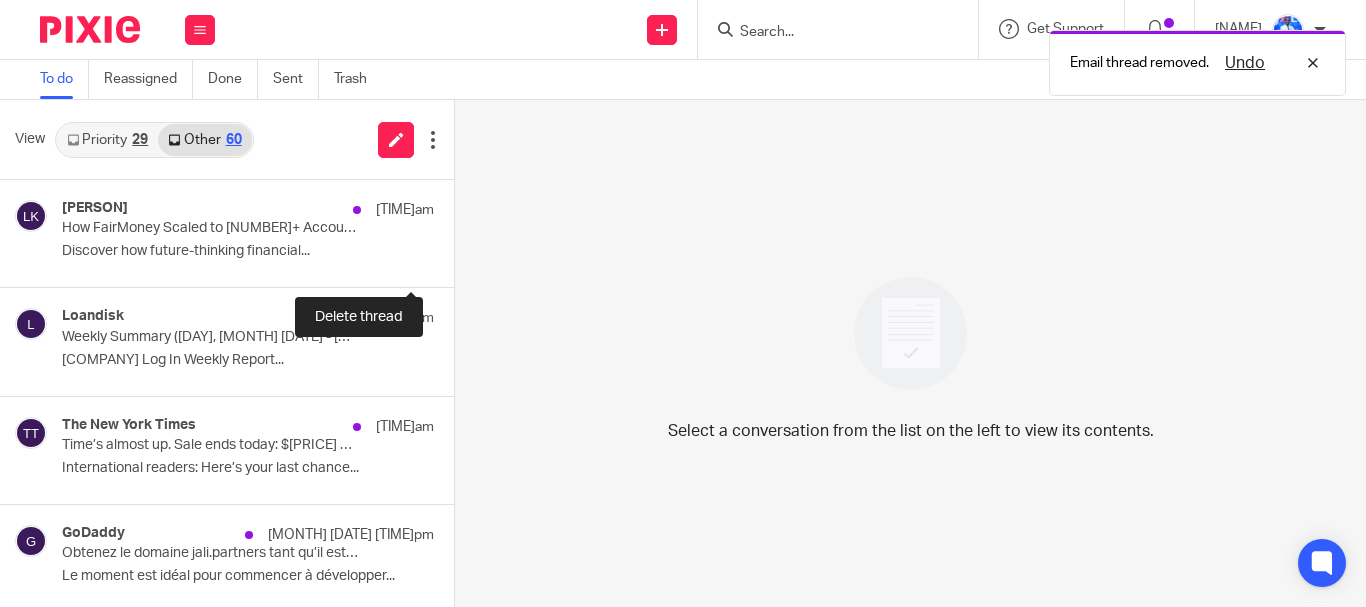 click at bounding box center (462, 260) 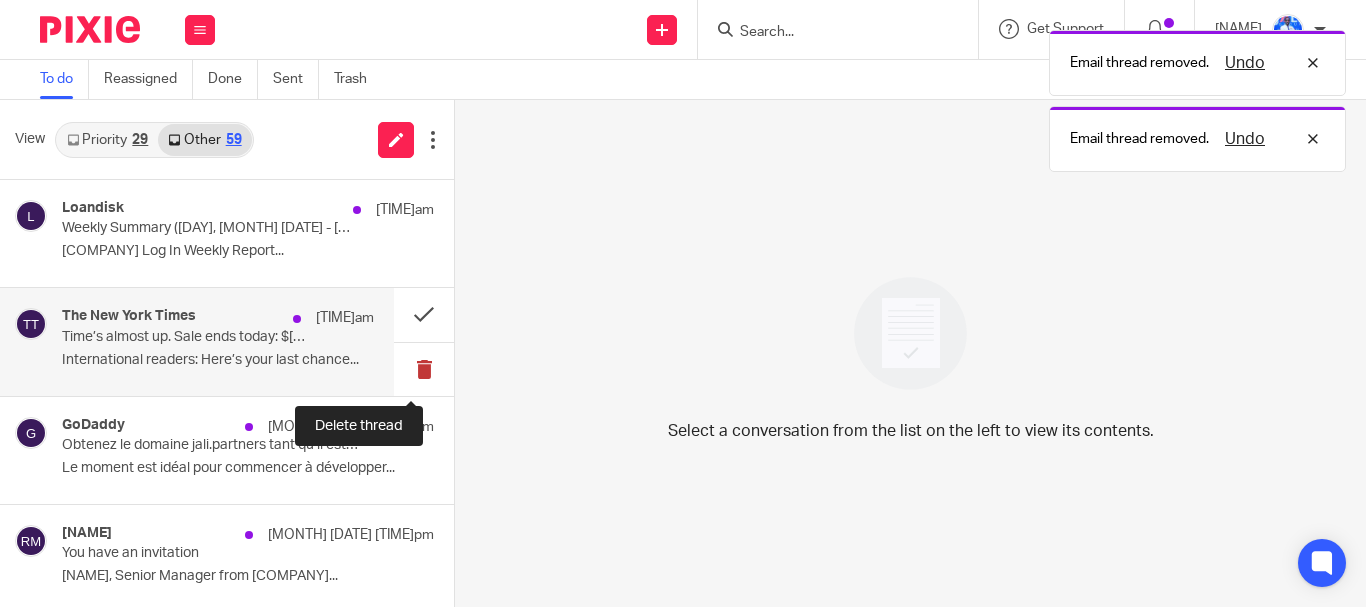 click at bounding box center (424, 369) 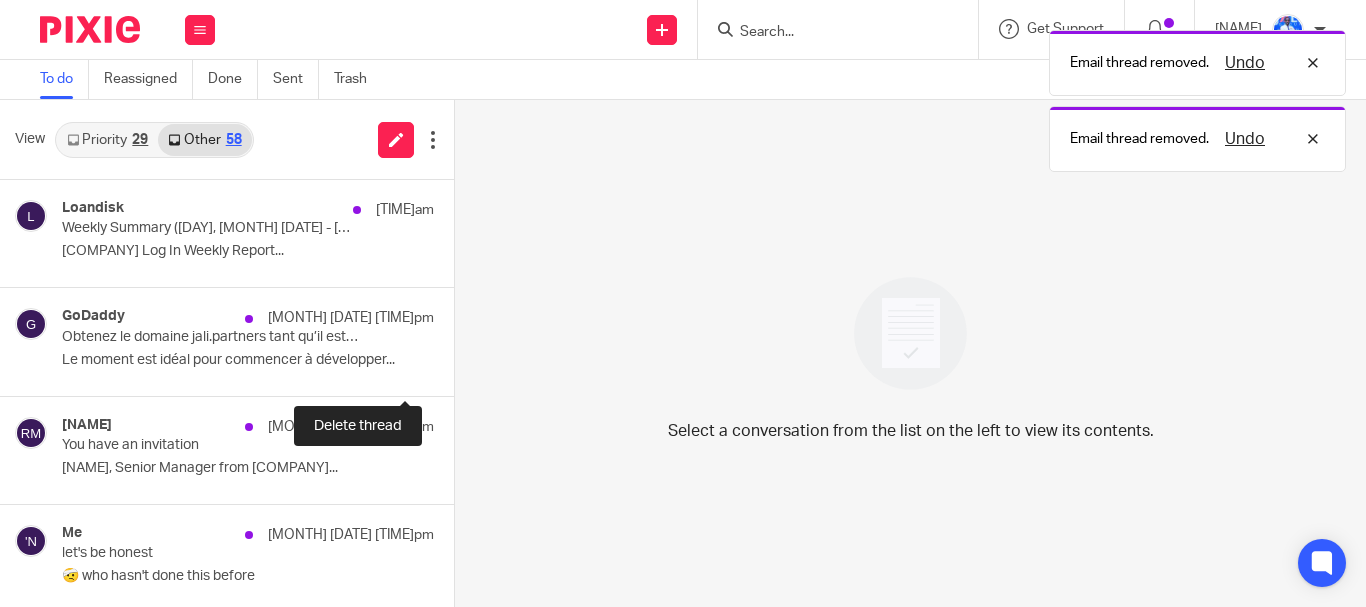 click at bounding box center [462, 369] 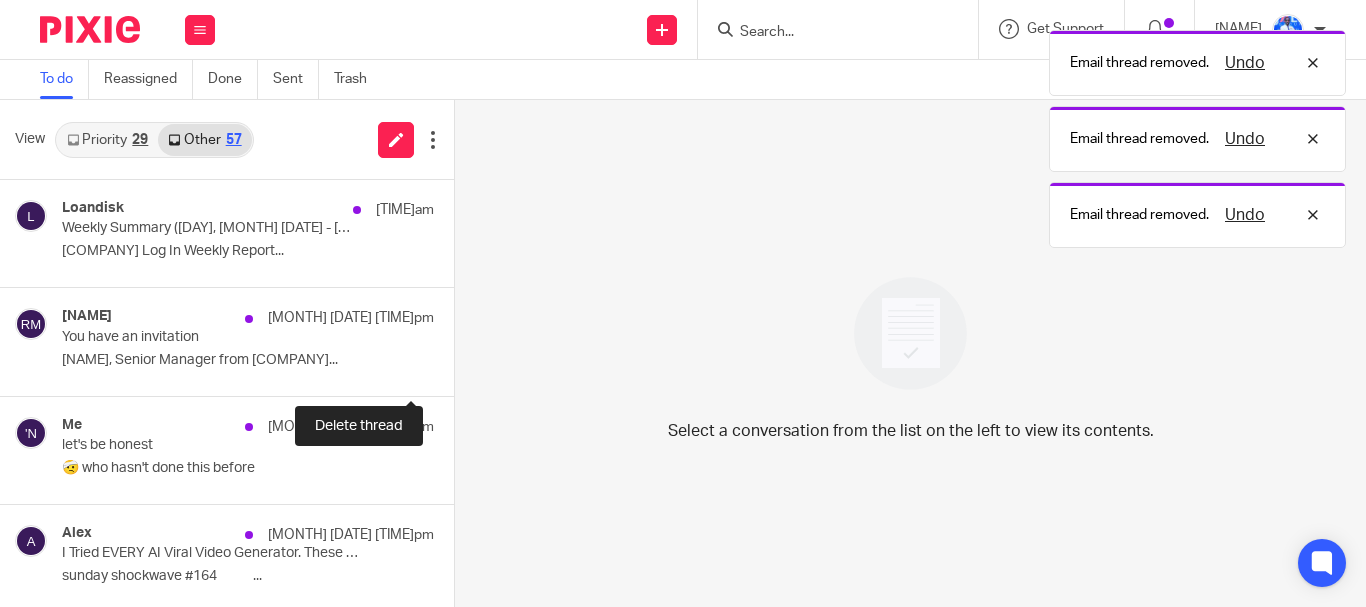 click at bounding box center (462, 369) 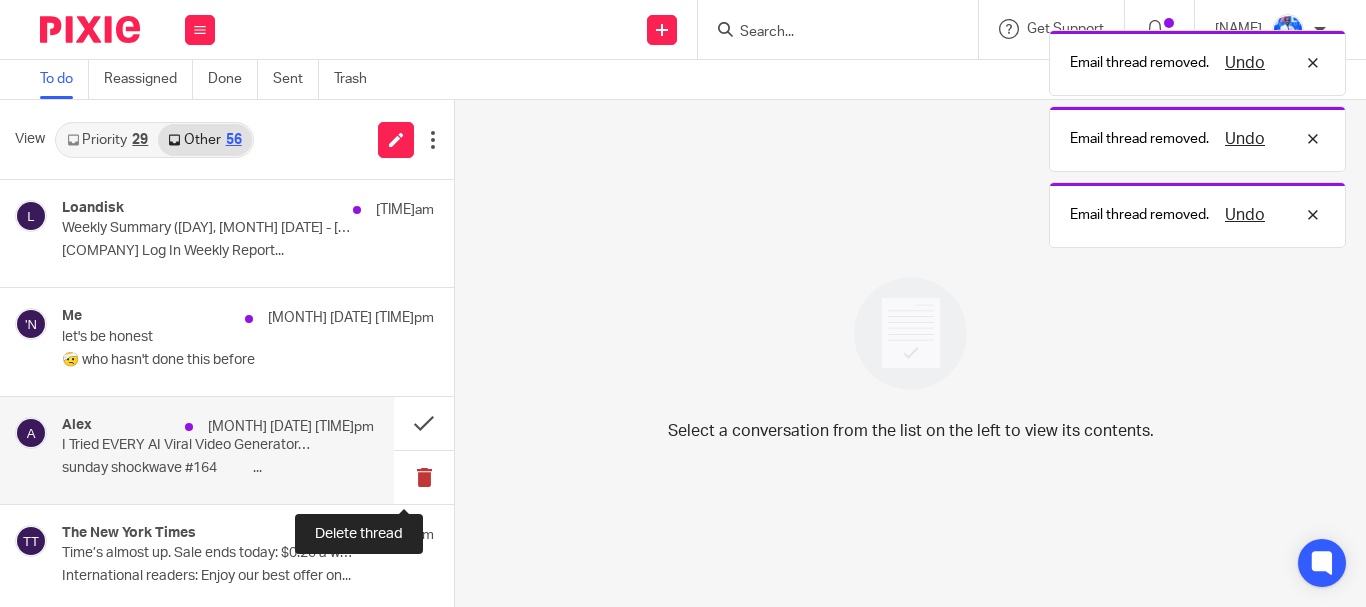 click at bounding box center (424, 477) 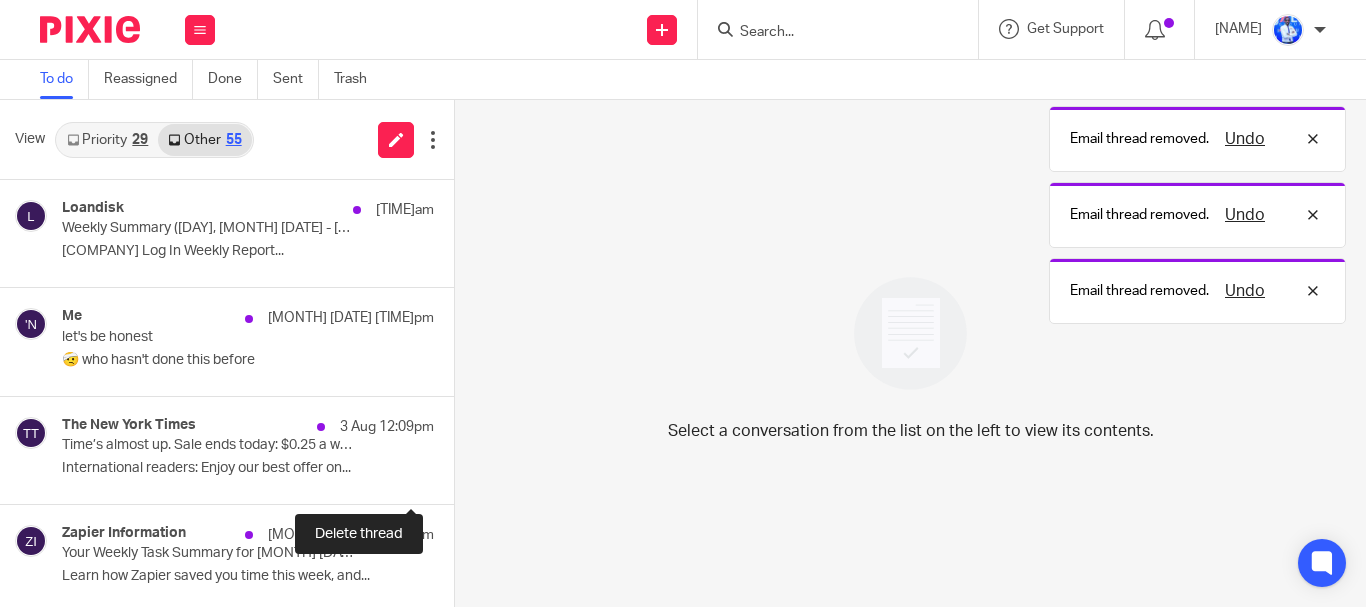 click at bounding box center [462, 477] 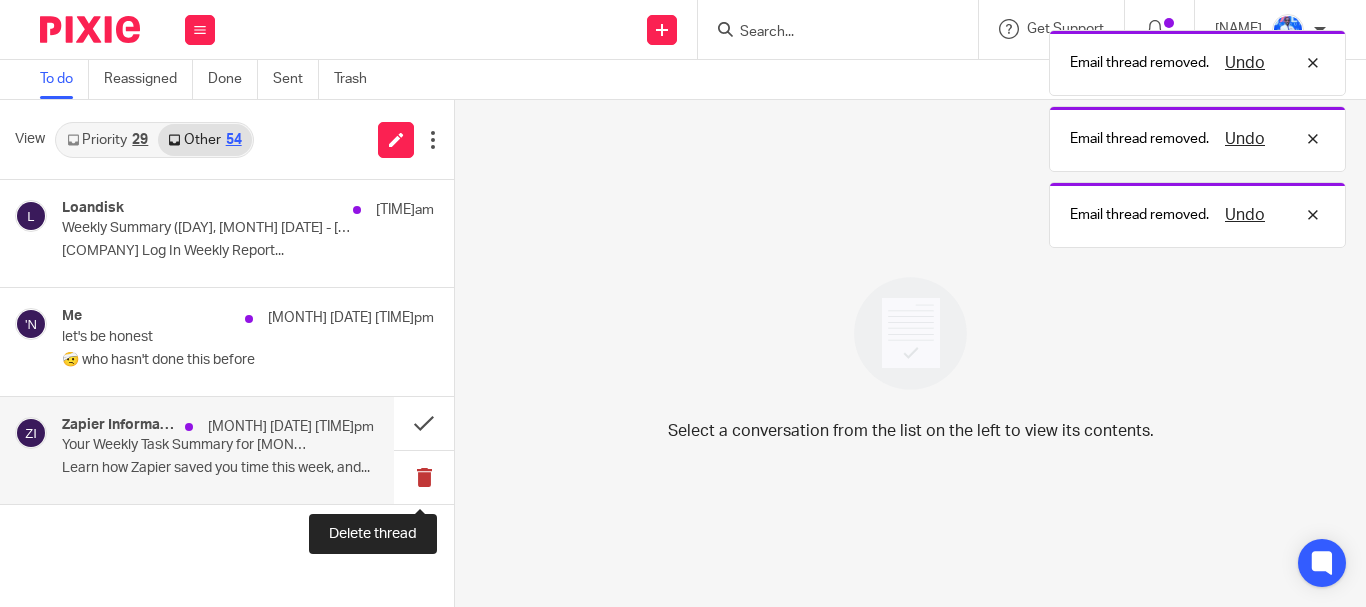 click at bounding box center (424, 477) 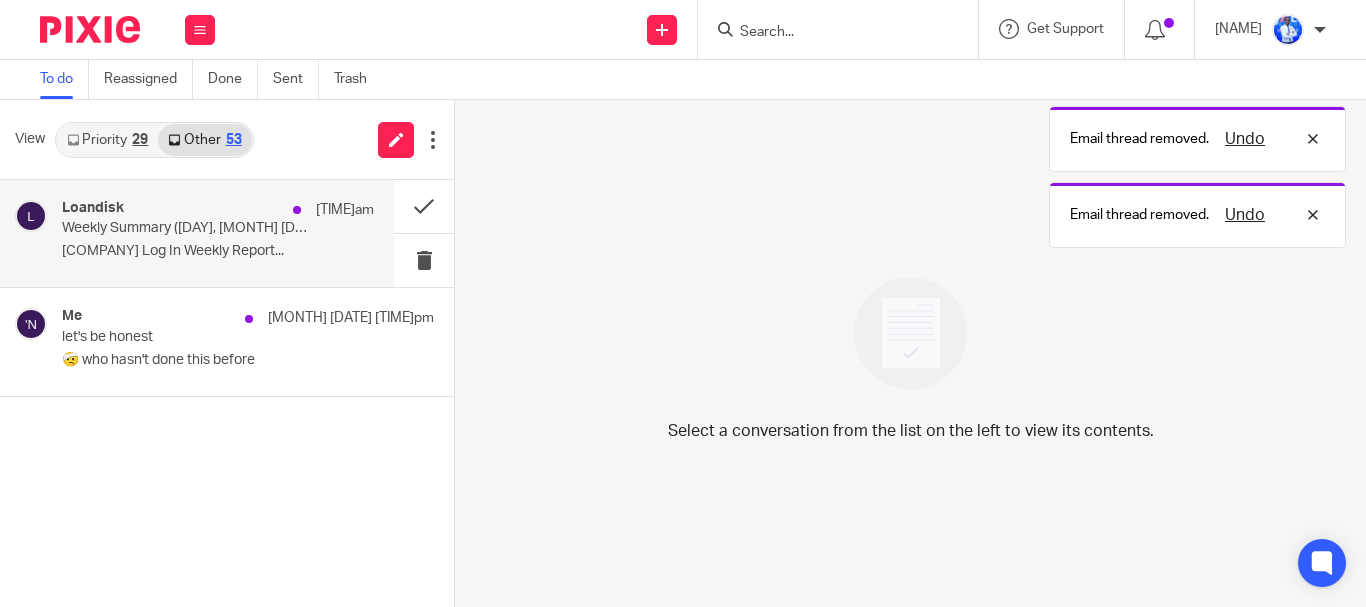 click on "Loandisk Log In Weekly Report..." at bounding box center [218, 251] 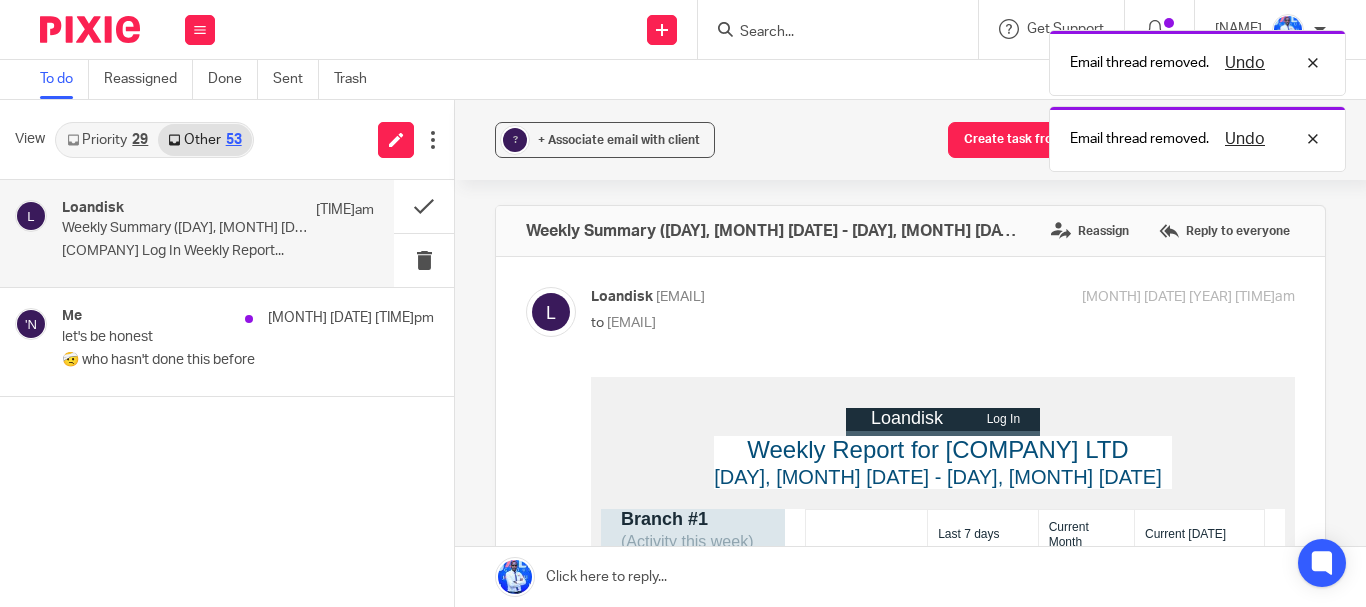 scroll, scrollTop: 0, scrollLeft: 0, axis: both 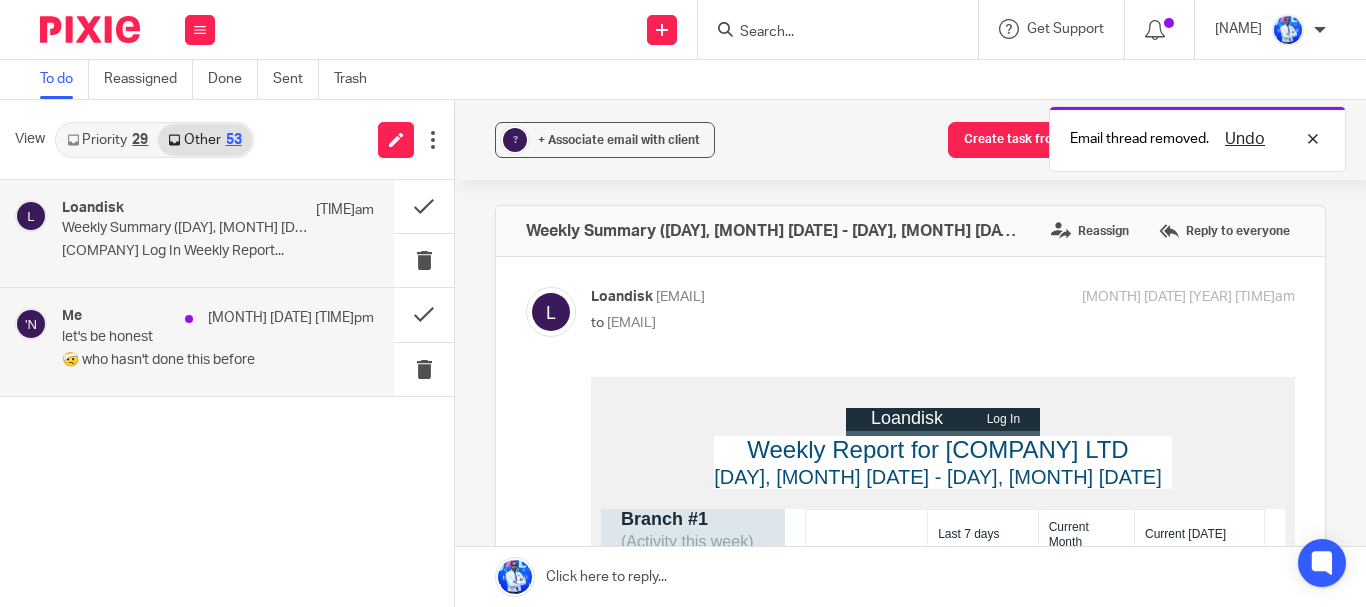 click on "🤕 who hasn't done this before   ͏ ͏ ͏ ͏ ͏ ͏ ͏ ͏..." at bounding box center (218, 360) 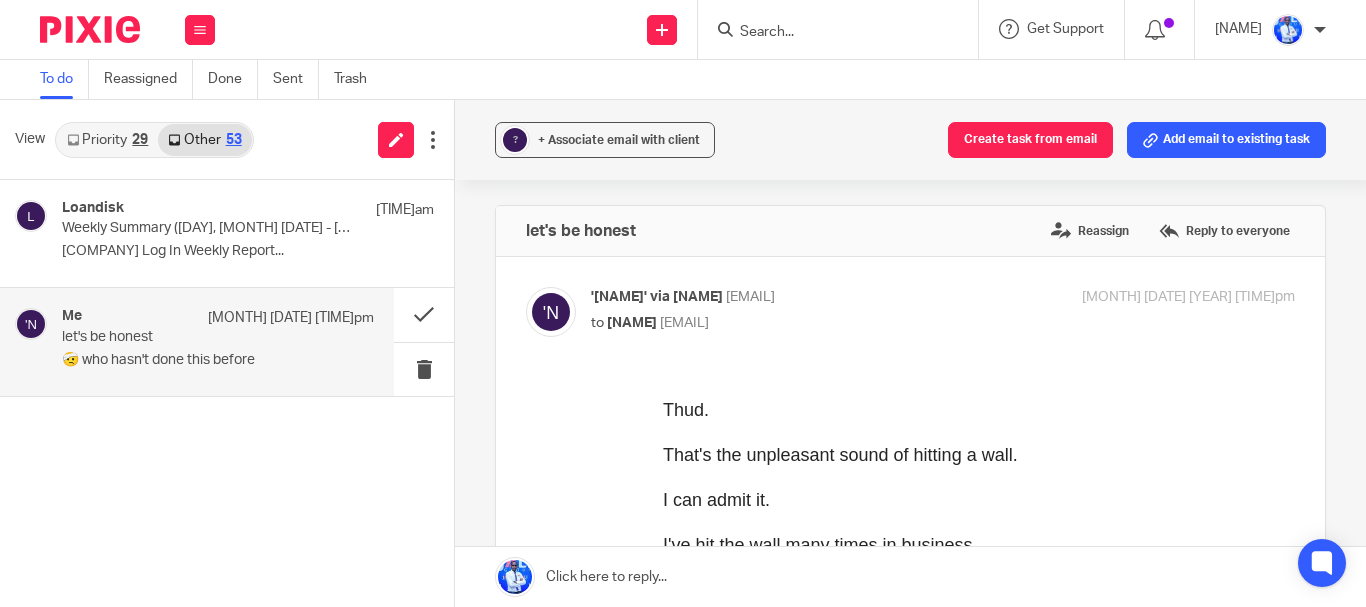 scroll, scrollTop: 0, scrollLeft: 0, axis: both 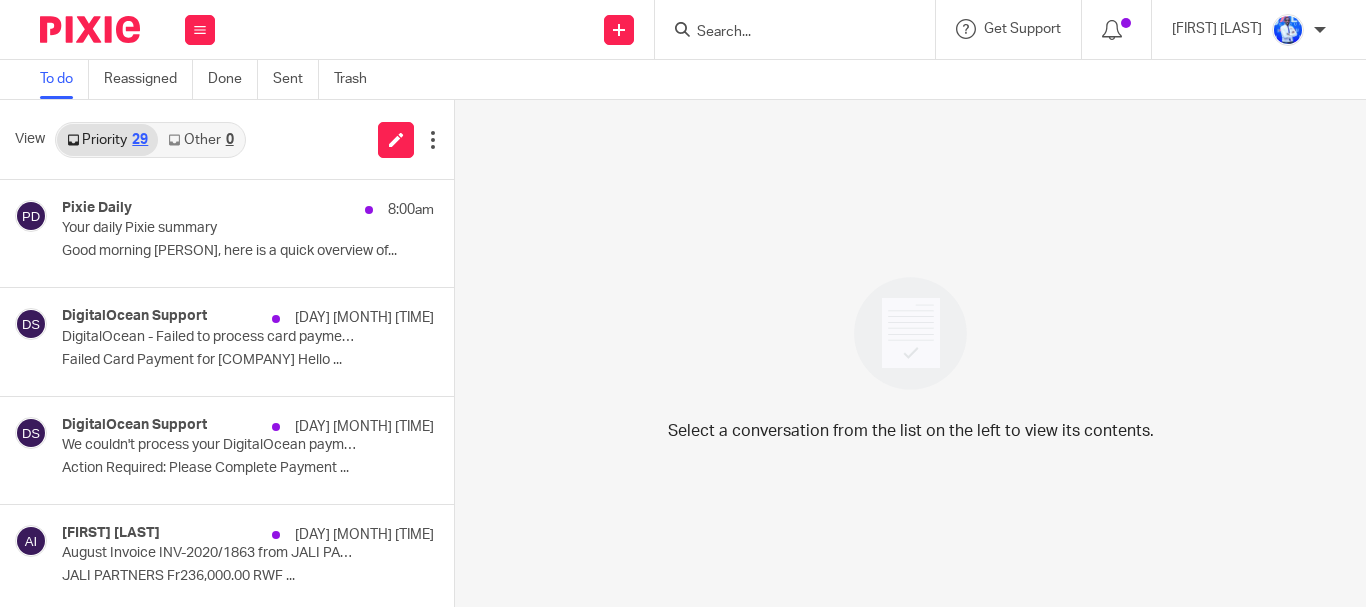 click on "Other
0" at bounding box center [200, 140] 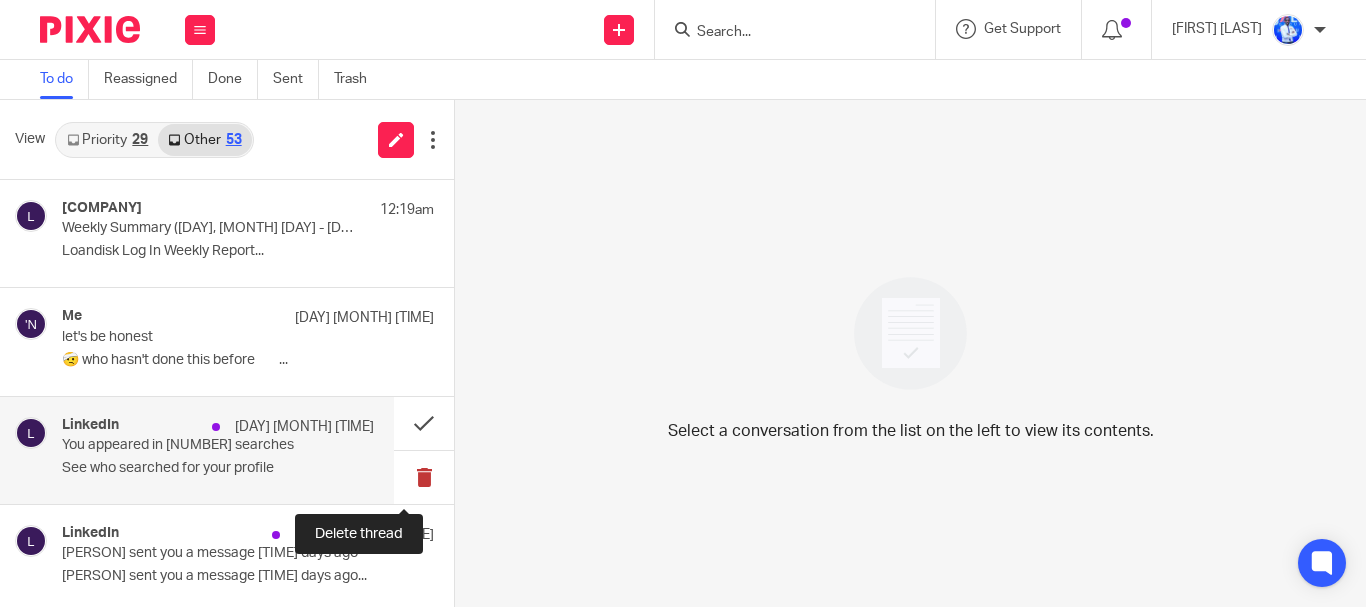 click at bounding box center [424, 477] 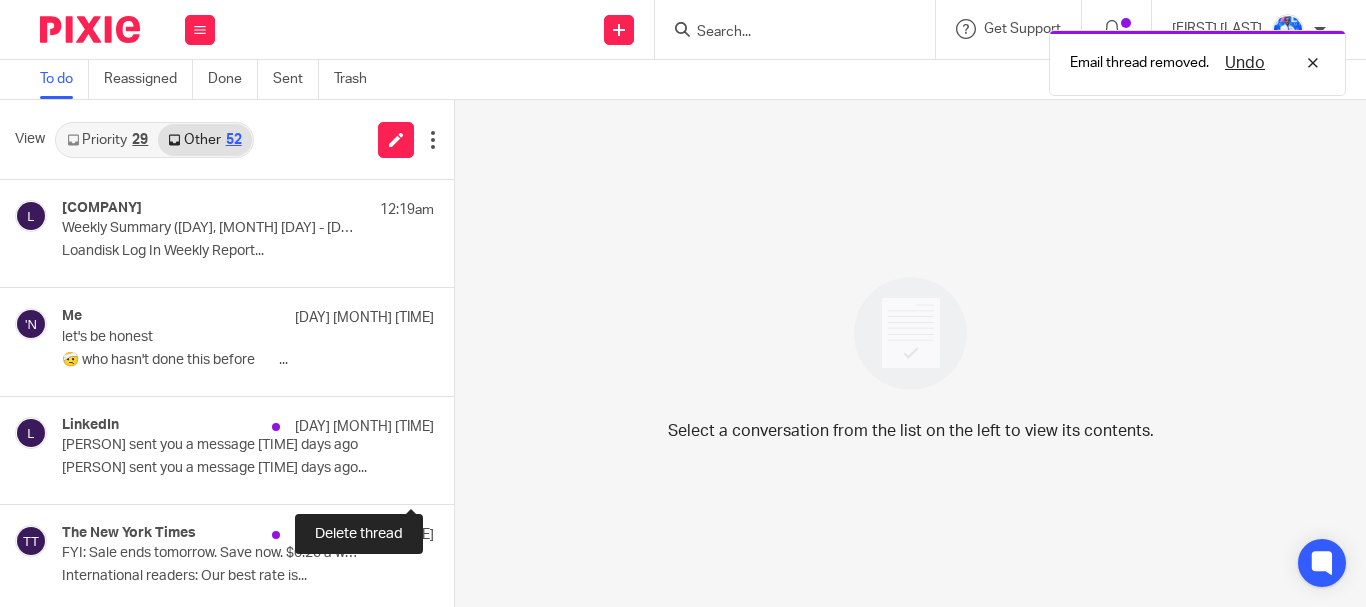 click at bounding box center [462, 477] 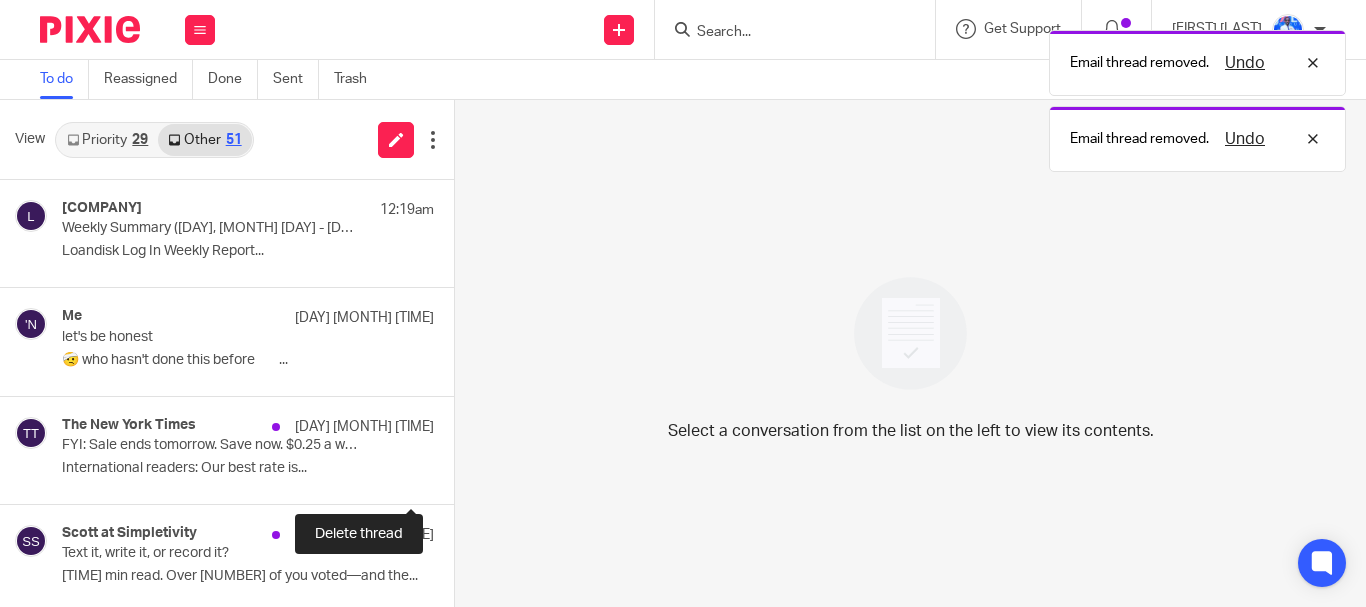 click at bounding box center [462, 477] 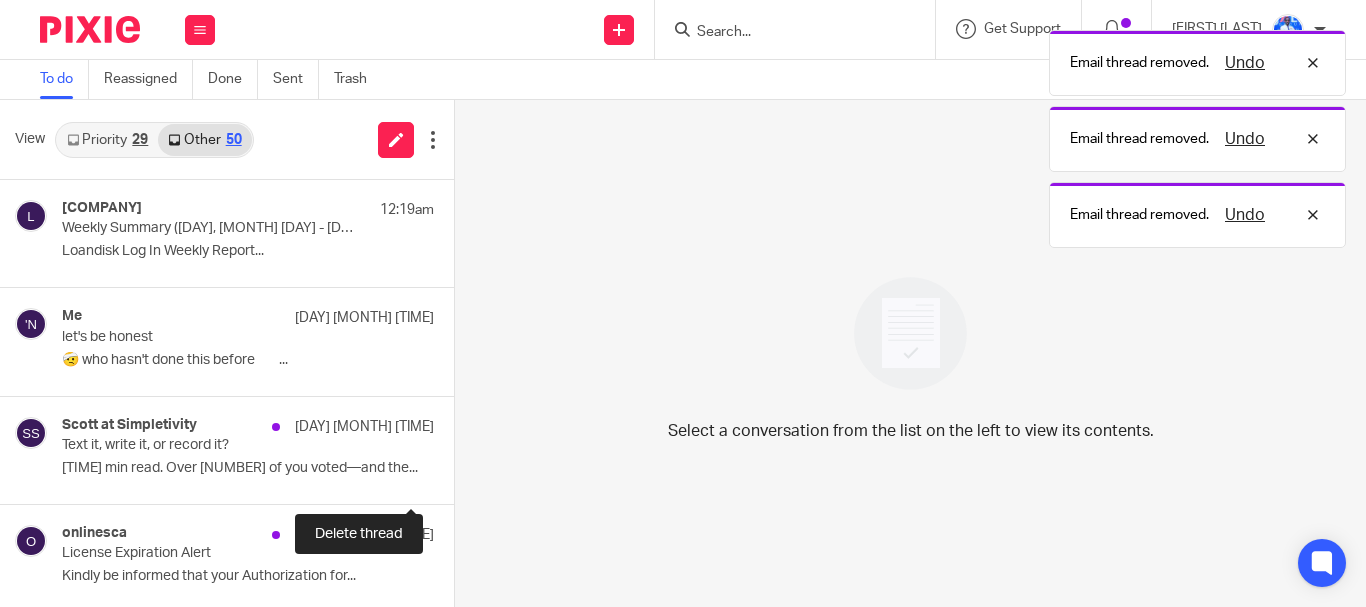 click at bounding box center [462, 477] 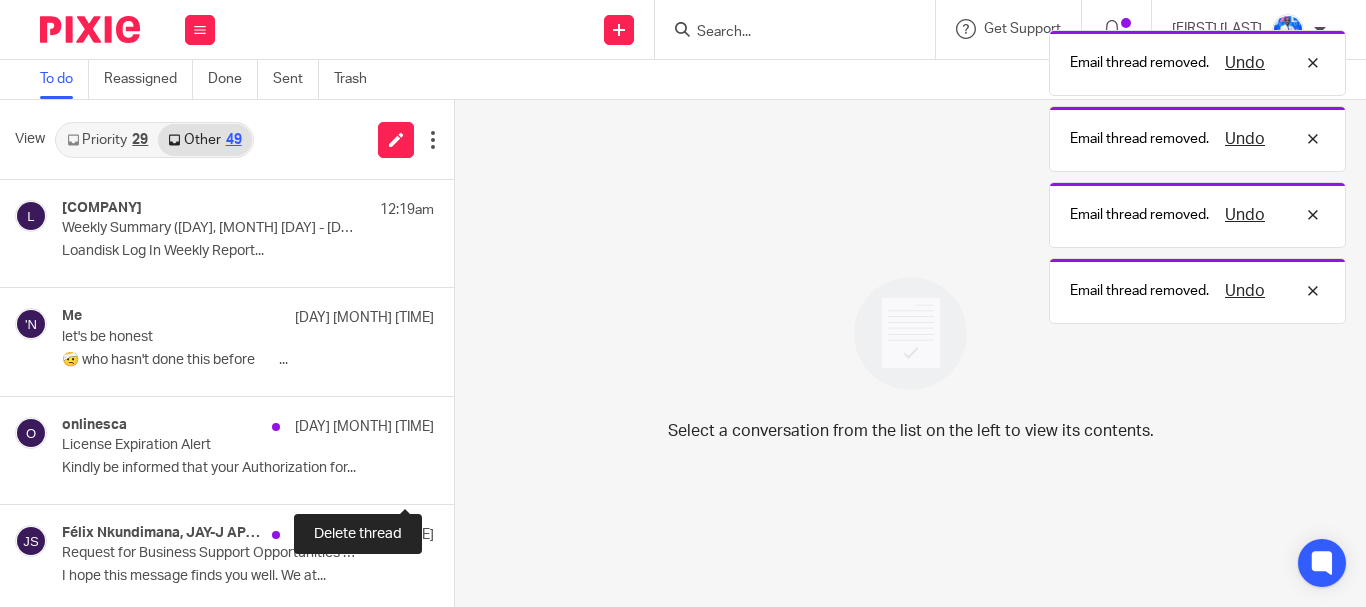 click at bounding box center [462, 477] 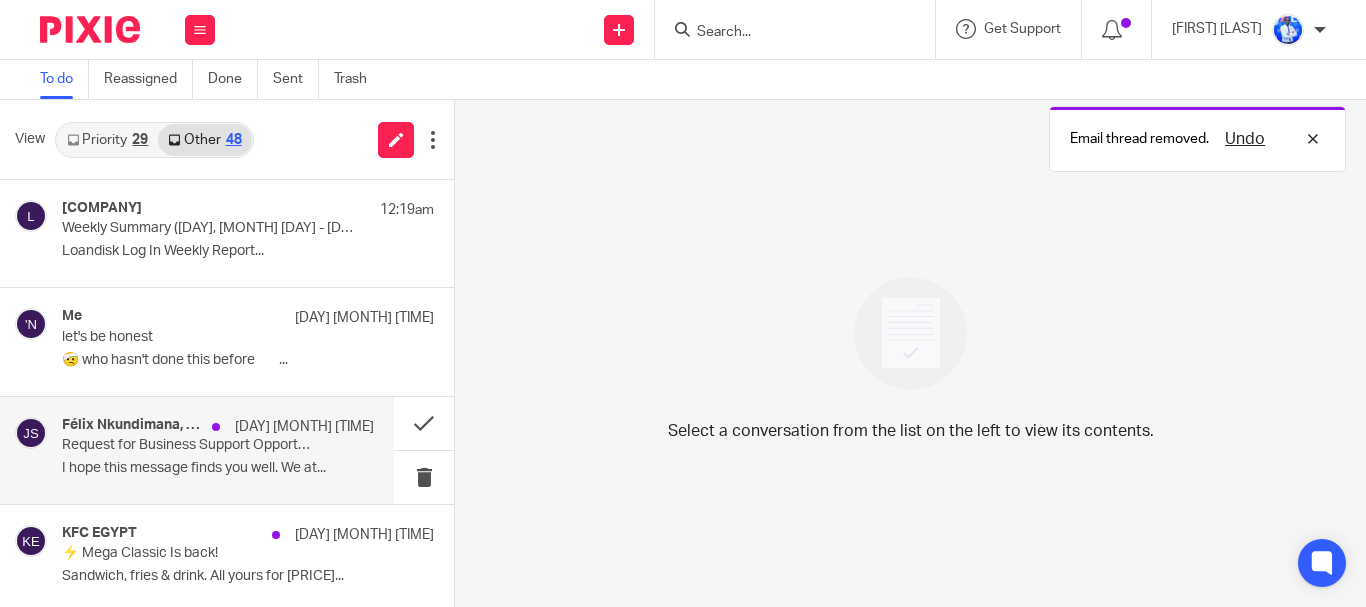 click on "I hope this message finds you well. We at..." at bounding box center (218, 468) 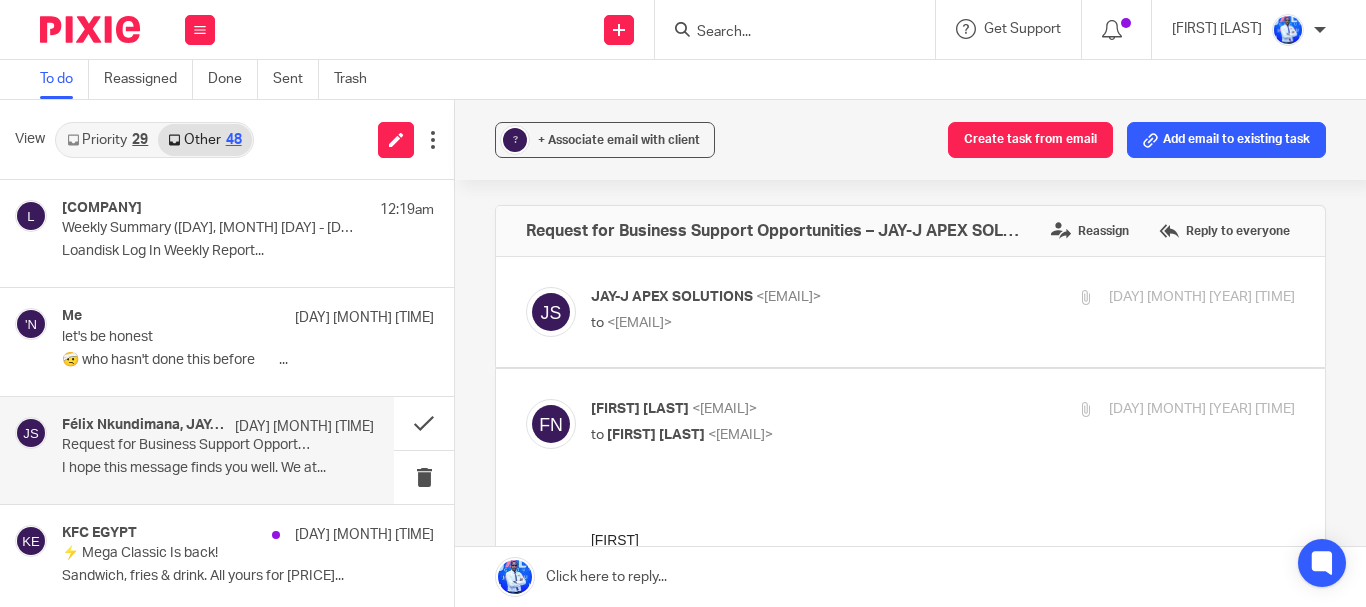 scroll, scrollTop: 84, scrollLeft: 0, axis: vertical 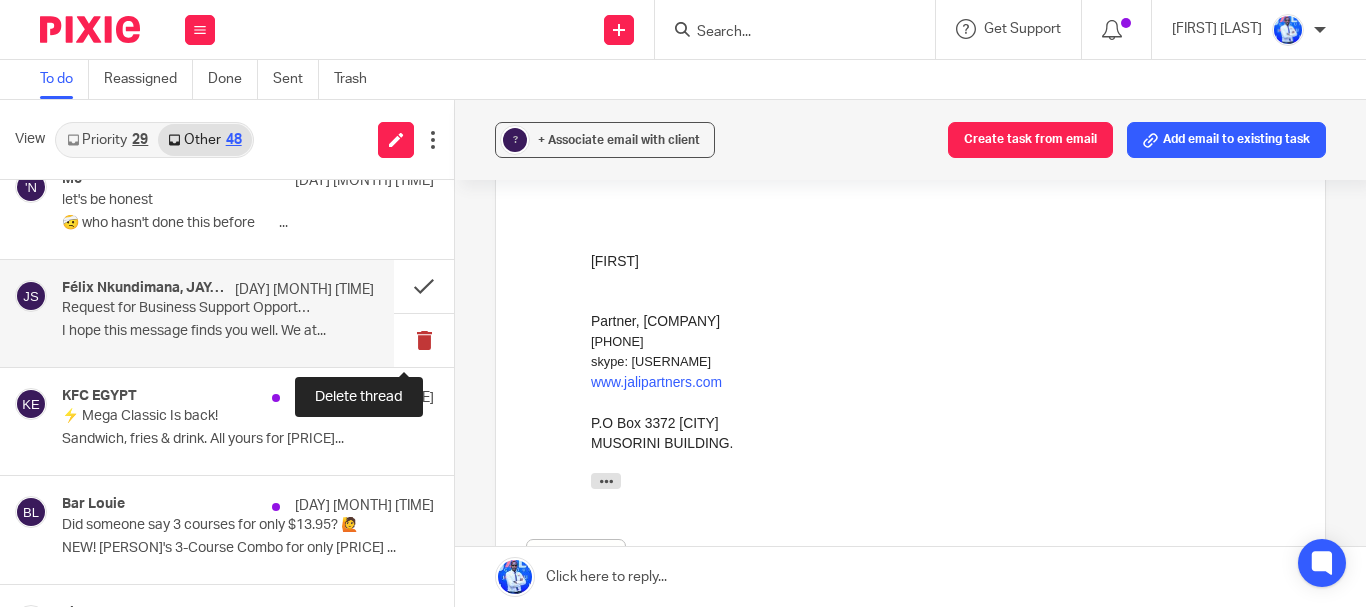 click at bounding box center (424, 340) 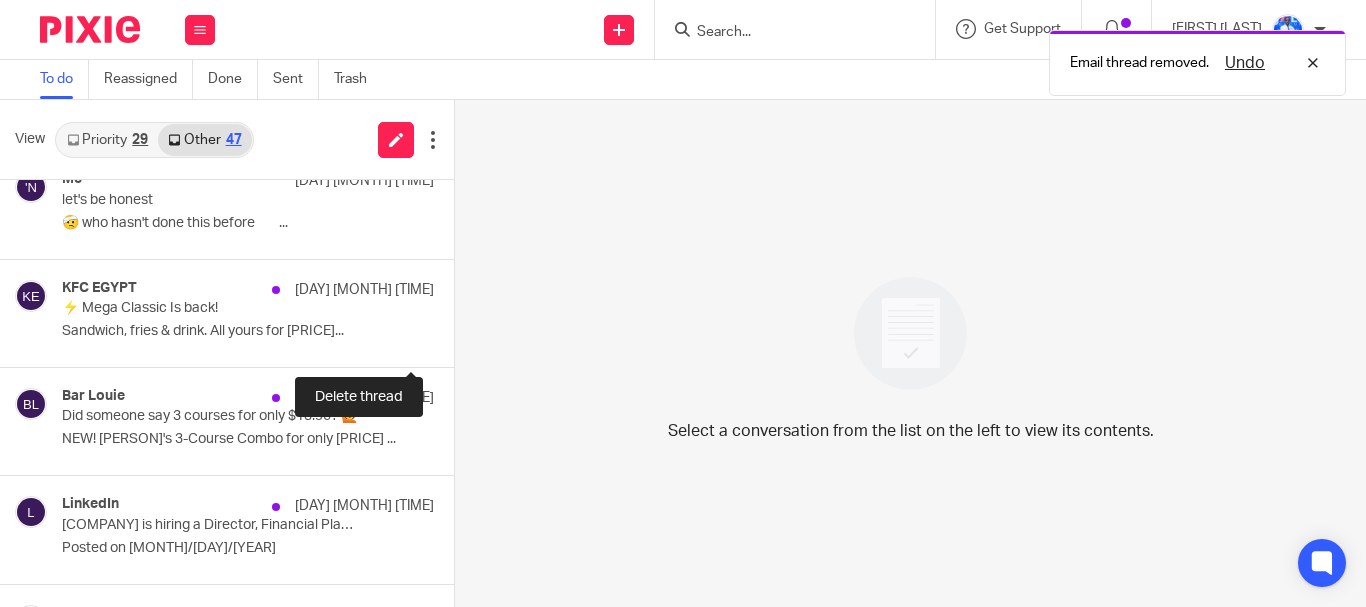 click at bounding box center (462, 340) 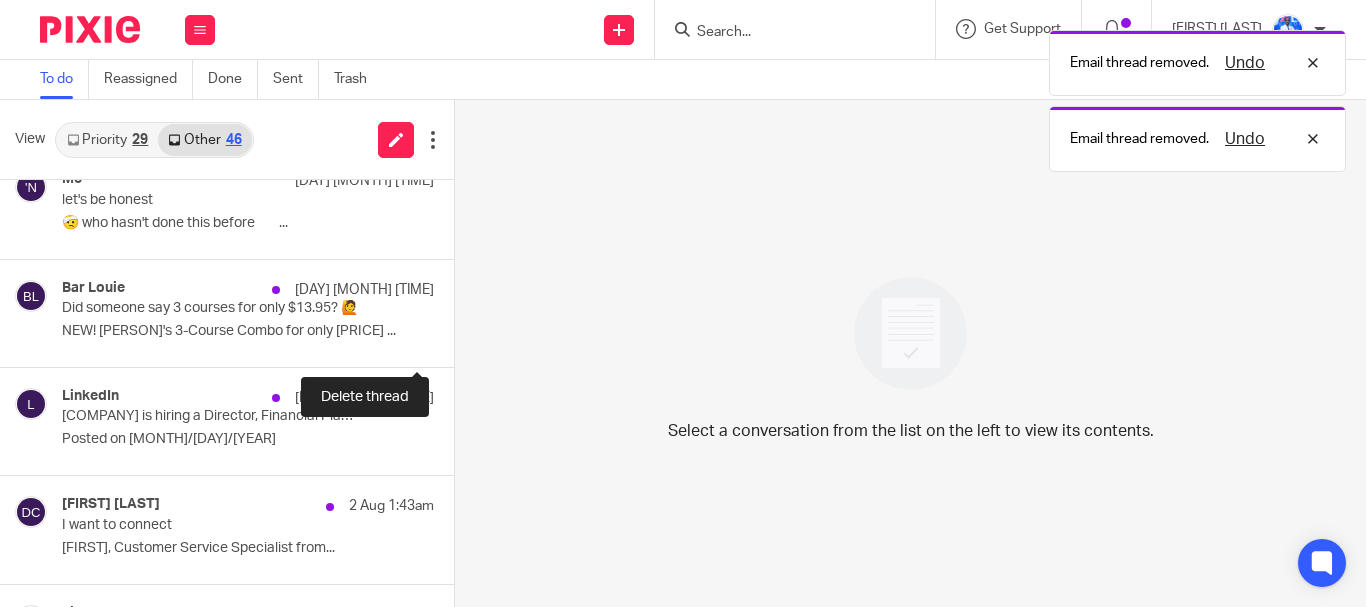click at bounding box center [462, 340] 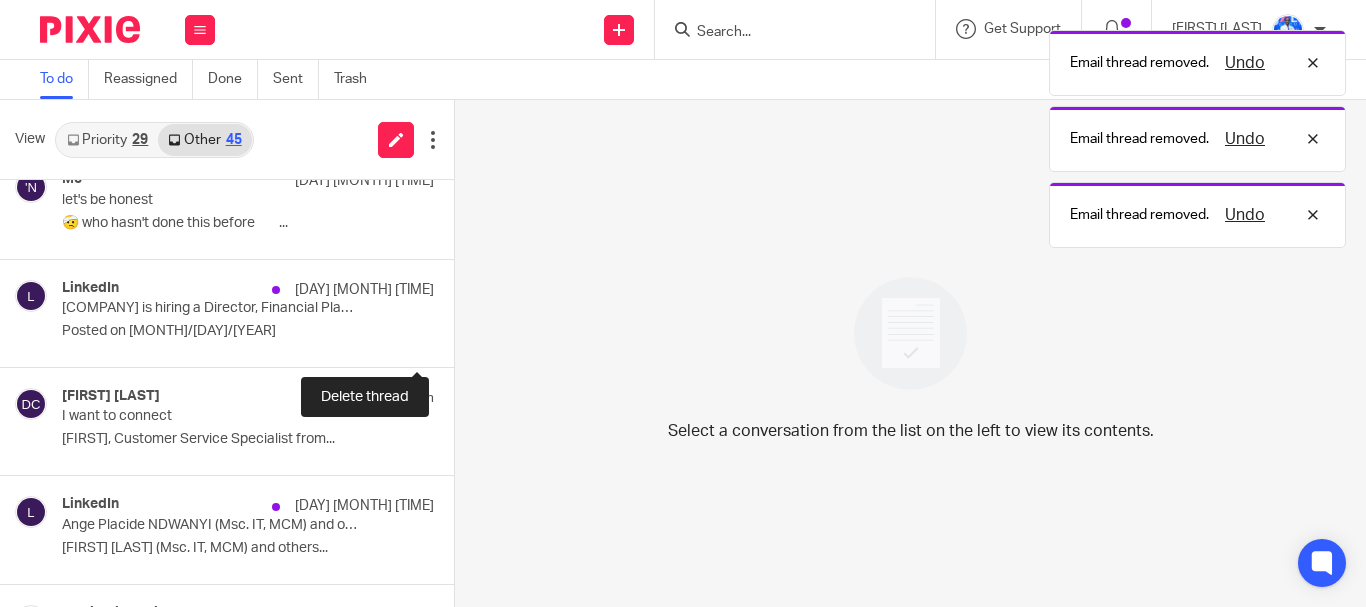 click at bounding box center [462, 340] 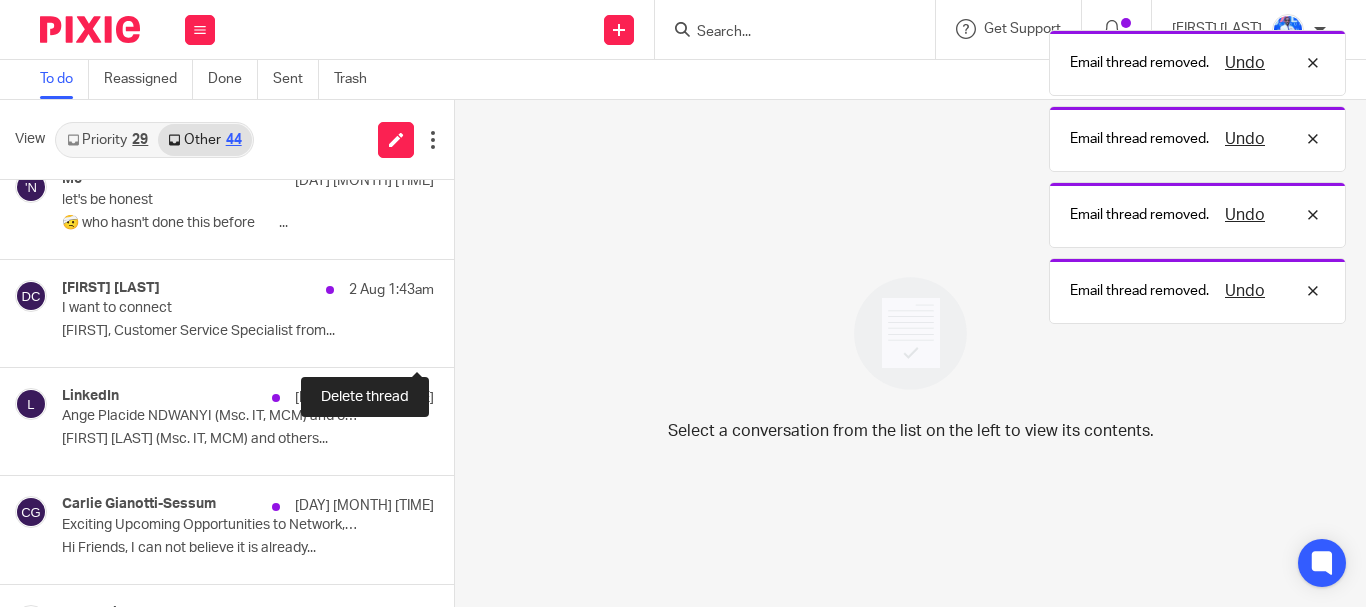 click at bounding box center [462, 340] 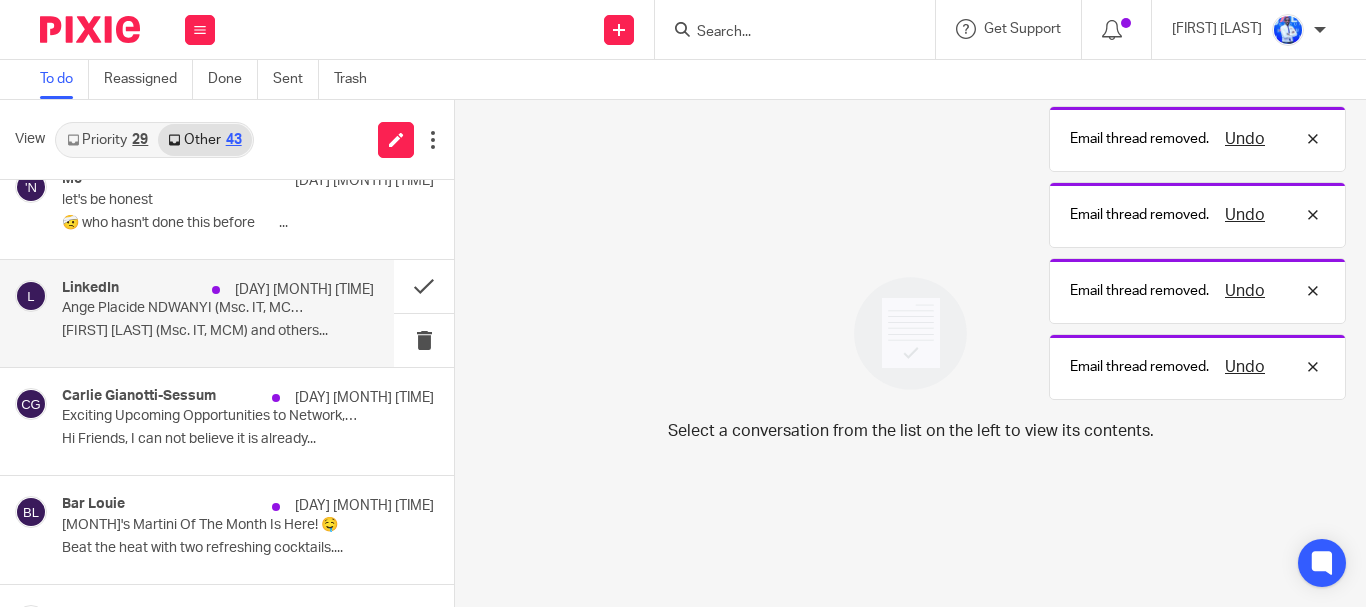 click on "LinkedIn
1 Aug 9:43pm   Ange Placide NDWANYI (Msc. IT, MCM) and others have added 3 comments on Icyeza Denyse post.   Ange Placide NDWANYI (Msc. IT, MCM) and others..." at bounding box center (218, 313) 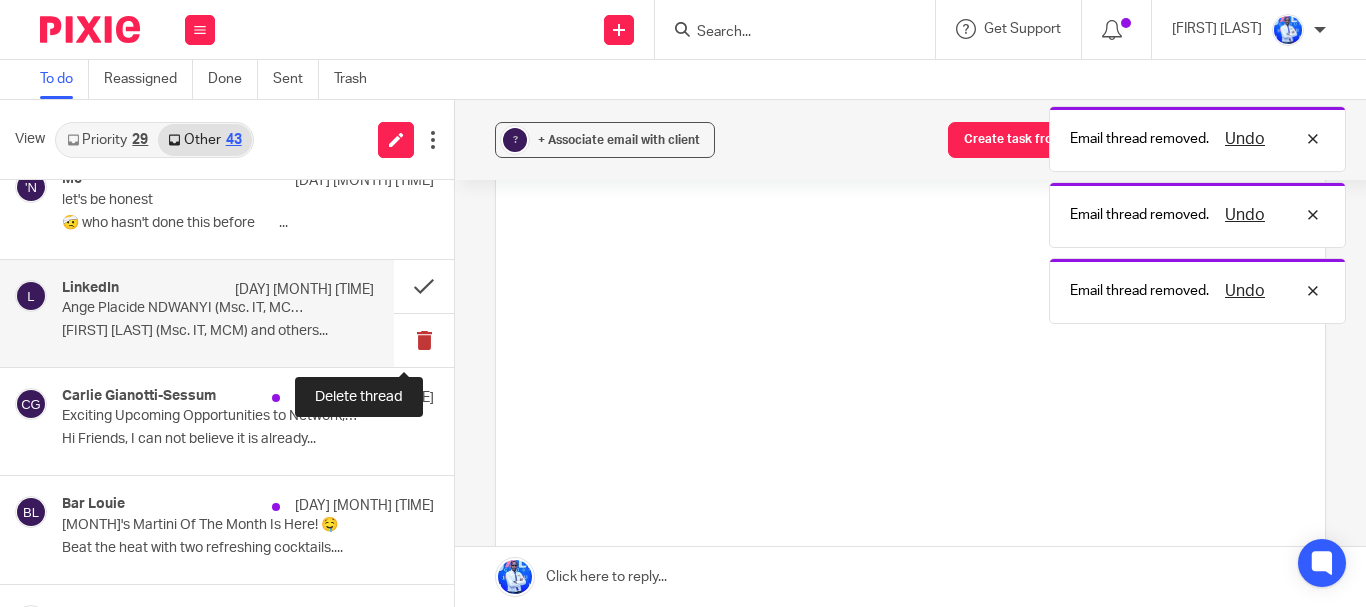 scroll, scrollTop: 0, scrollLeft: 0, axis: both 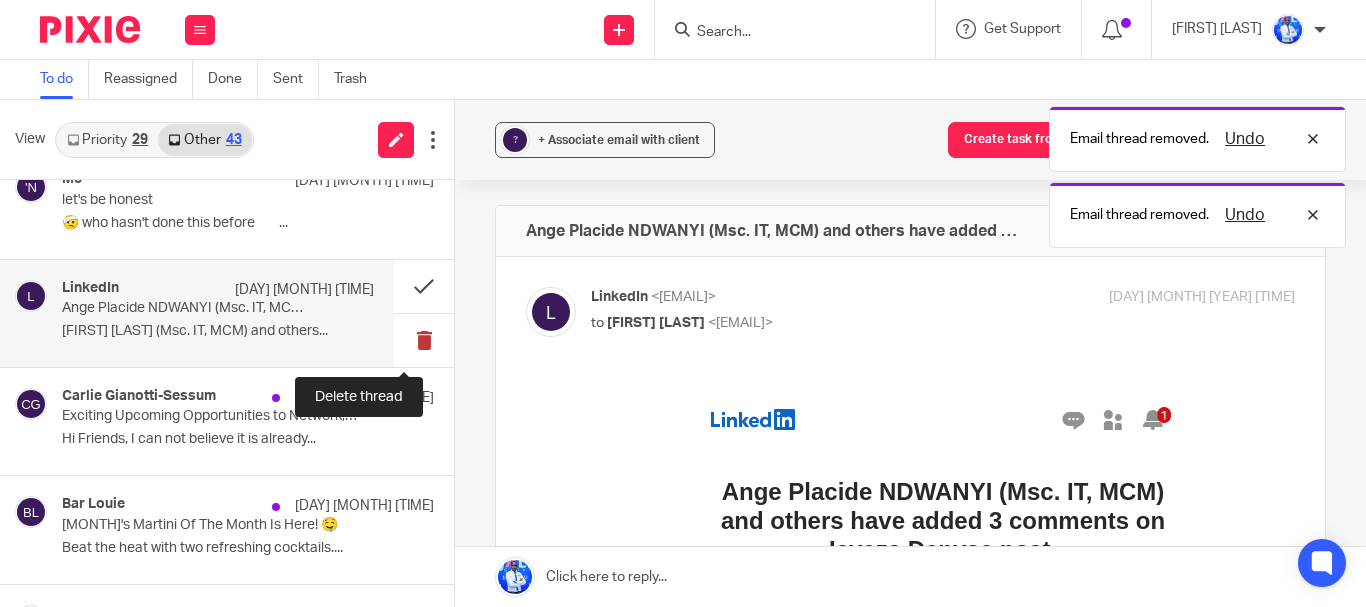 click at bounding box center [424, 340] 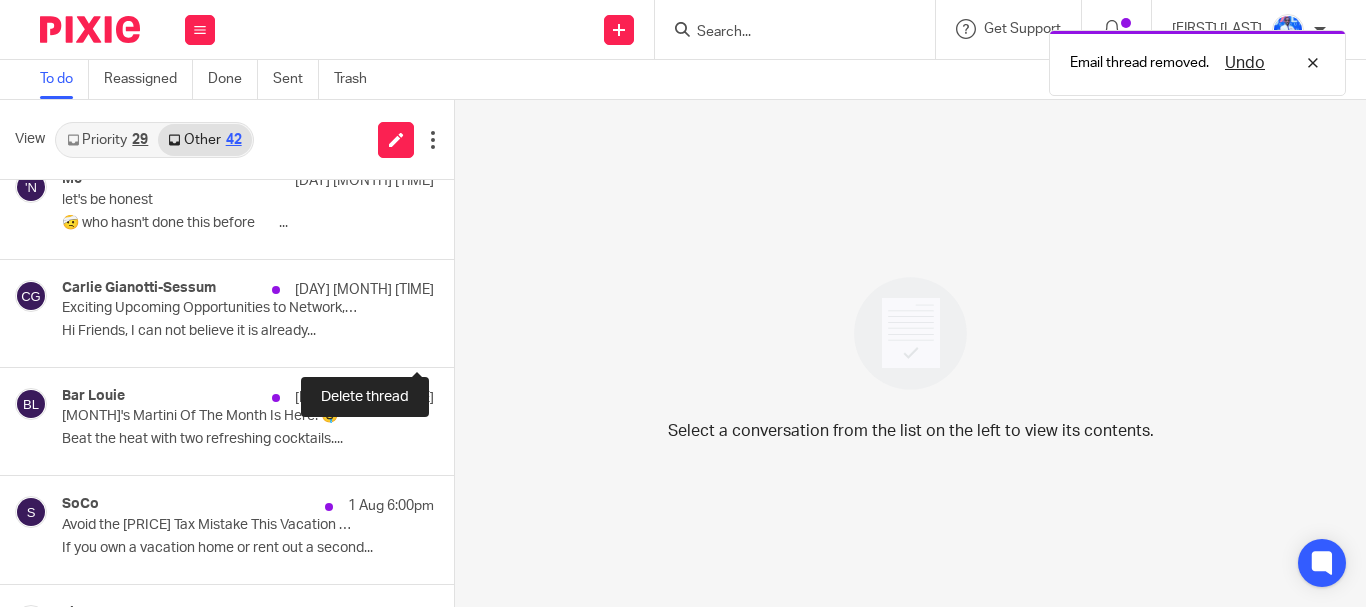 click at bounding box center (462, 340) 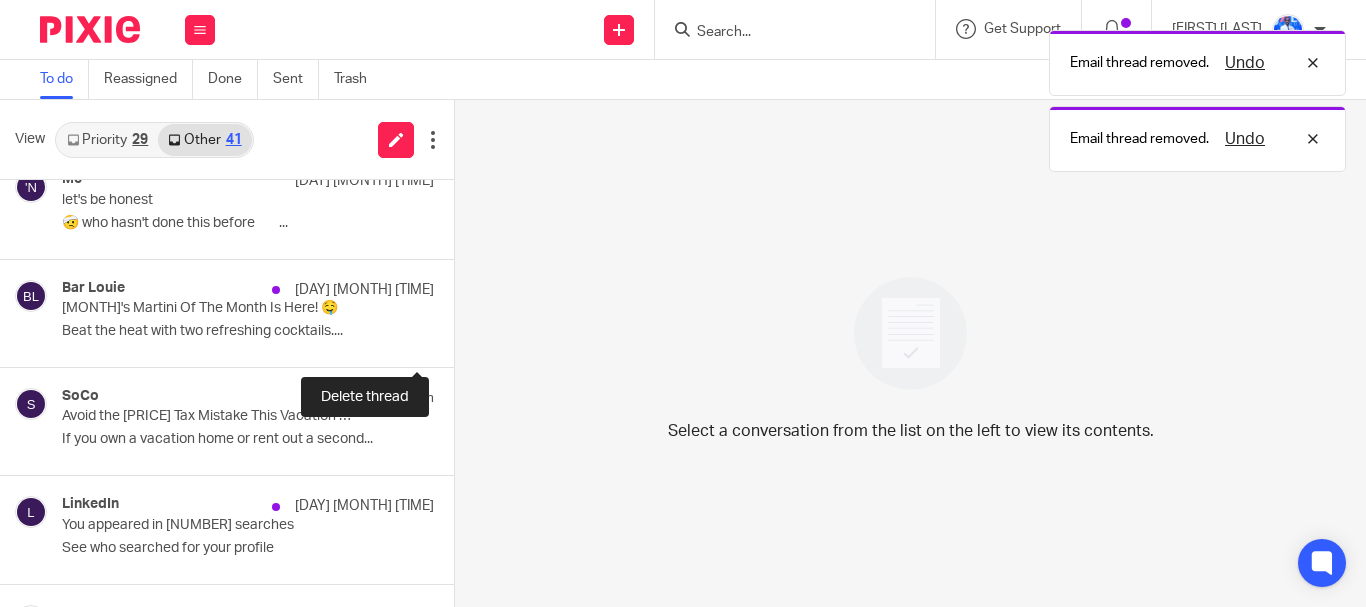 click at bounding box center [462, 340] 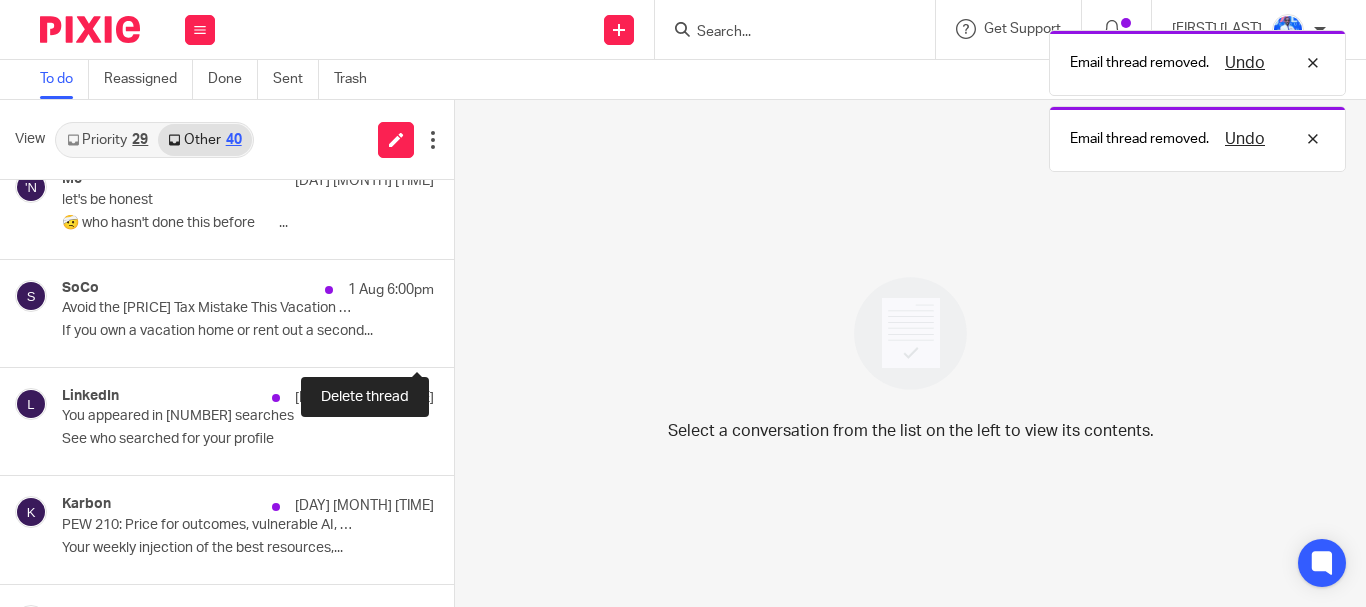 click at bounding box center (462, 340) 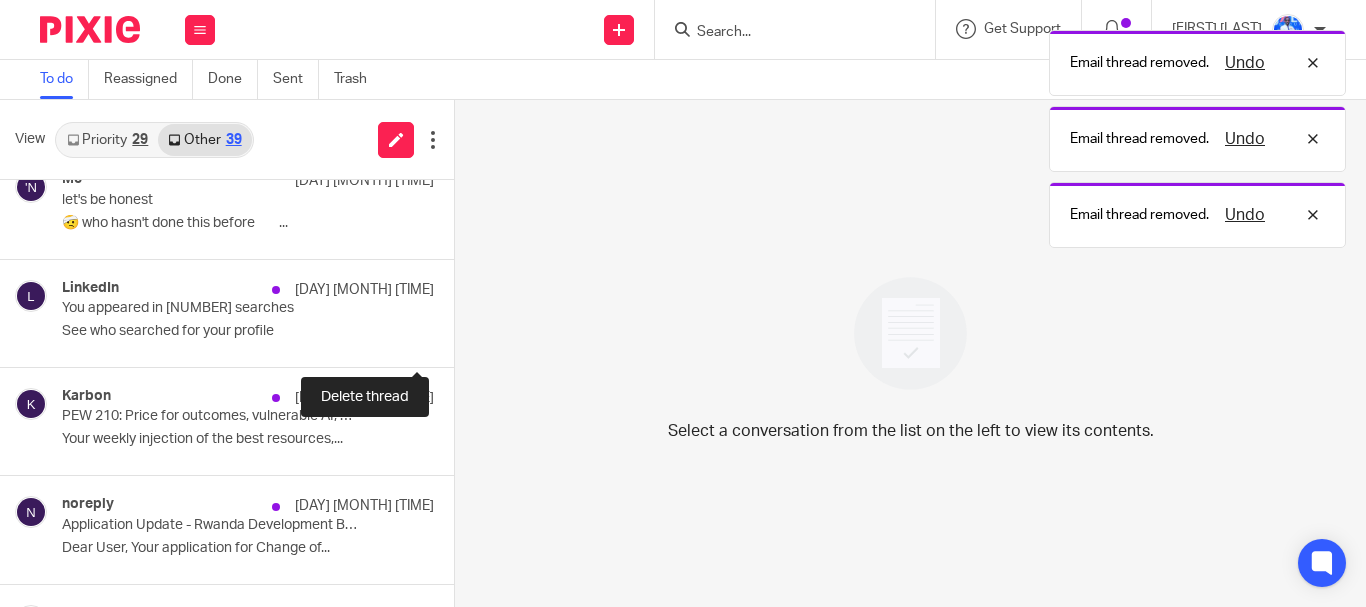 click at bounding box center (462, 340) 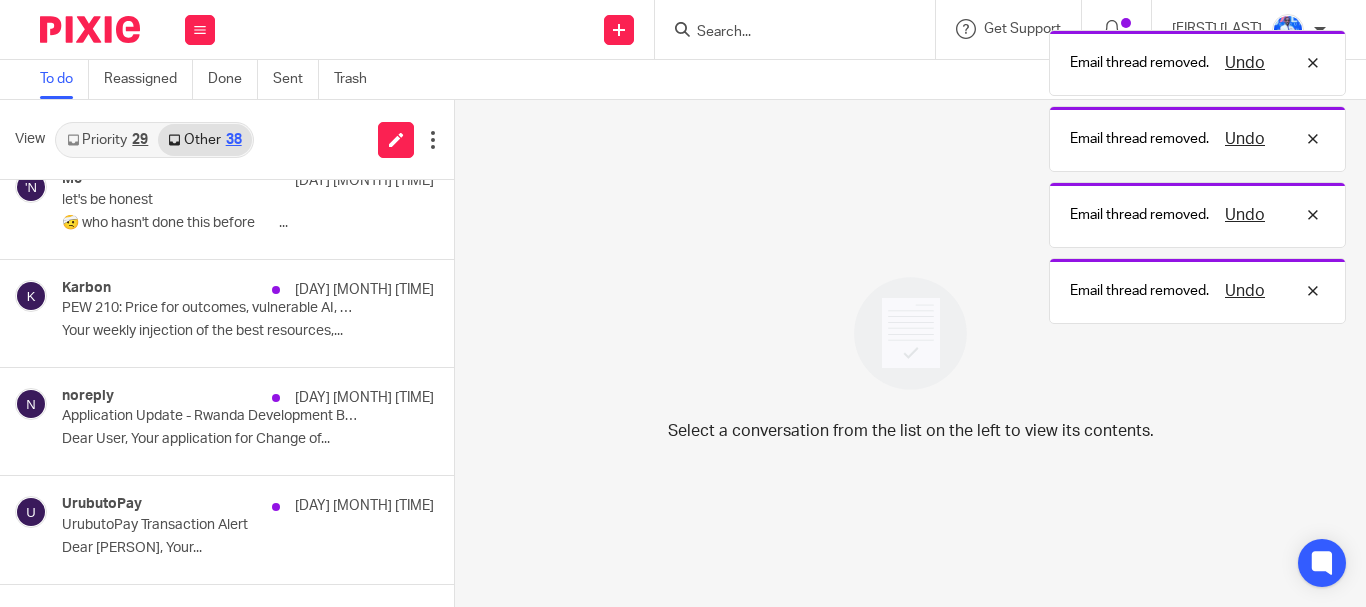 scroll, scrollTop: 137, scrollLeft: 0, axis: vertical 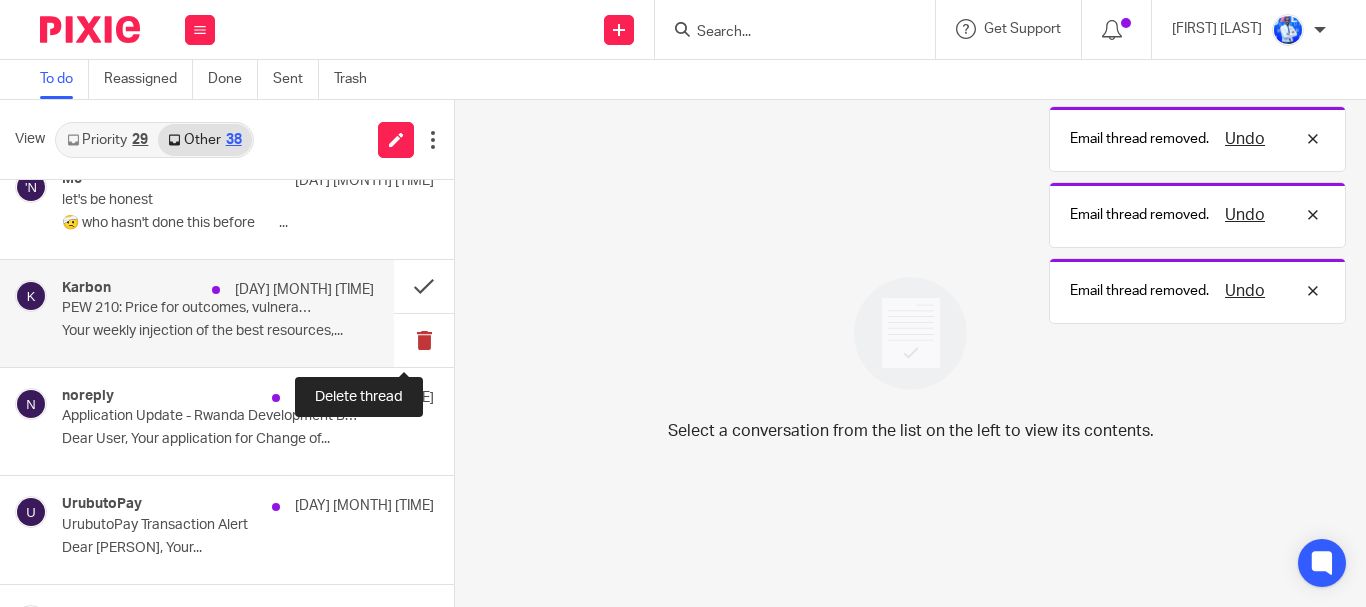 click at bounding box center (424, 340) 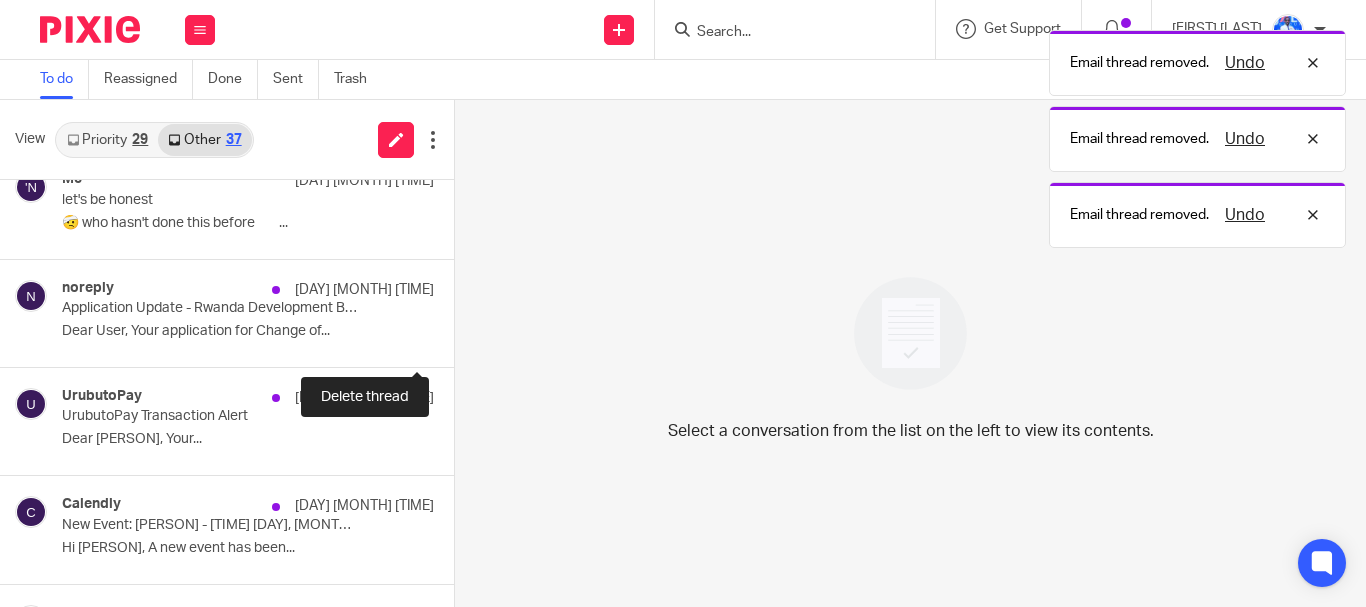 click at bounding box center [462, 340] 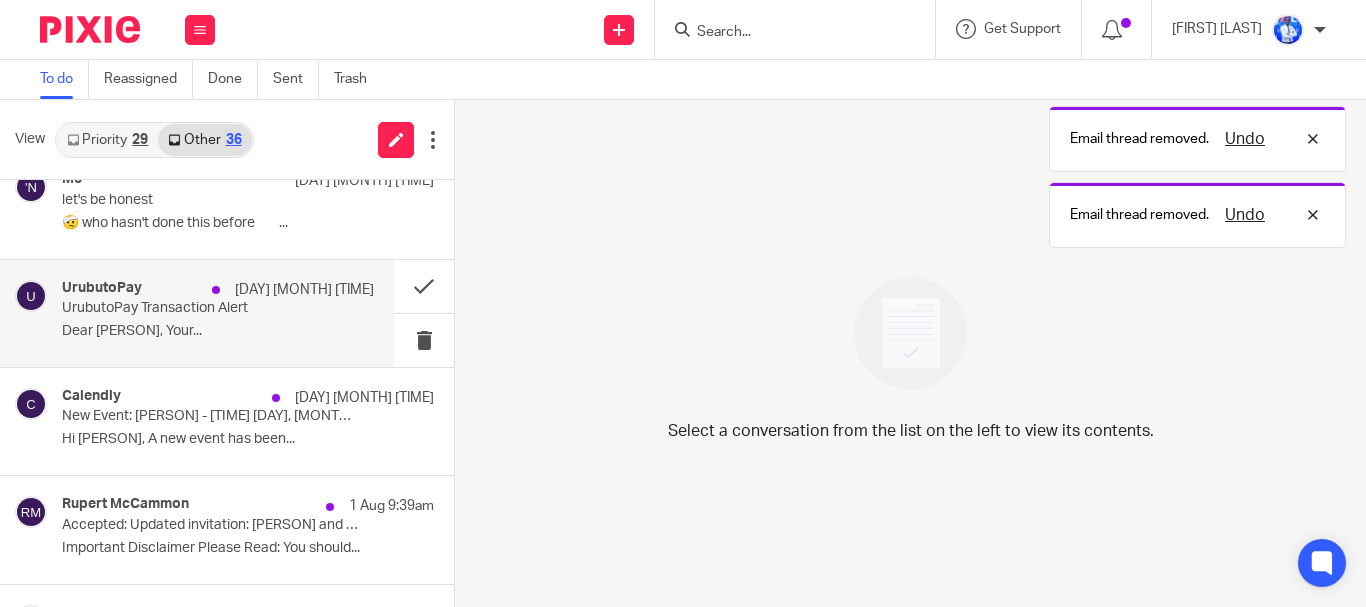 click on "Dear Andrew Omondi Wamira,          Your..." at bounding box center (218, 331) 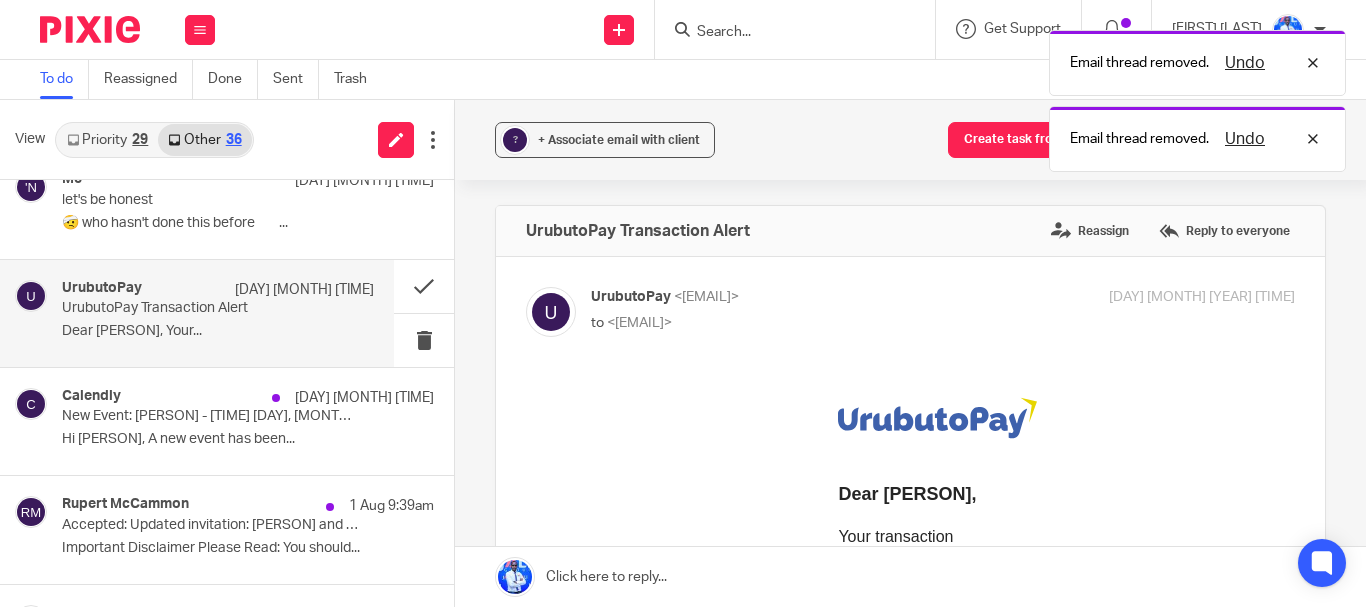 scroll, scrollTop: 0, scrollLeft: 0, axis: both 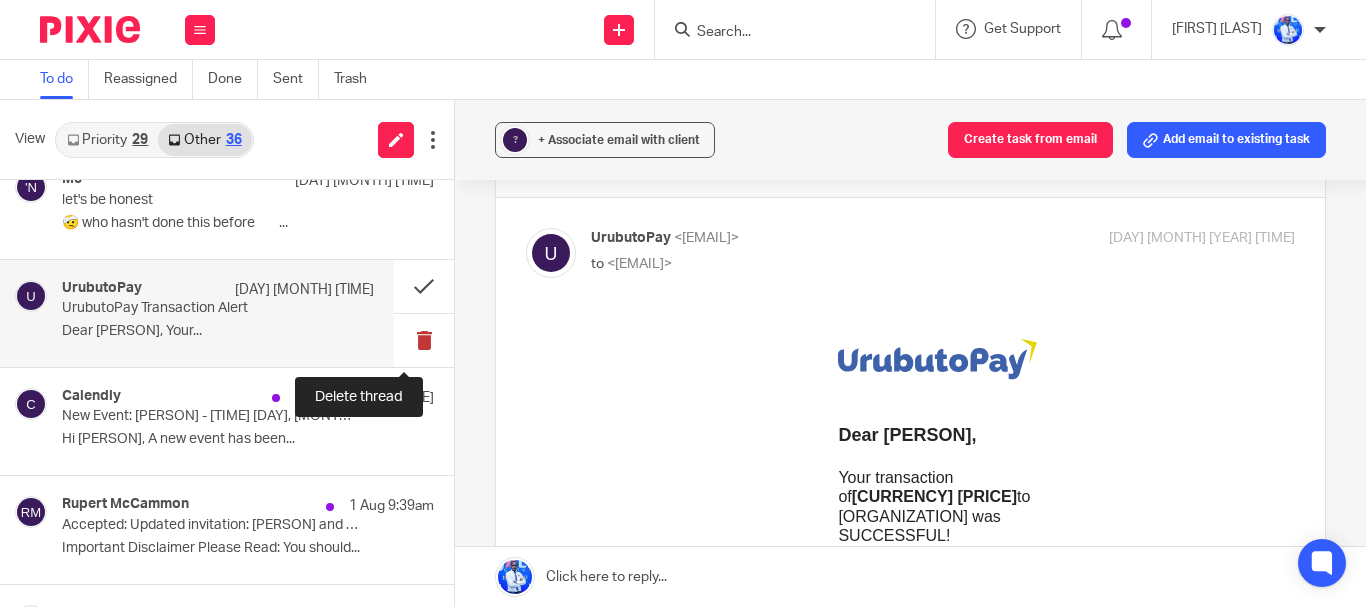 click at bounding box center (424, 340) 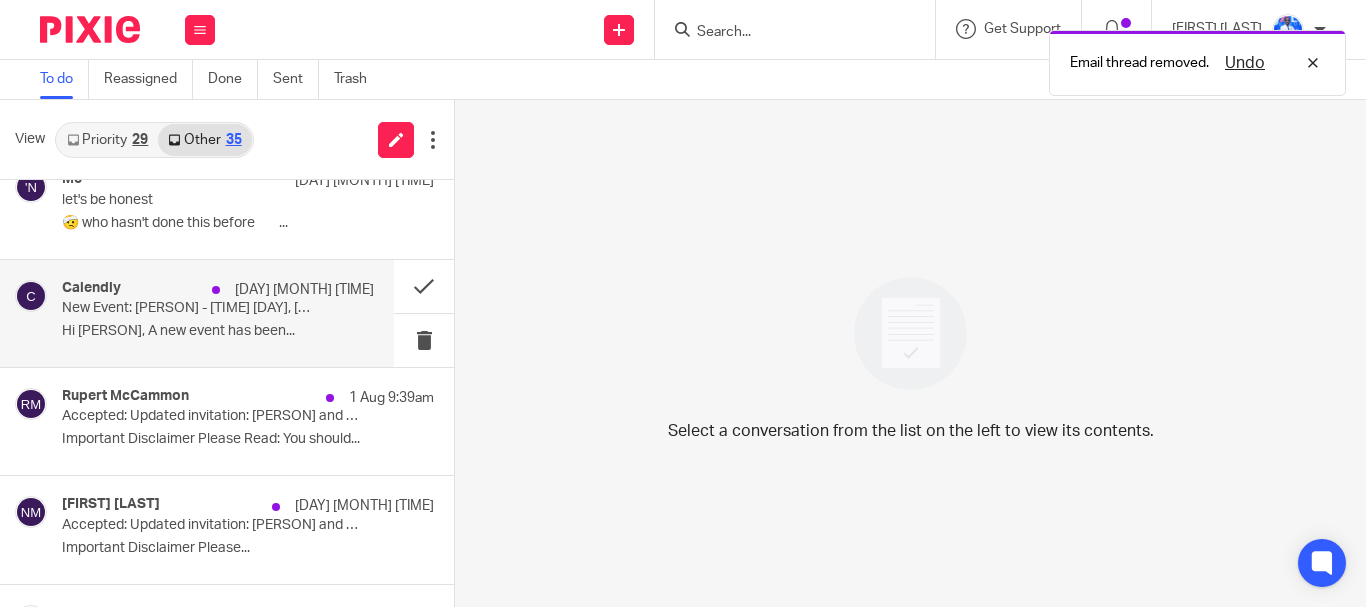 click on "Calendly
1 Aug 10:00am   New Event: George Njuguna  - 15:00 Mon, 4 Aug 2025 - Meeting with Felix   Hi Felix Nkundimana,     A new event has been..." at bounding box center [218, 313] 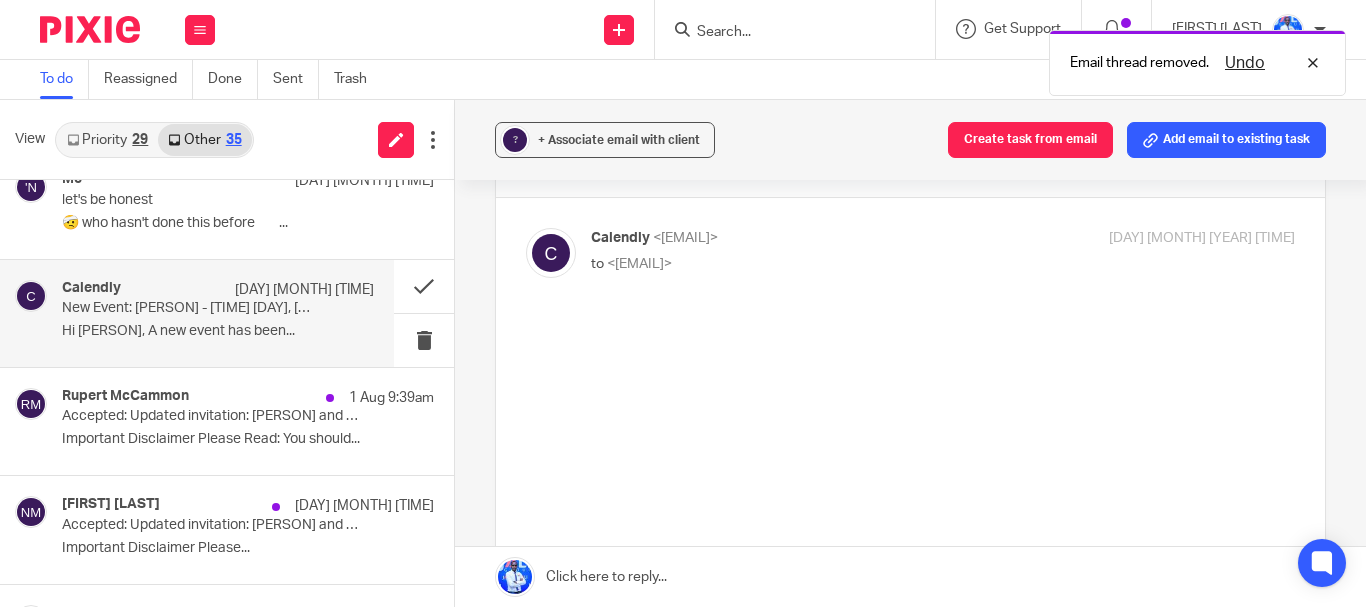 scroll, scrollTop: 0, scrollLeft: 0, axis: both 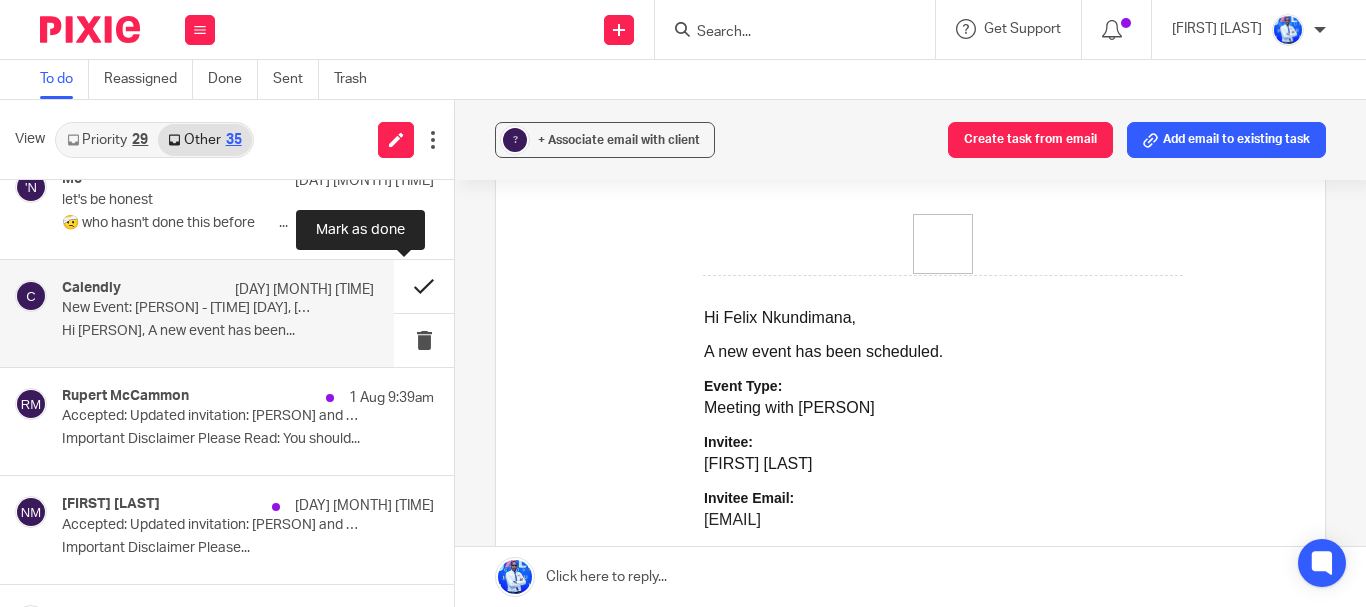 click at bounding box center [424, 286] 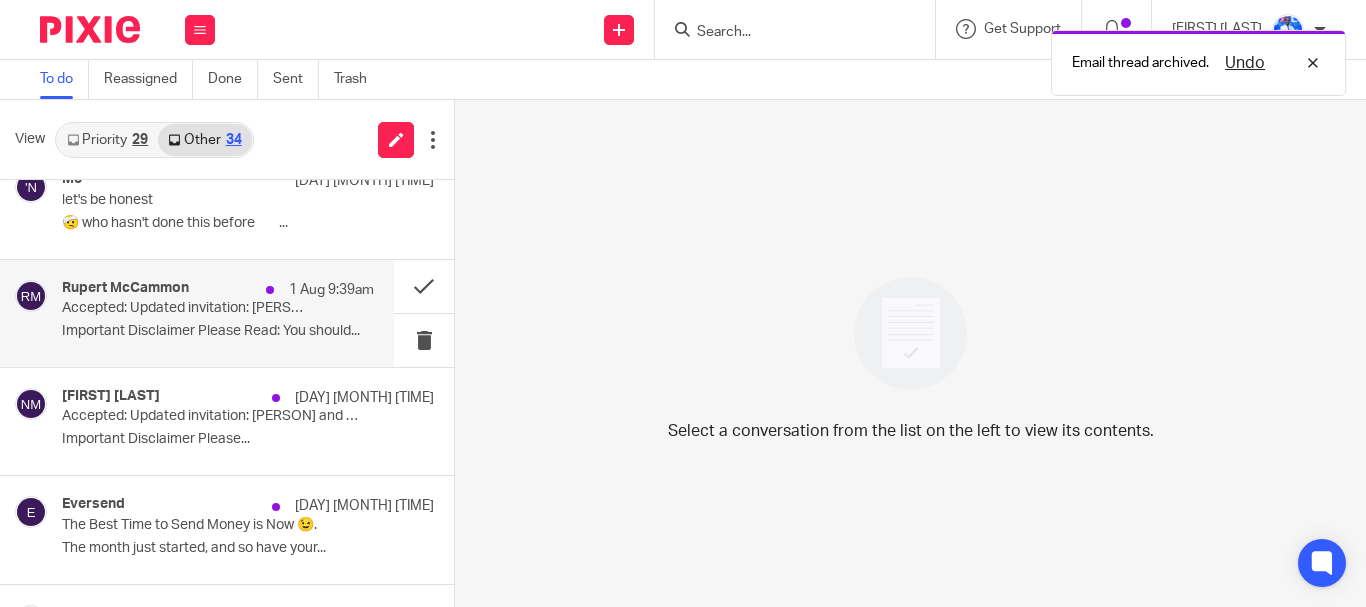 click on "Rupert McCammon
1 Aug 9:39am   Accepted: Updated invitation: Nombulelo and Felix Nkundimana @ Thu Aug 7, 2025 10am - 11am (CAT) (nombulelo@africaninvestments.co)   Important Disclaimer Please Read: You should..." at bounding box center [218, 313] 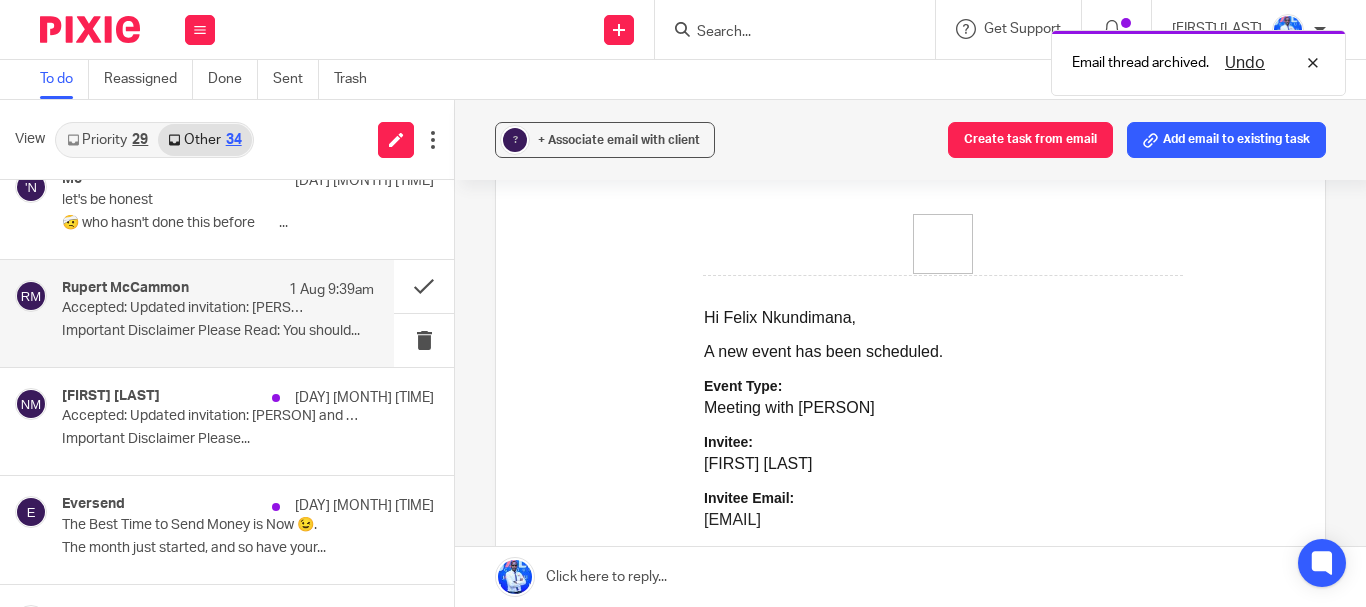 scroll, scrollTop: 0, scrollLeft: 0, axis: both 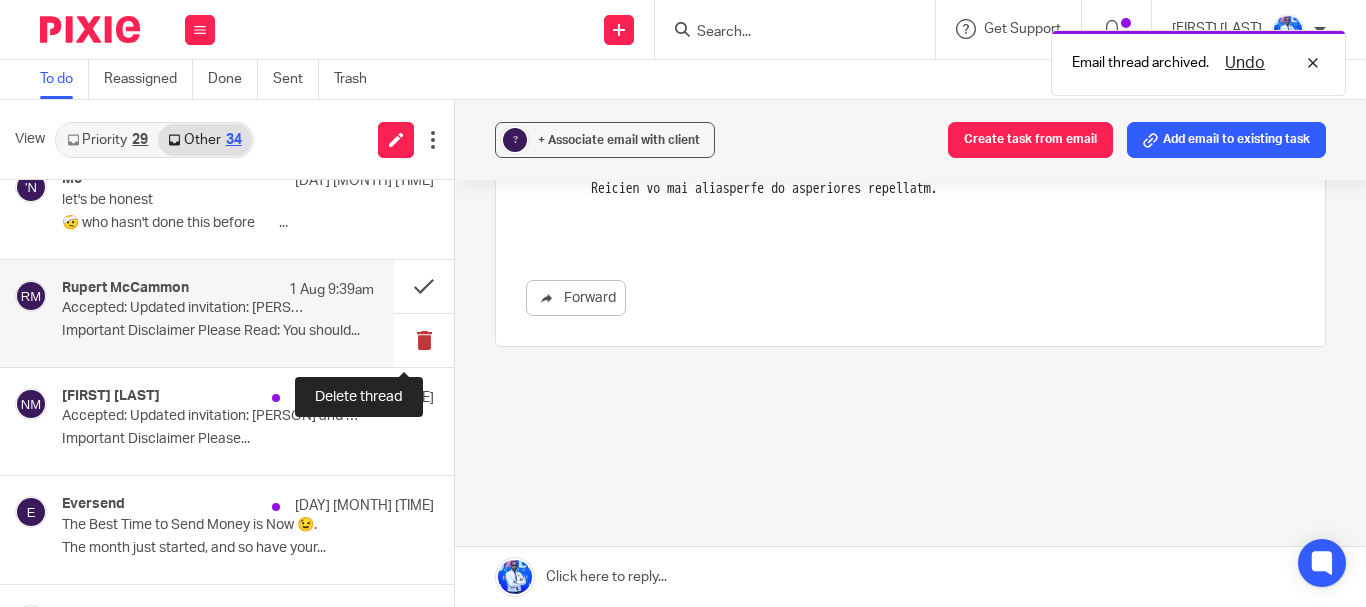 click at bounding box center (424, 340) 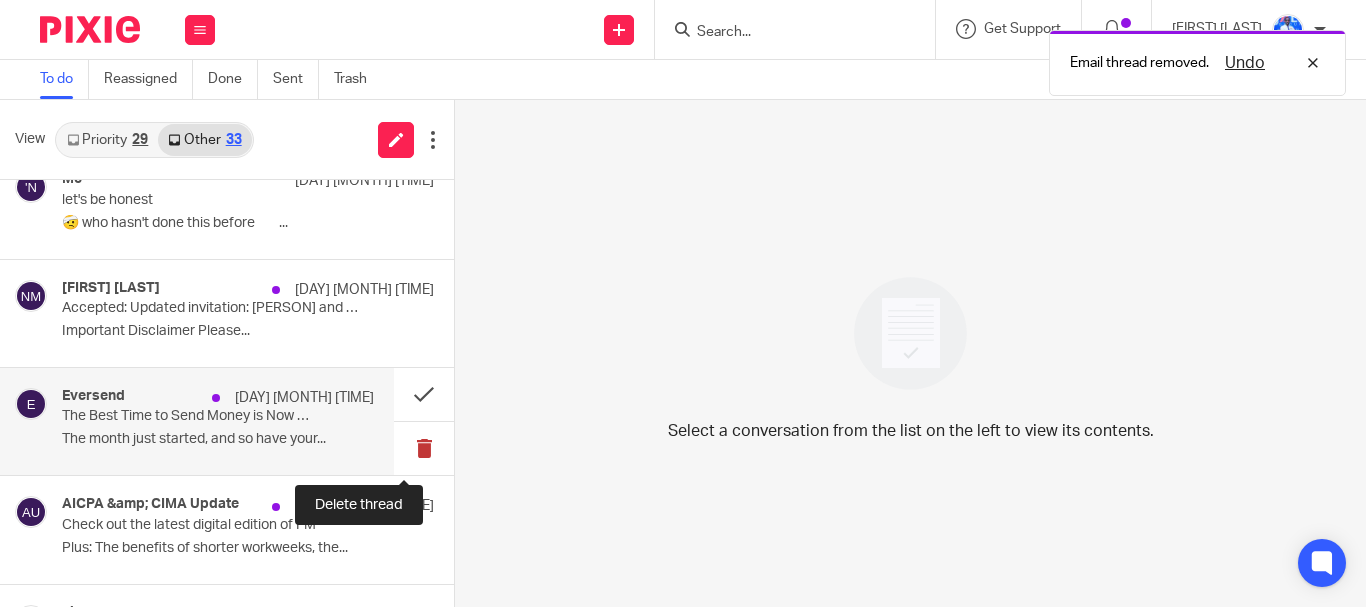 click at bounding box center [424, 448] 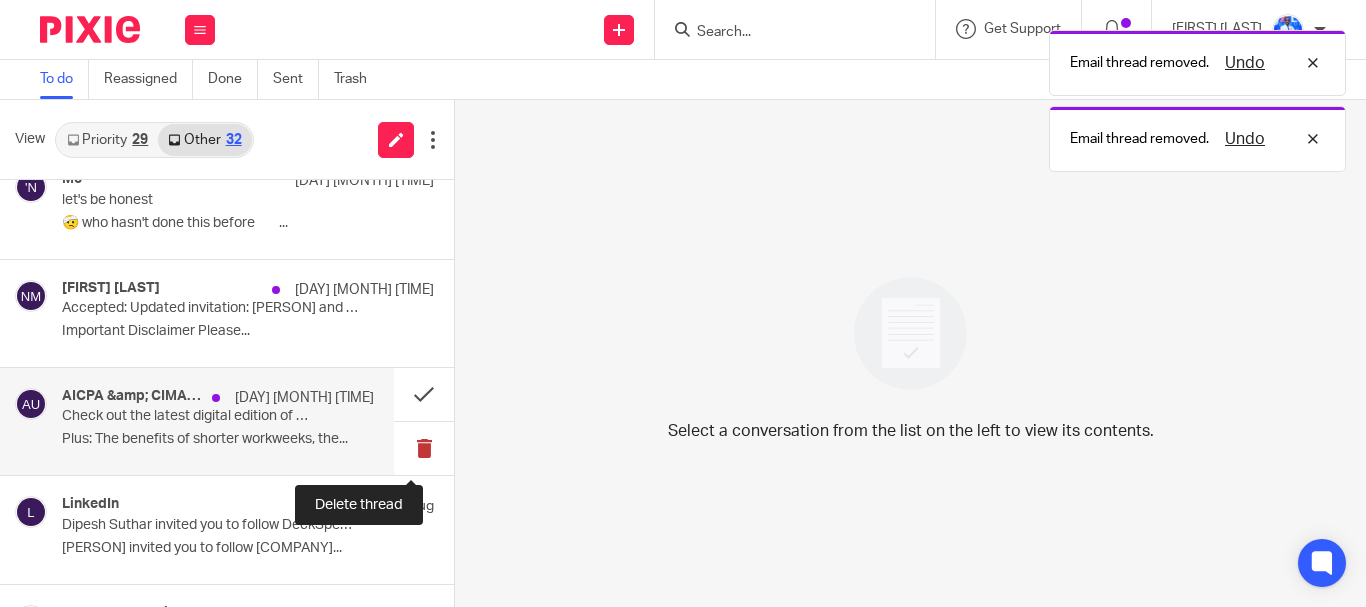 click at bounding box center (424, 448) 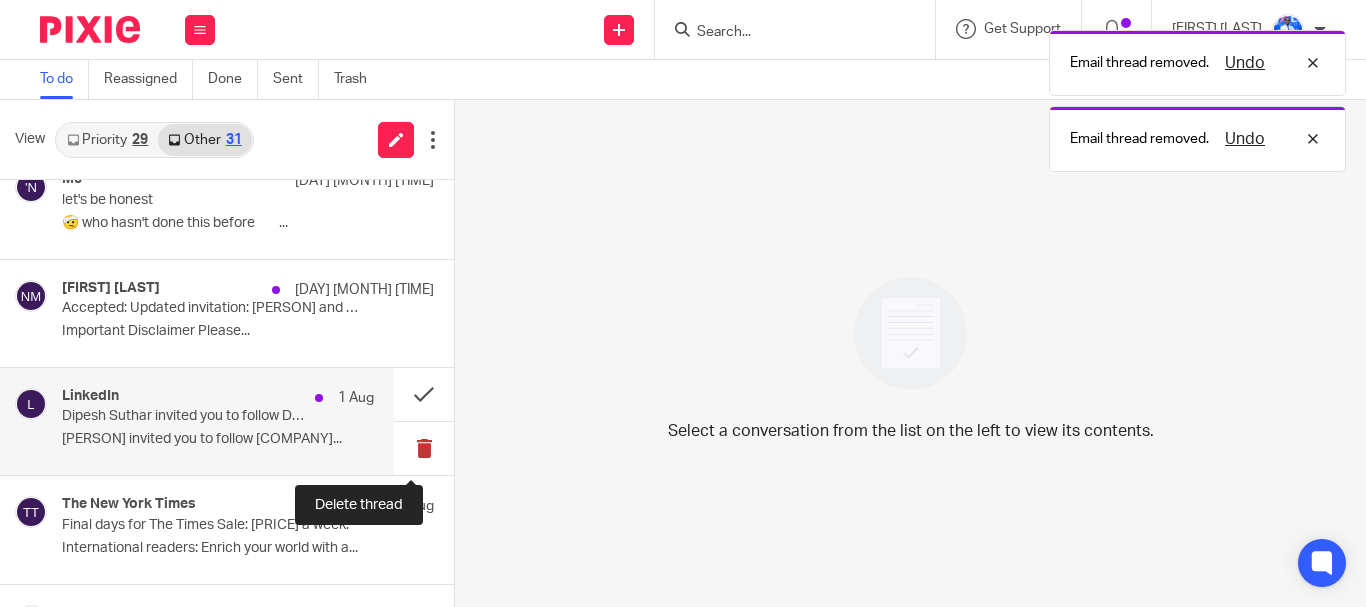 click at bounding box center (424, 448) 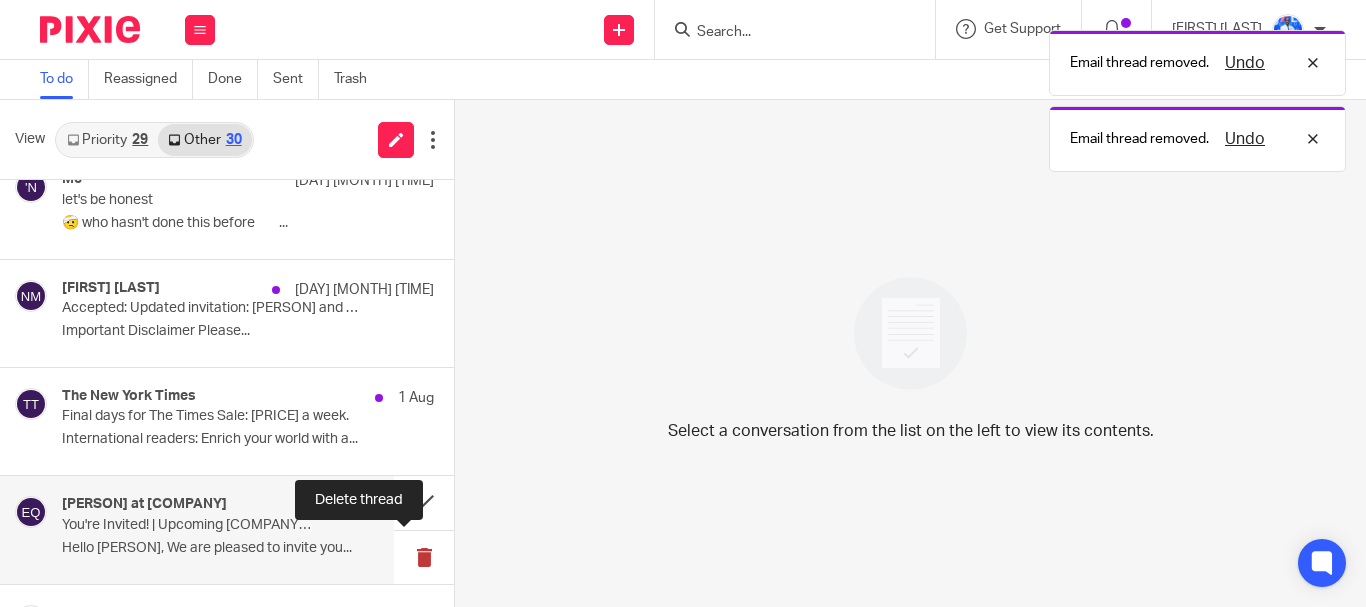 click at bounding box center [424, 557] 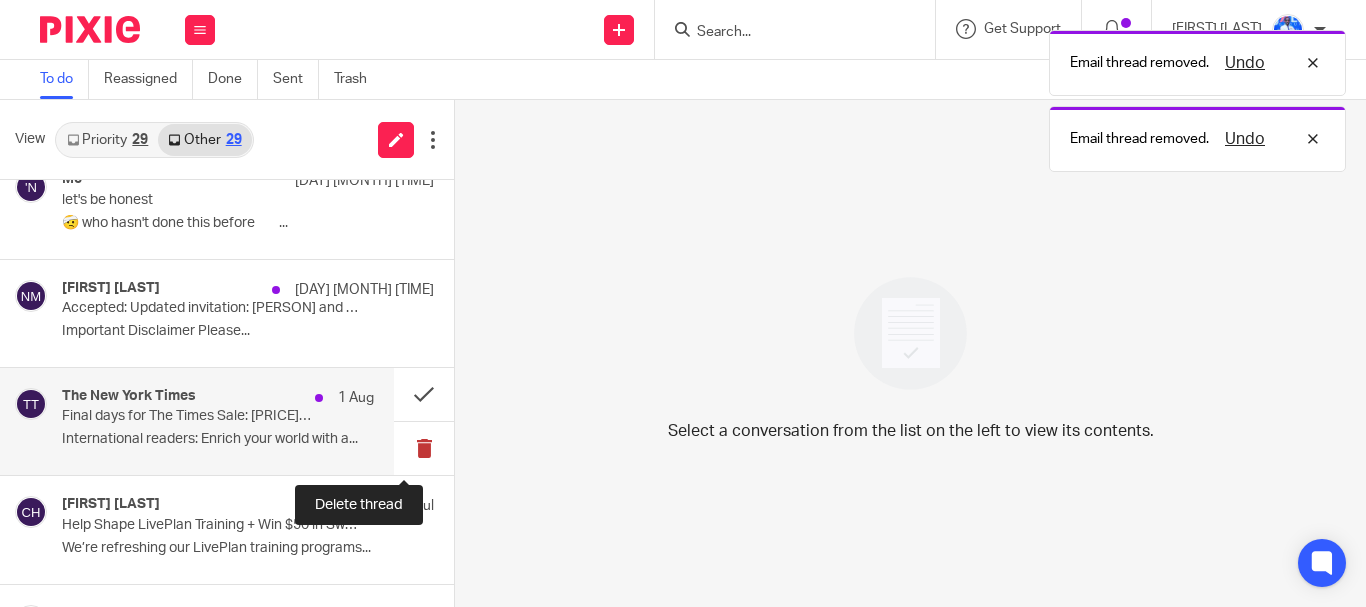 click at bounding box center [424, 448] 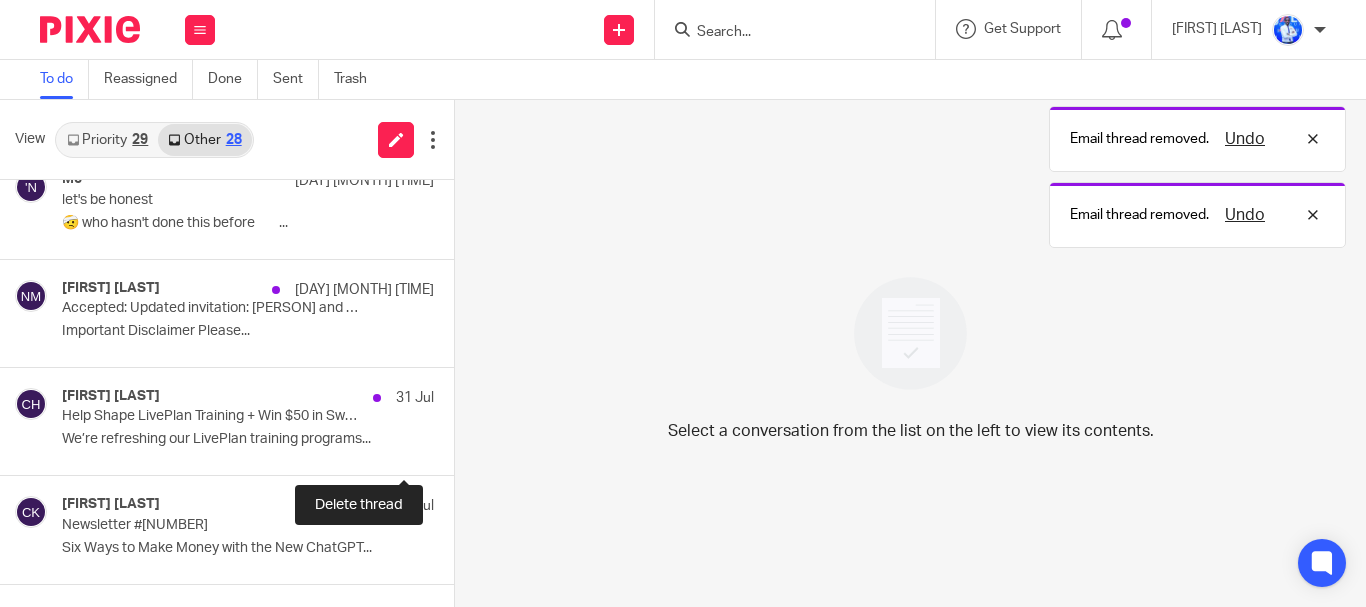 scroll, scrollTop: 115, scrollLeft: 0, axis: vertical 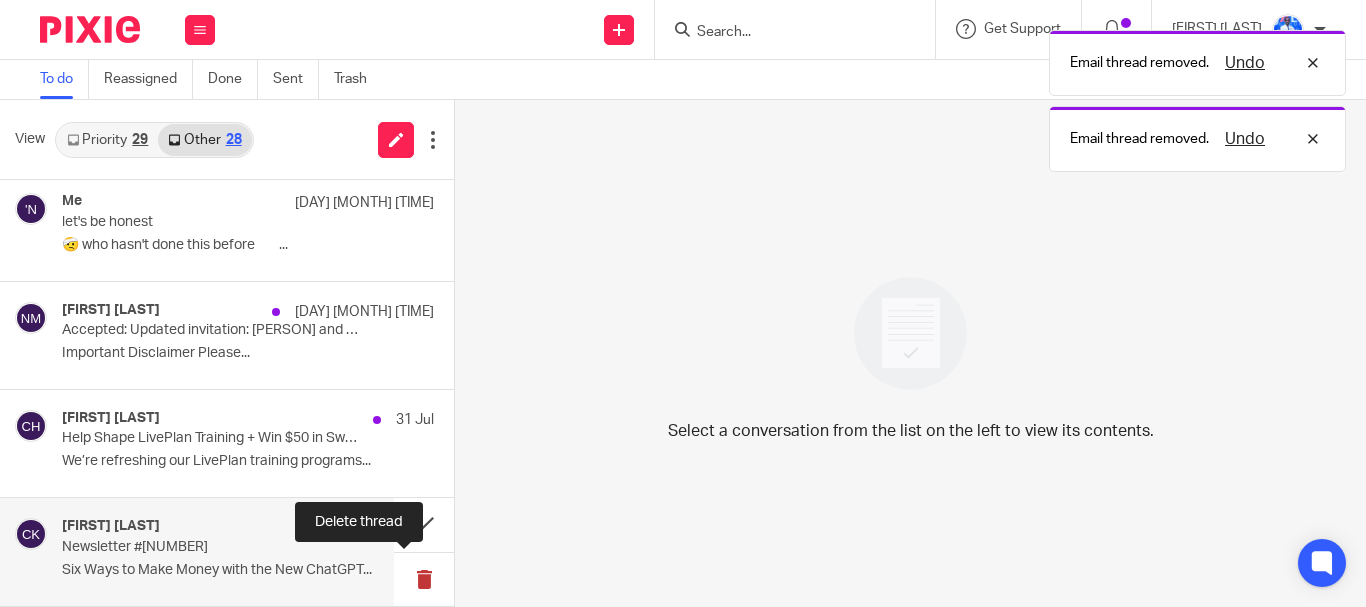 click at bounding box center [424, 579] 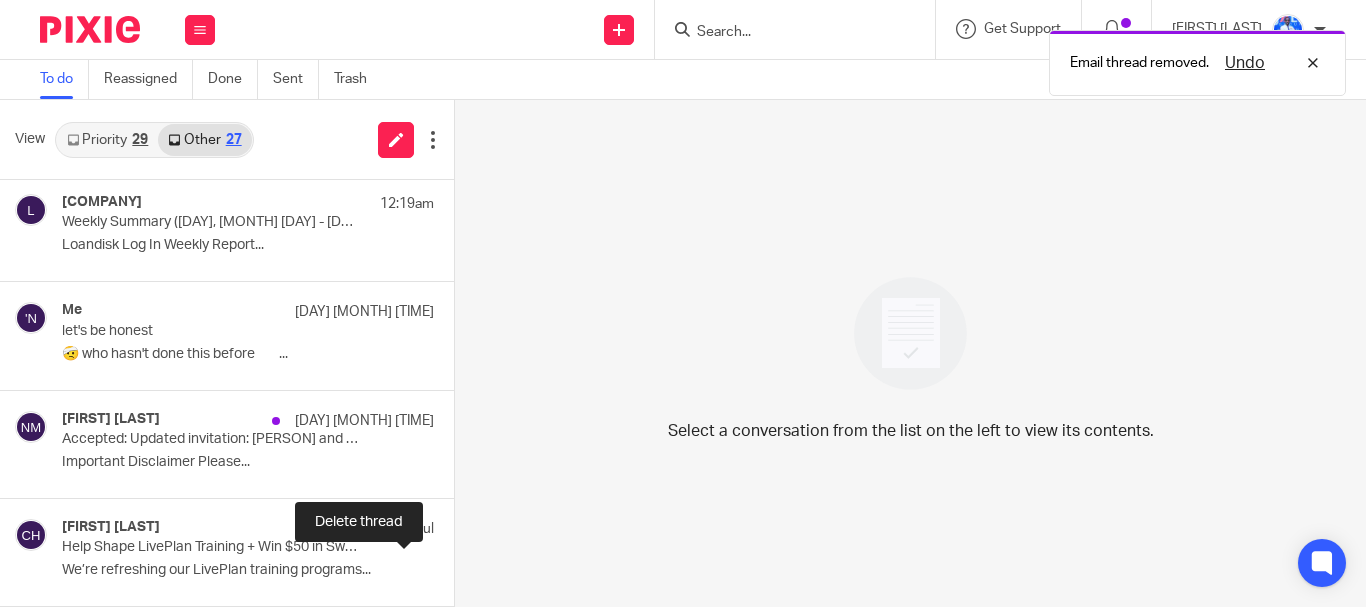 scroll, scrollTop: 6, scrollLeft: 0, axis: vertical 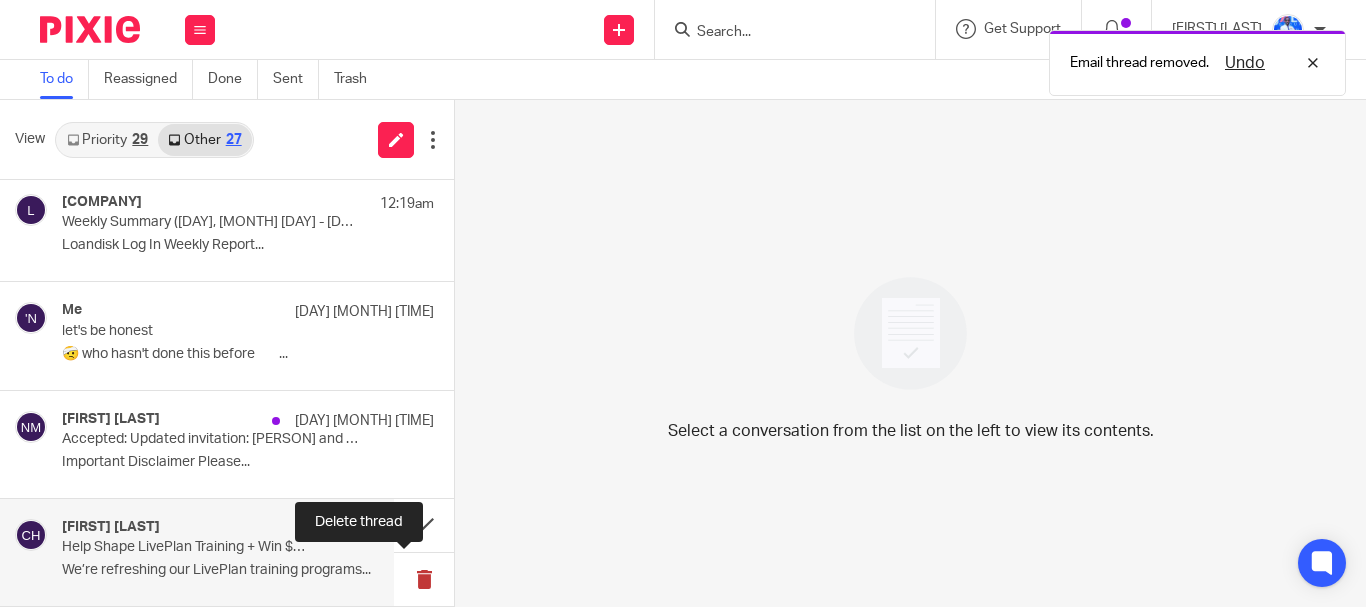 click at bounding box center (424, 579) 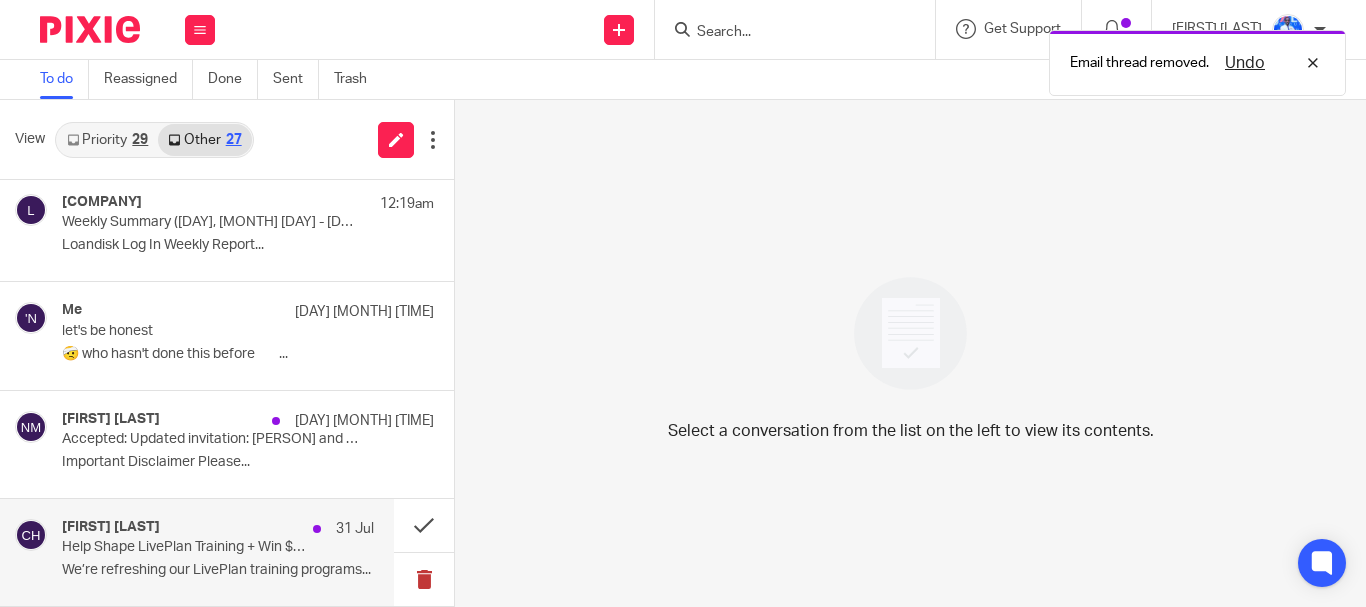 scroll, scrollTop: 0, scrollLeft: 0, axis: both 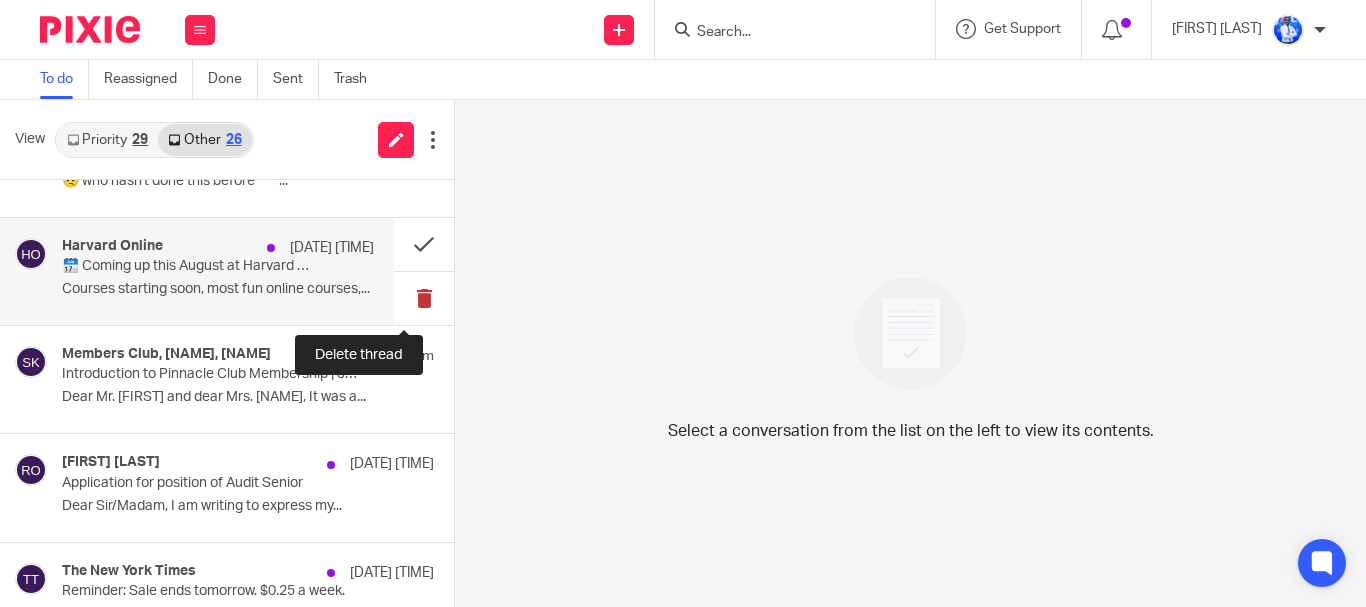 click at bounding box center [424, 298] 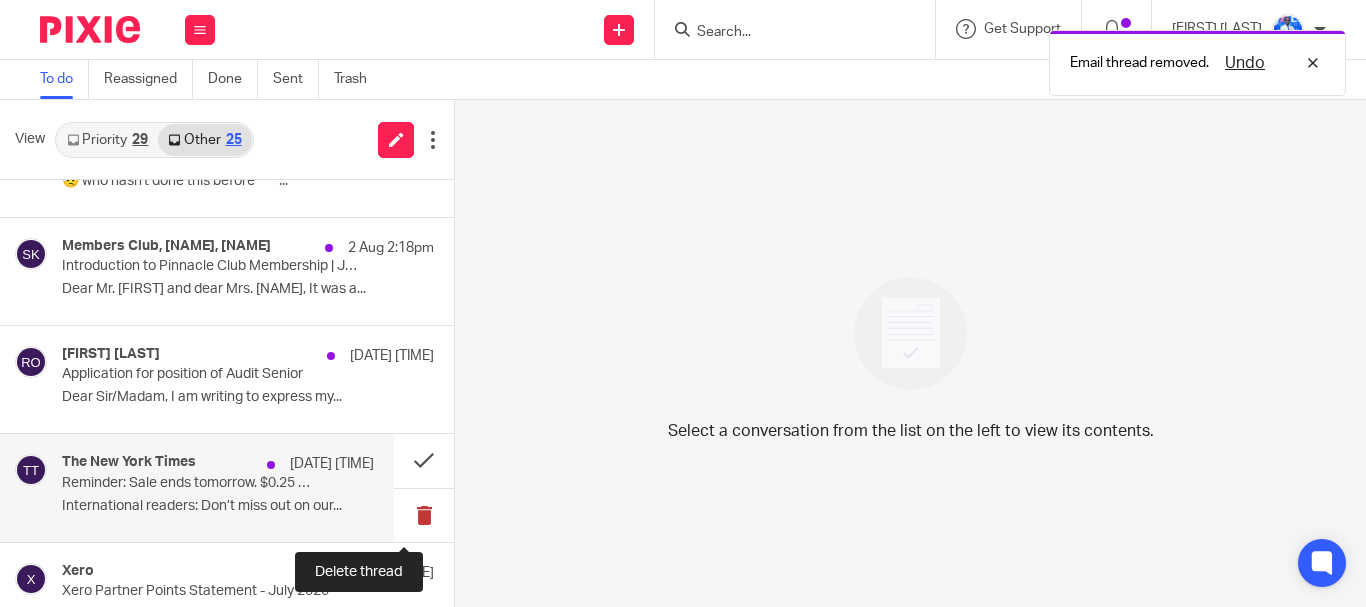 click at bounding box center (424, 515) 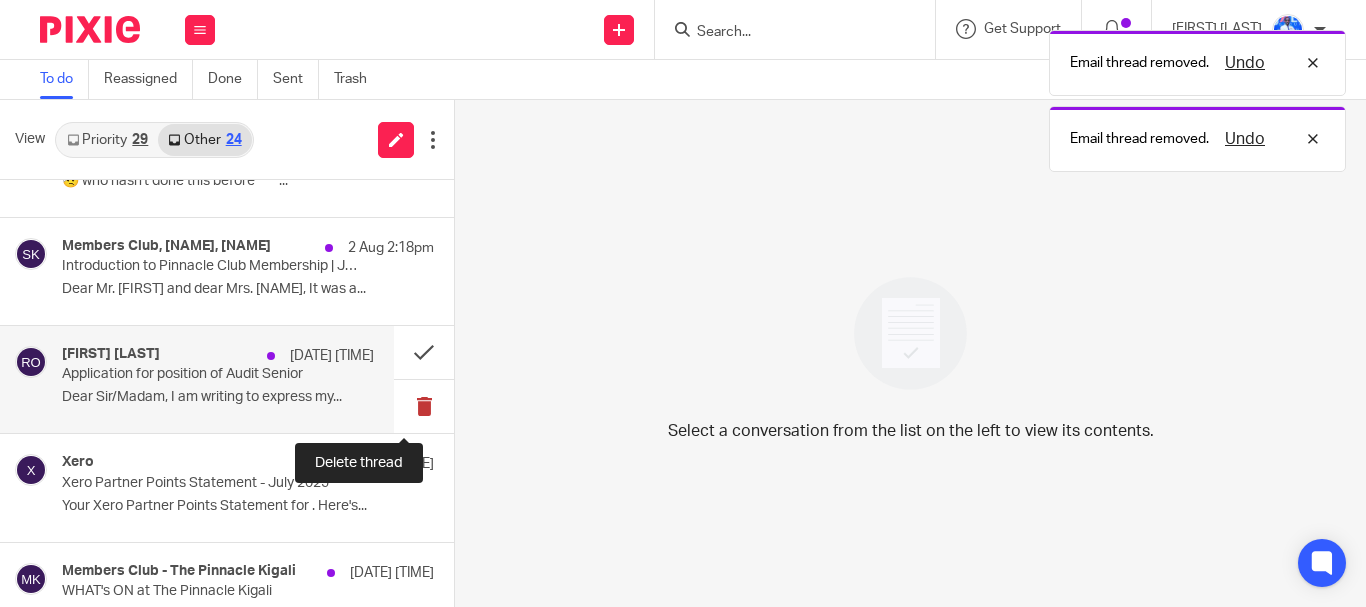 click at bounding box center (424, 406) 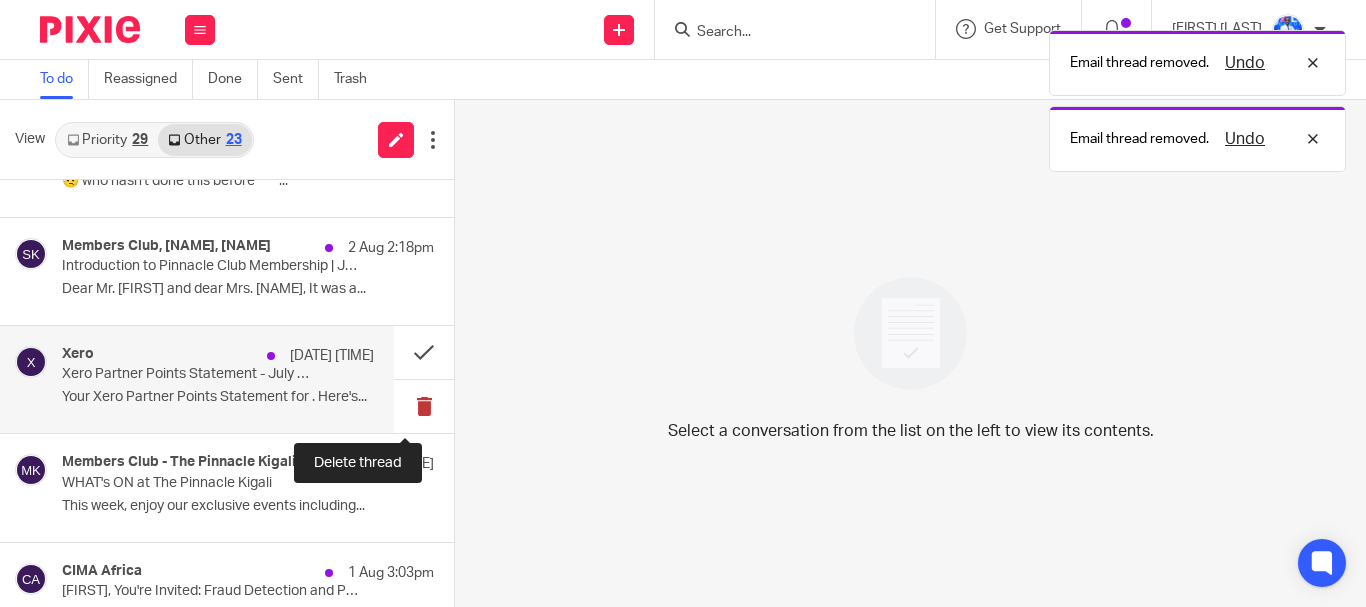click at bounding box center [424, 406] 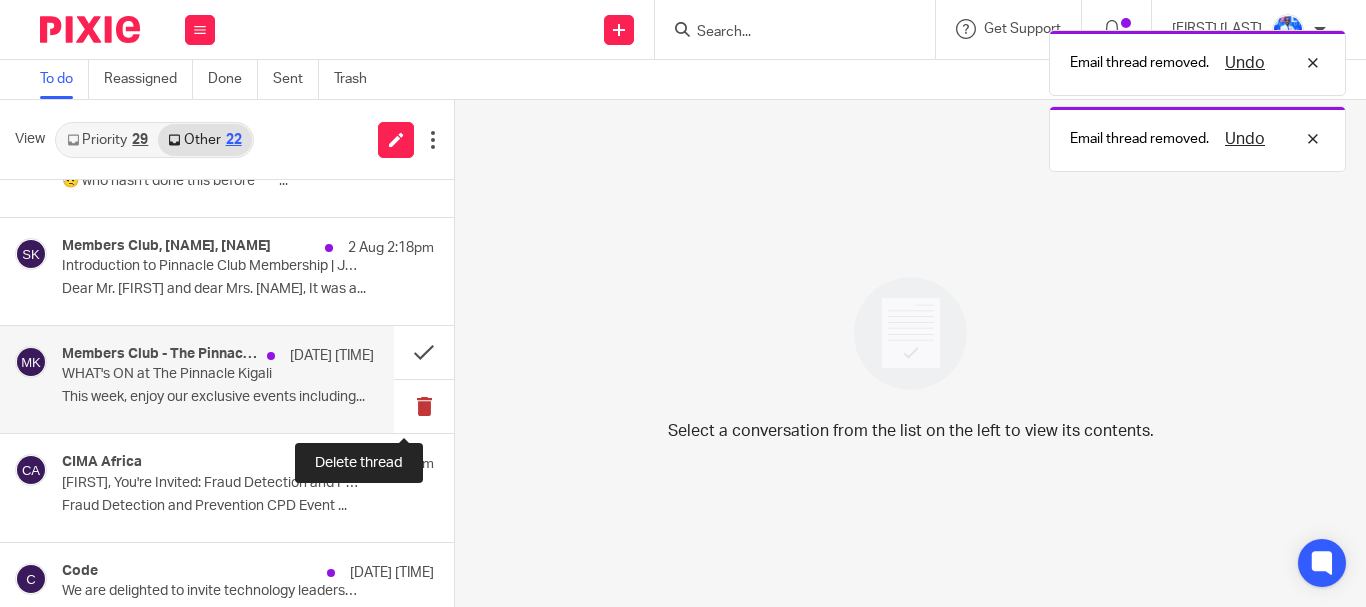 click at bounding box center (424, 406) 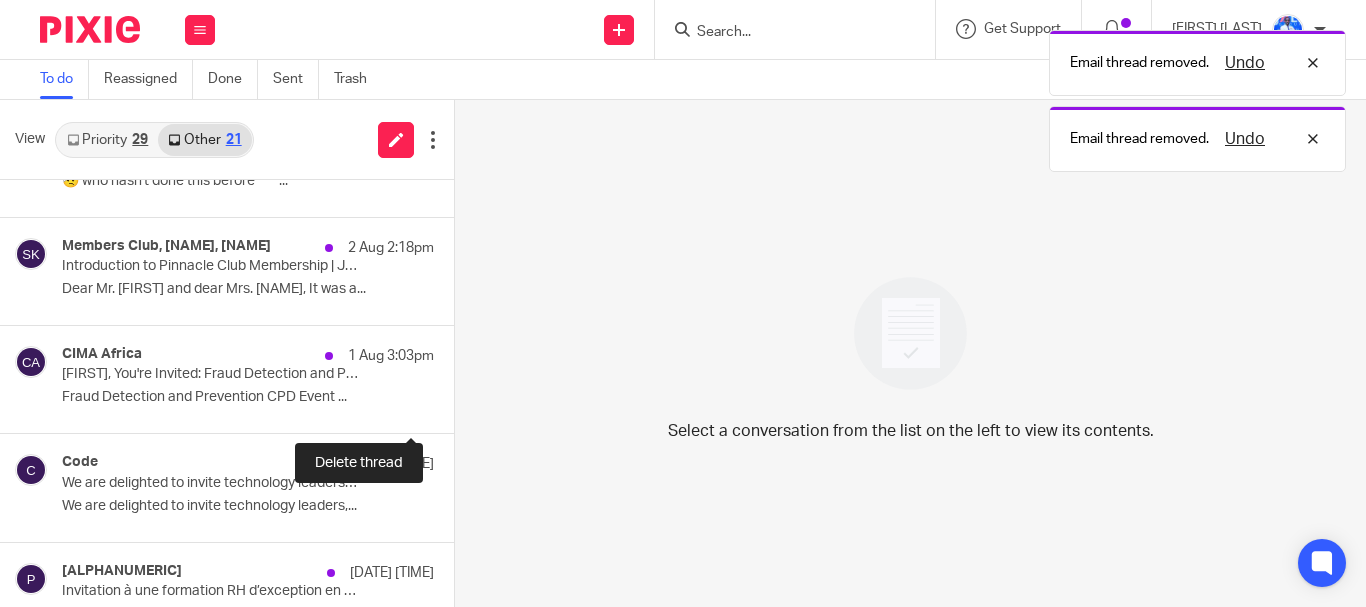 click at bounding box center (462, 406) 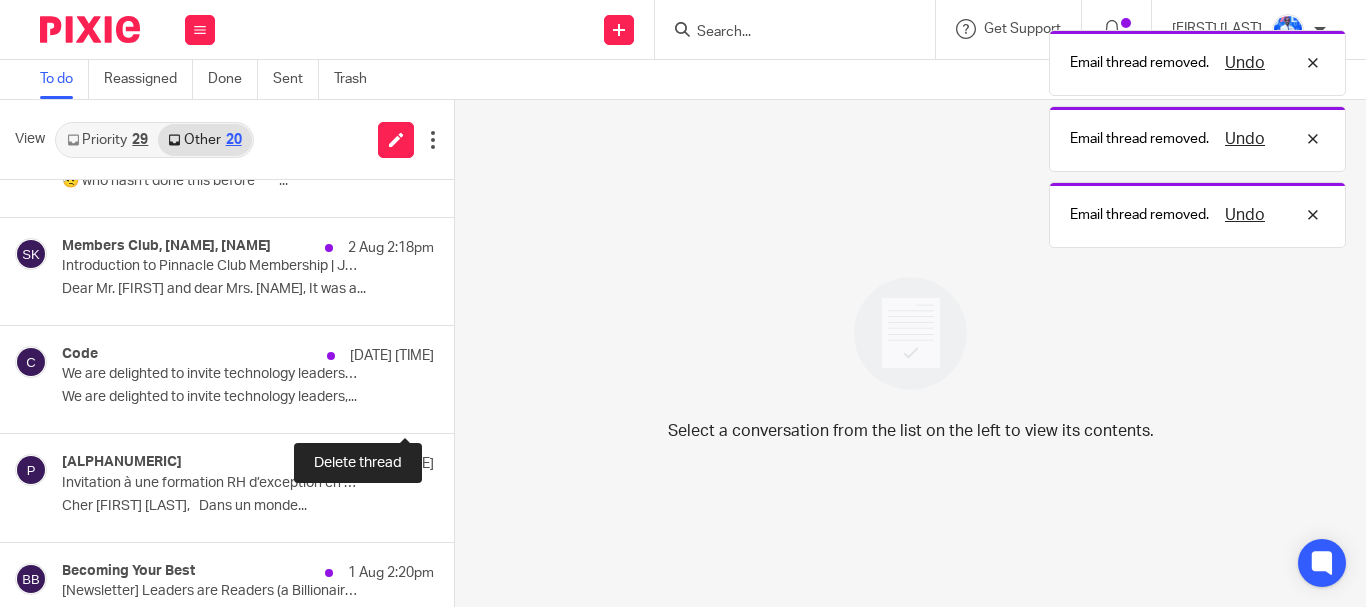 click at bounding box center [462, 406] 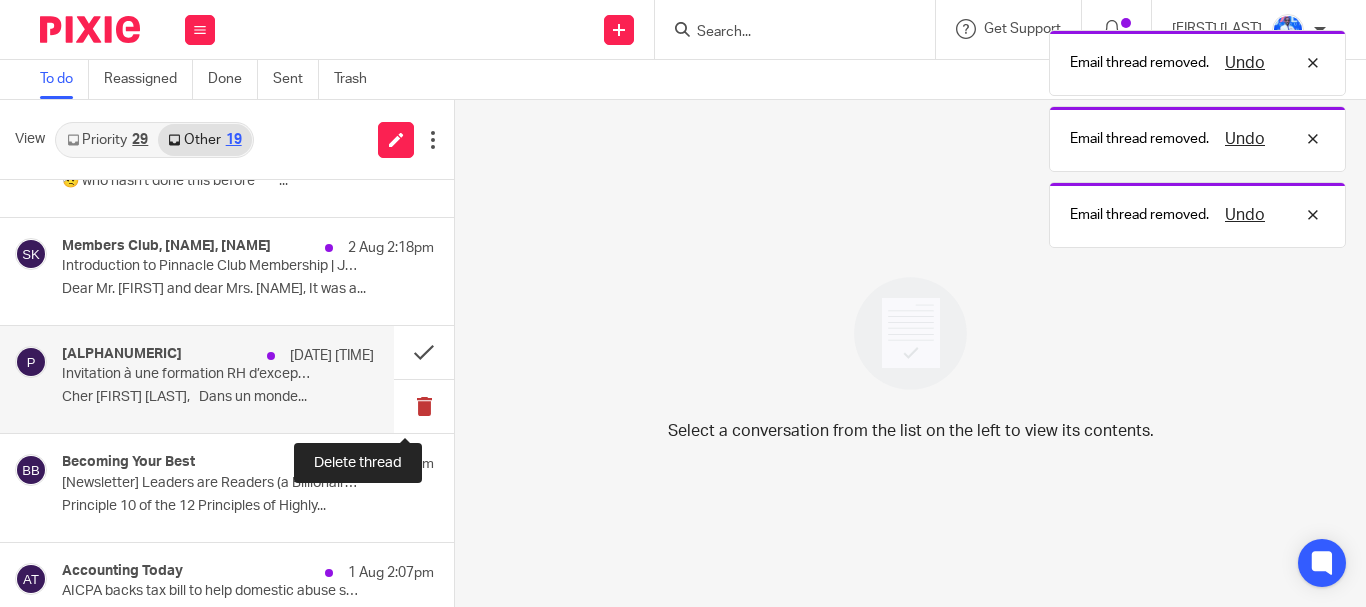 click at bounding box center (424, 406) 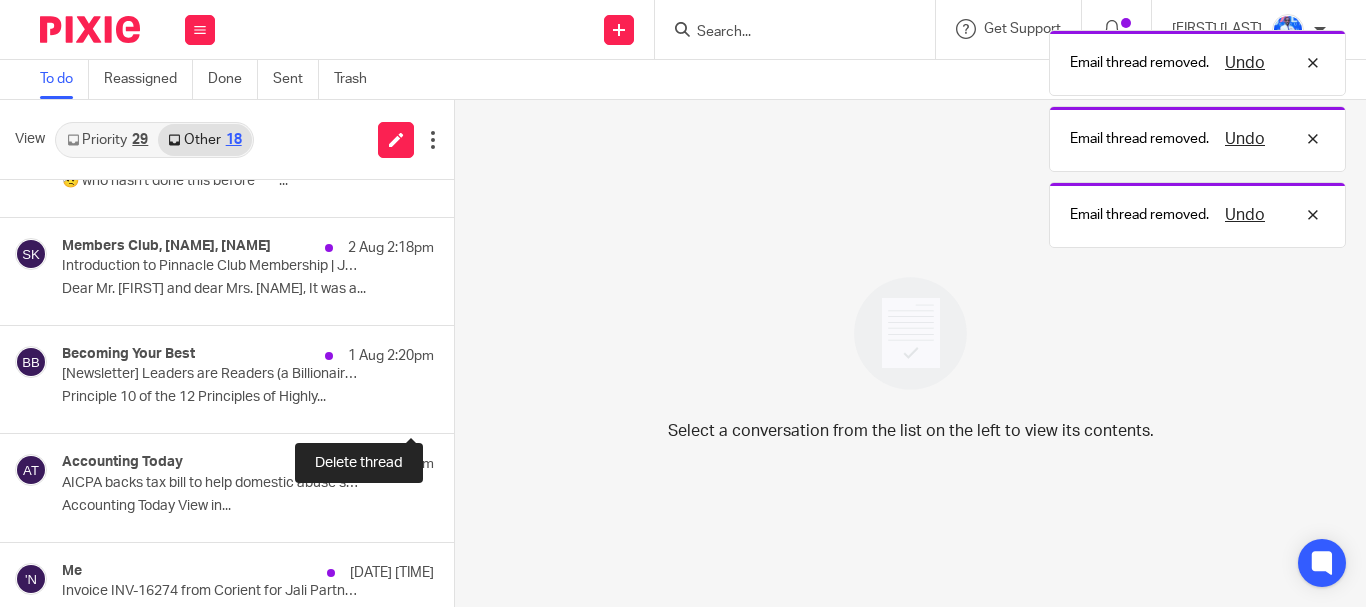 click at bounding box center (462, 406) 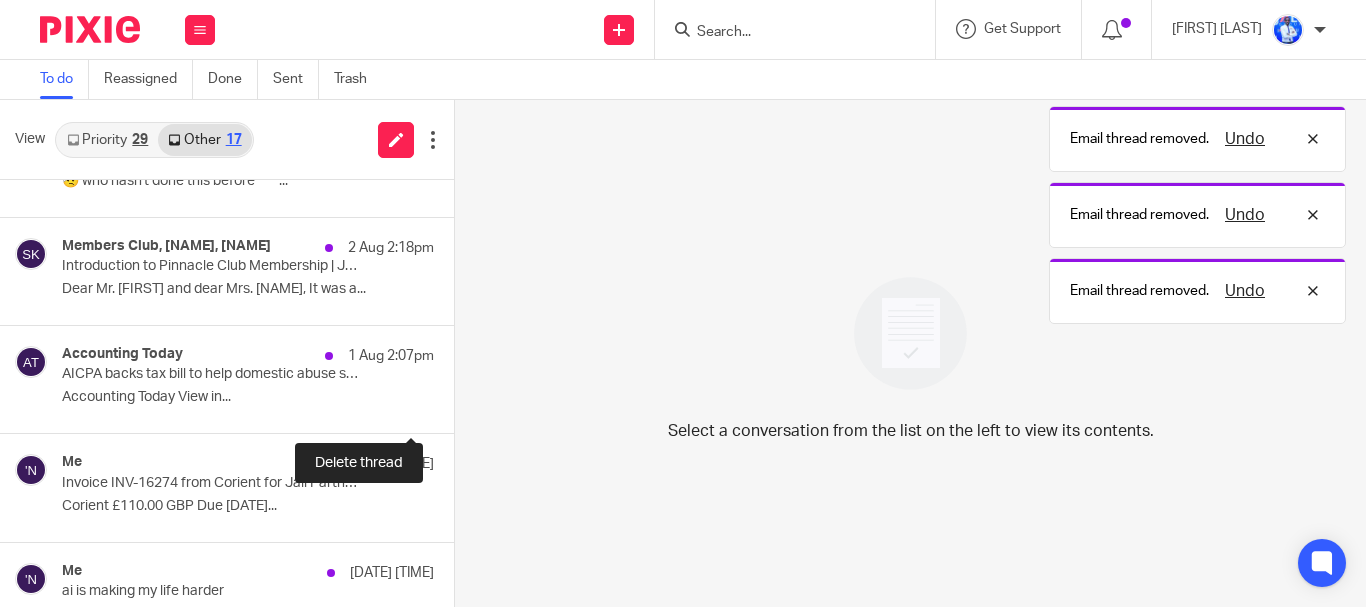 click at bounding box center (462, 406) 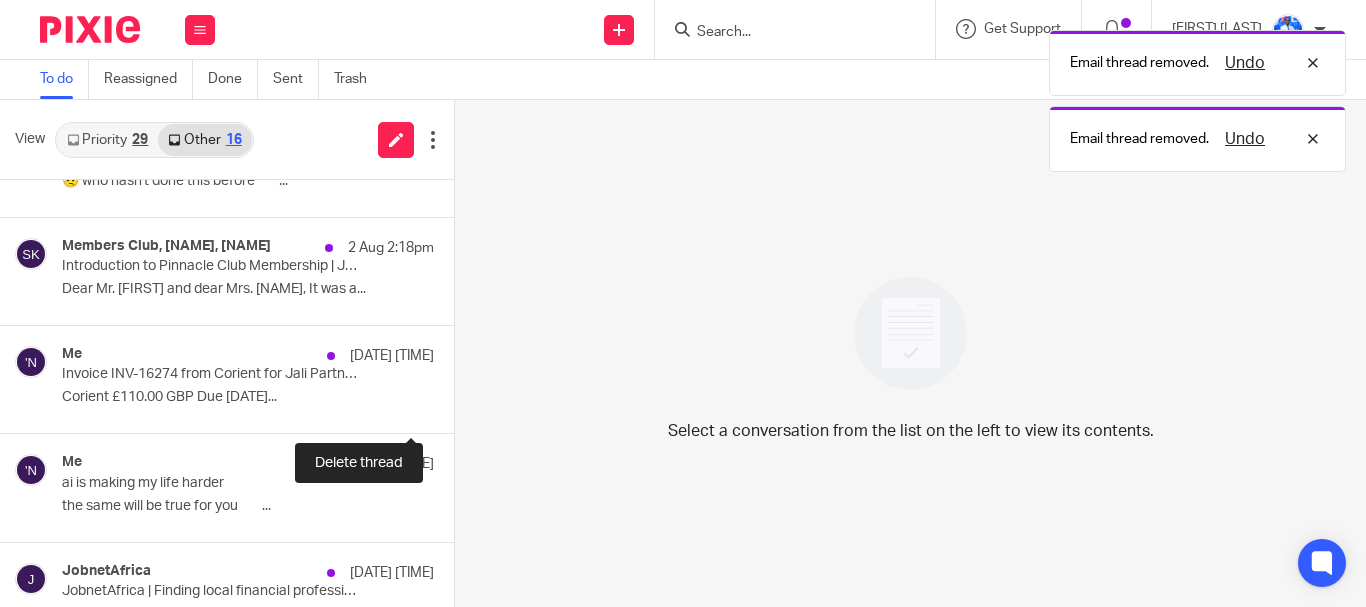click at bounding box center (462, 406) 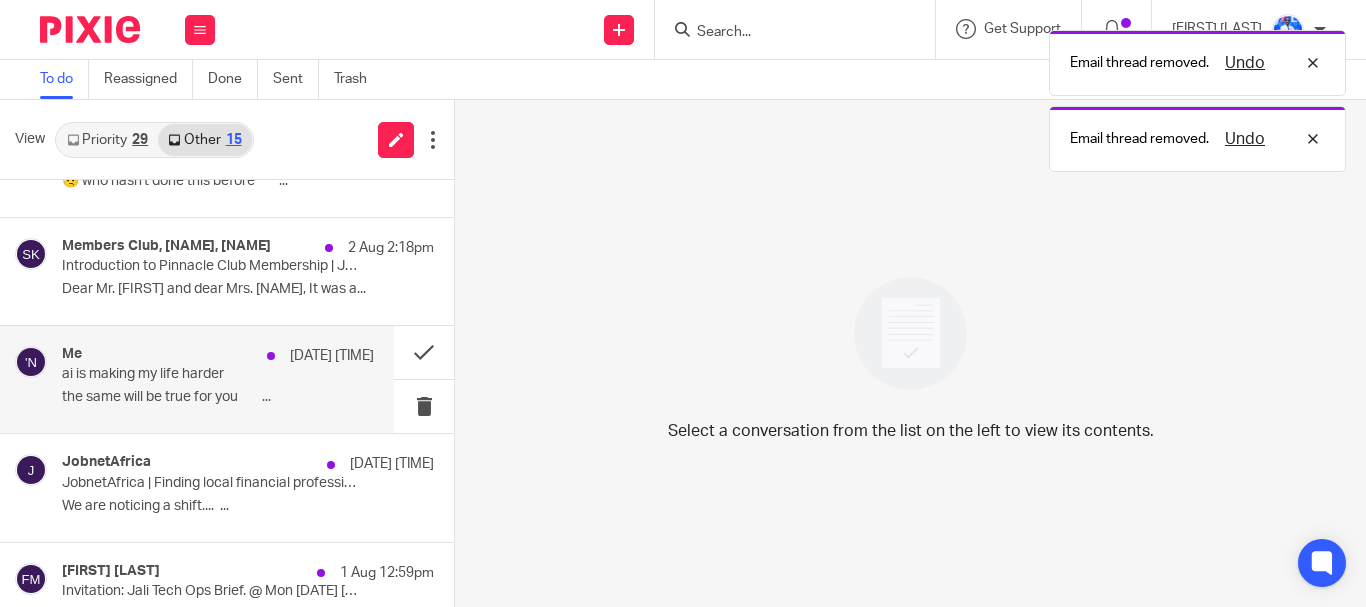 click on "the same will be true for you   ͏ ͏ ͏ ͏ ͏ ͏ ͏ ͏..." at bounding box center [218, 397] 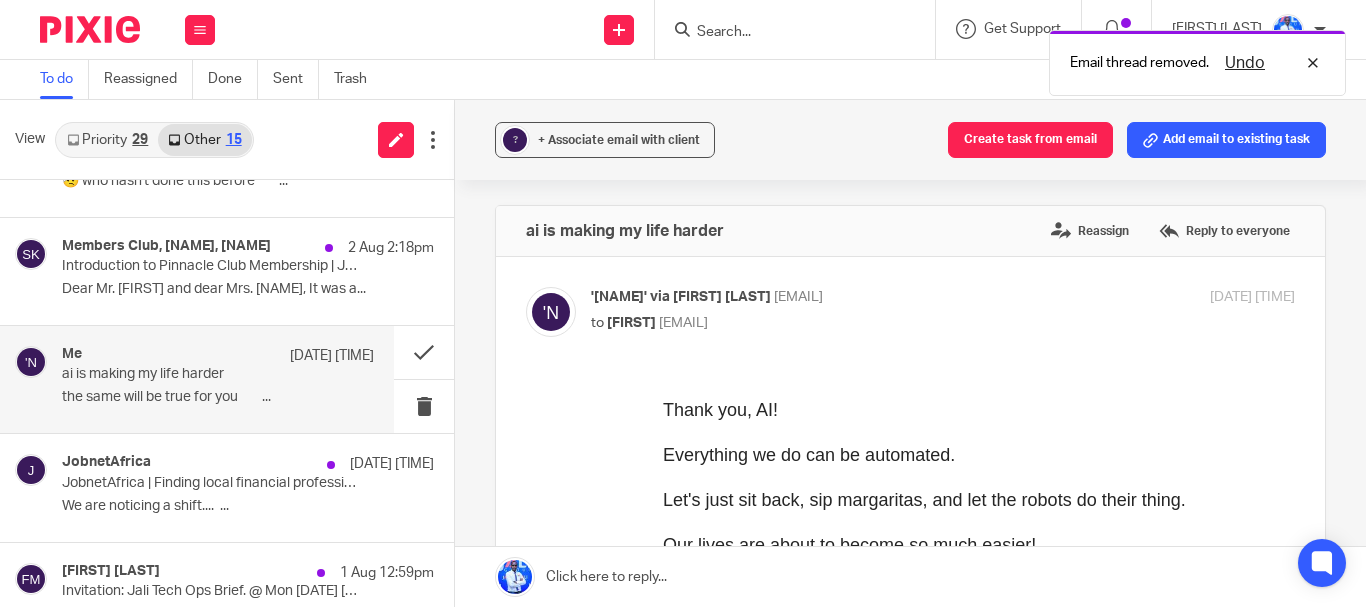scroll, scrollTop: 0, scrollLeft: 0, axis: both 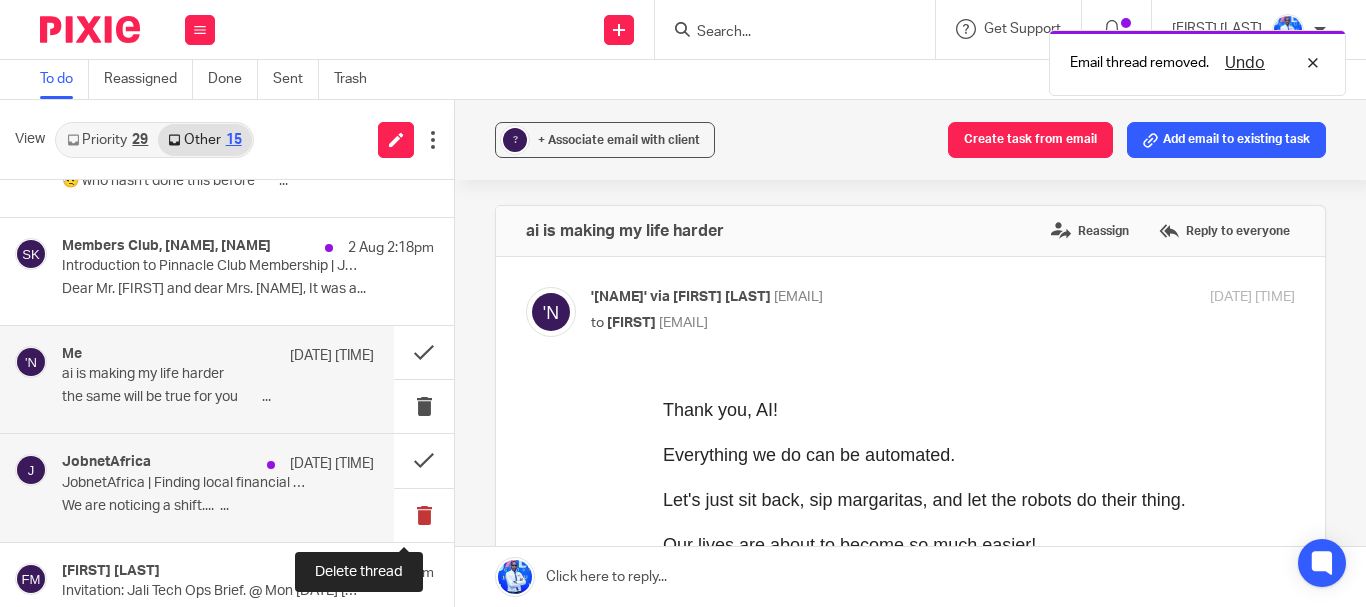 click at bounding box center (424, 515) 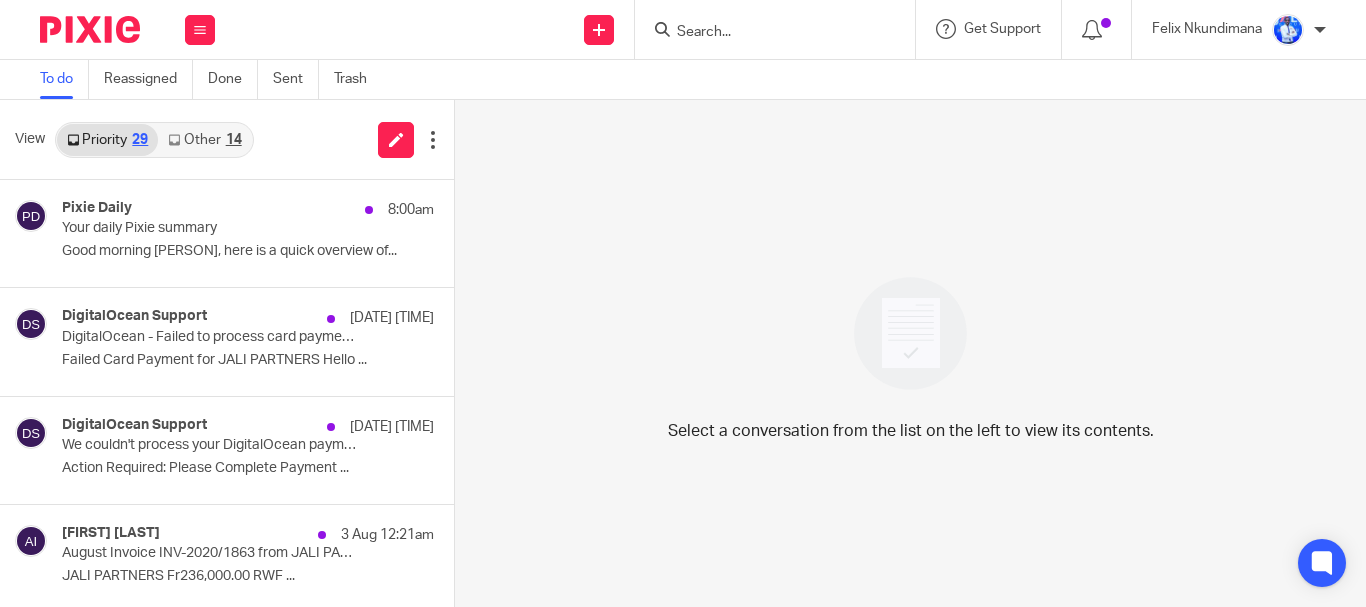 click on "Other
14" at bounding box center (204, 140) 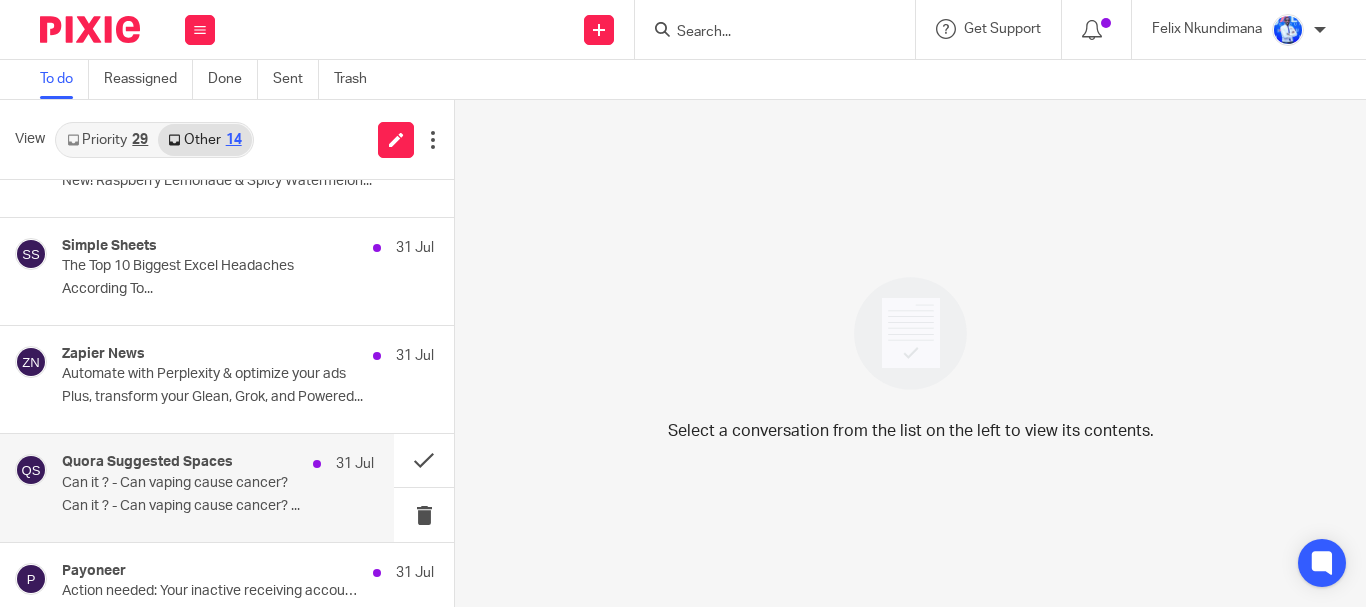 scroll, scrollTop: 1090, scrollLeft: 0, axis: vertical 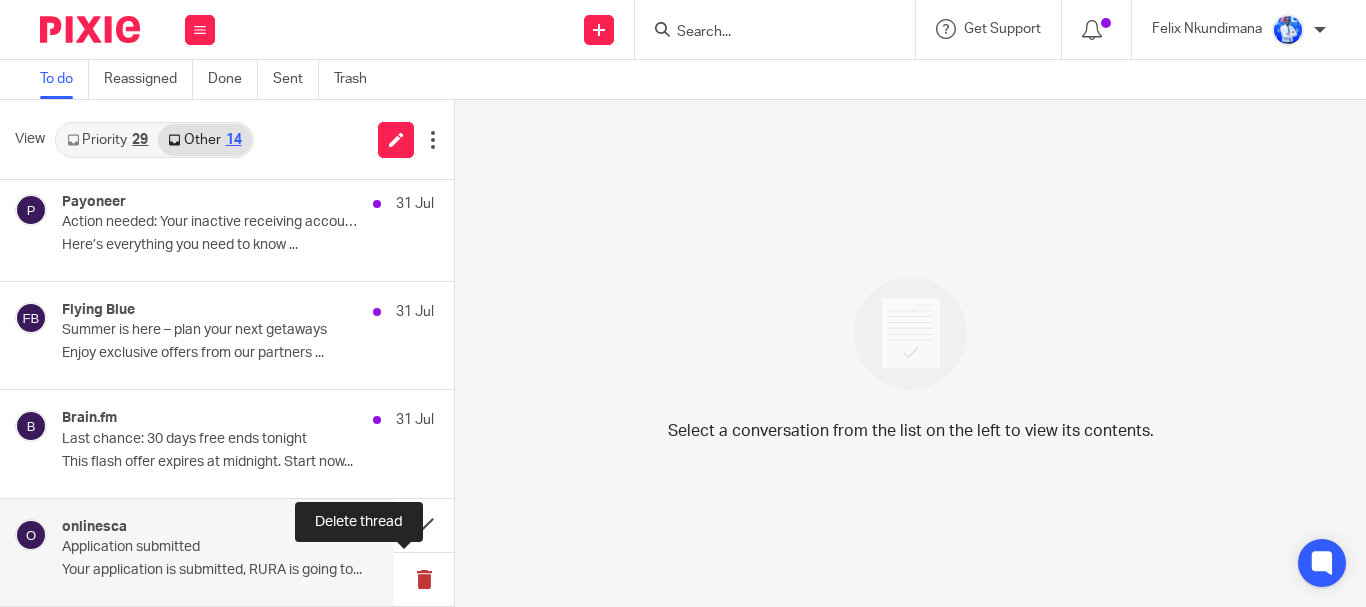 click at bounding box center [424, 579] 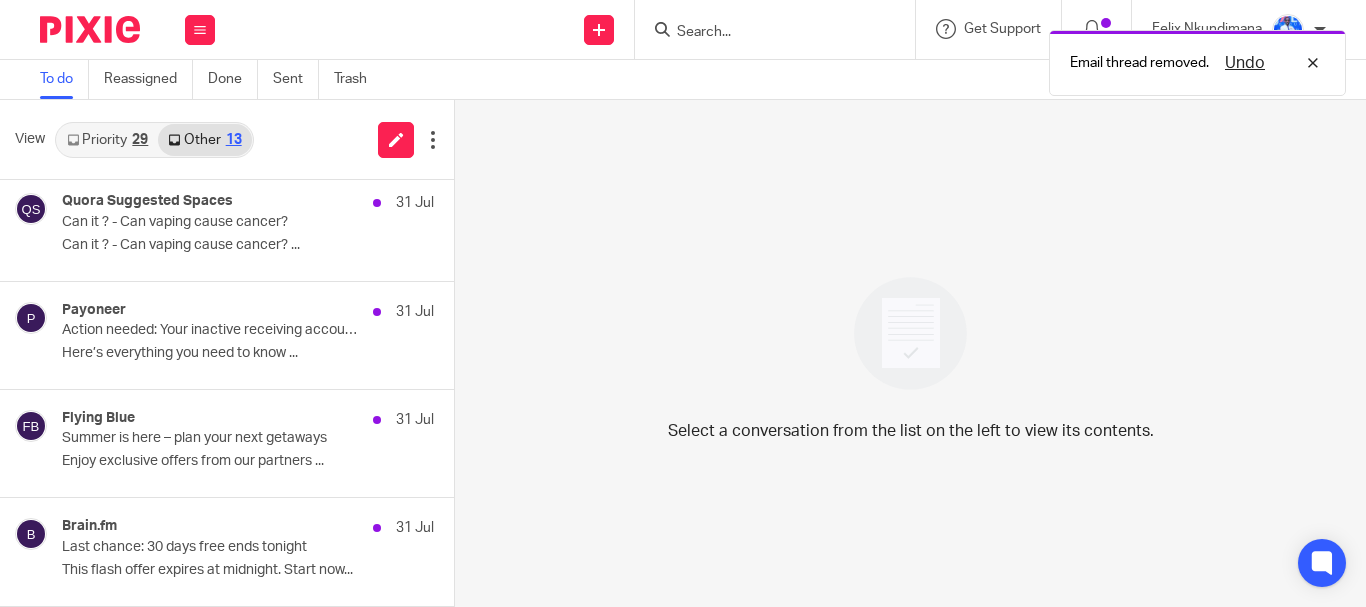scroll, scrollTop: 982, scrollLeft: 0, axis: vertical 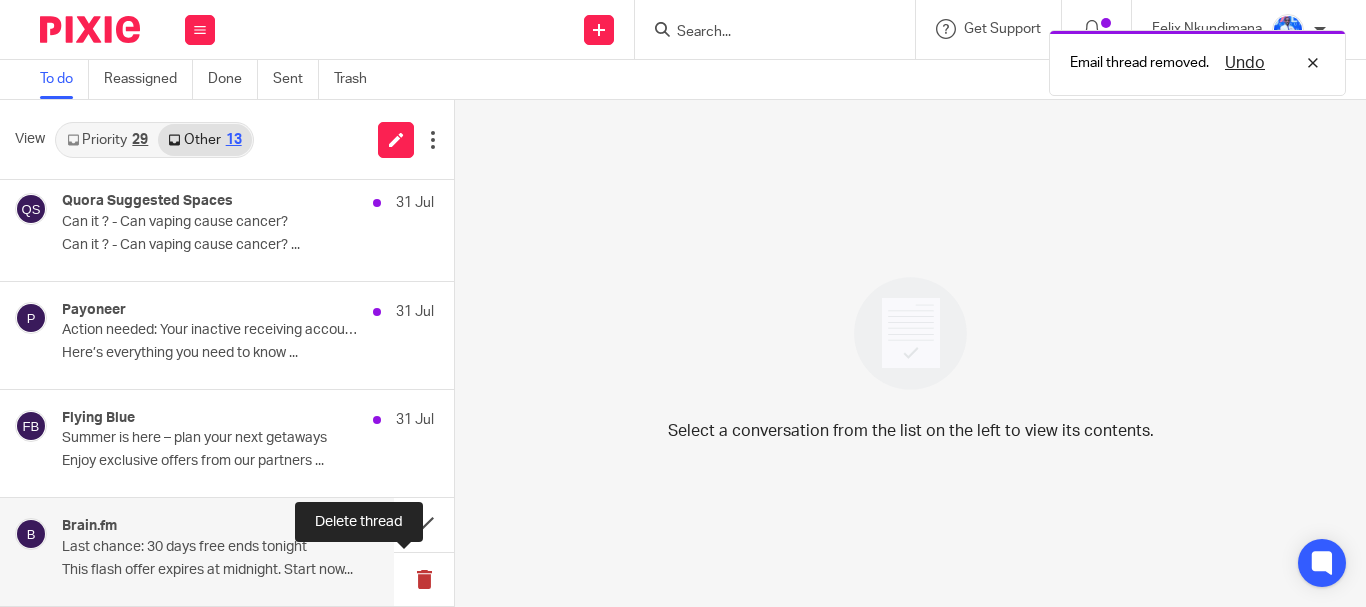 click at bounding box center [424, 579] 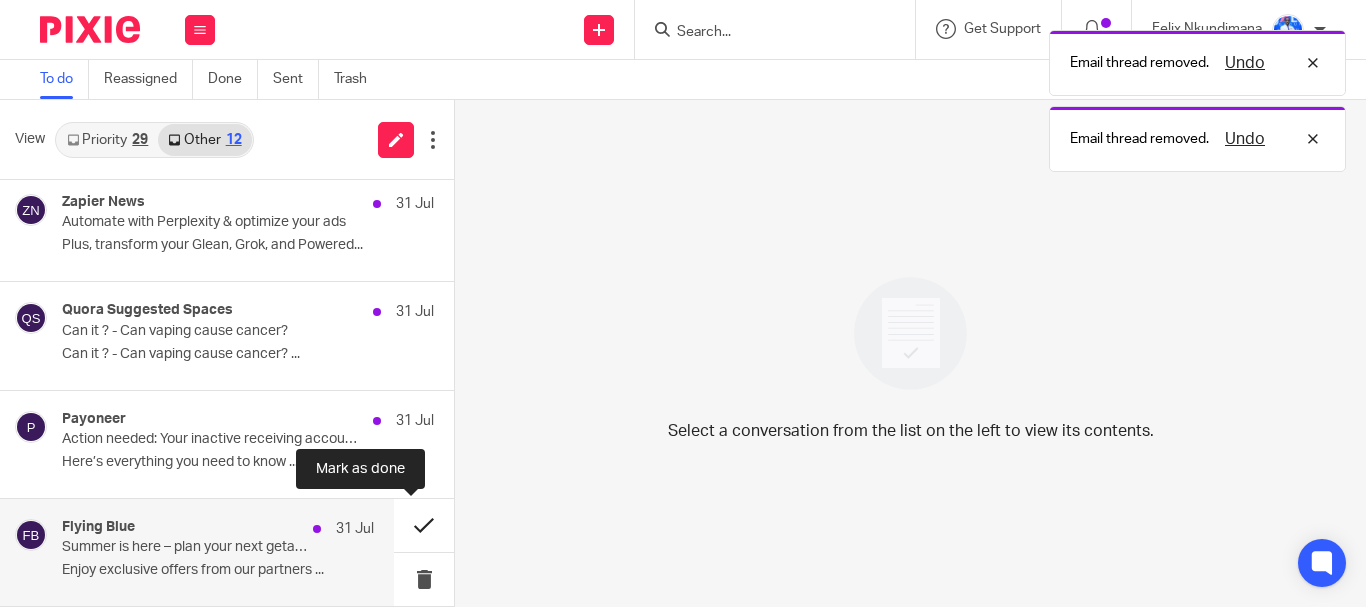 scroll, scrollTop: 873, scrollLeft: 0, axis: vertical 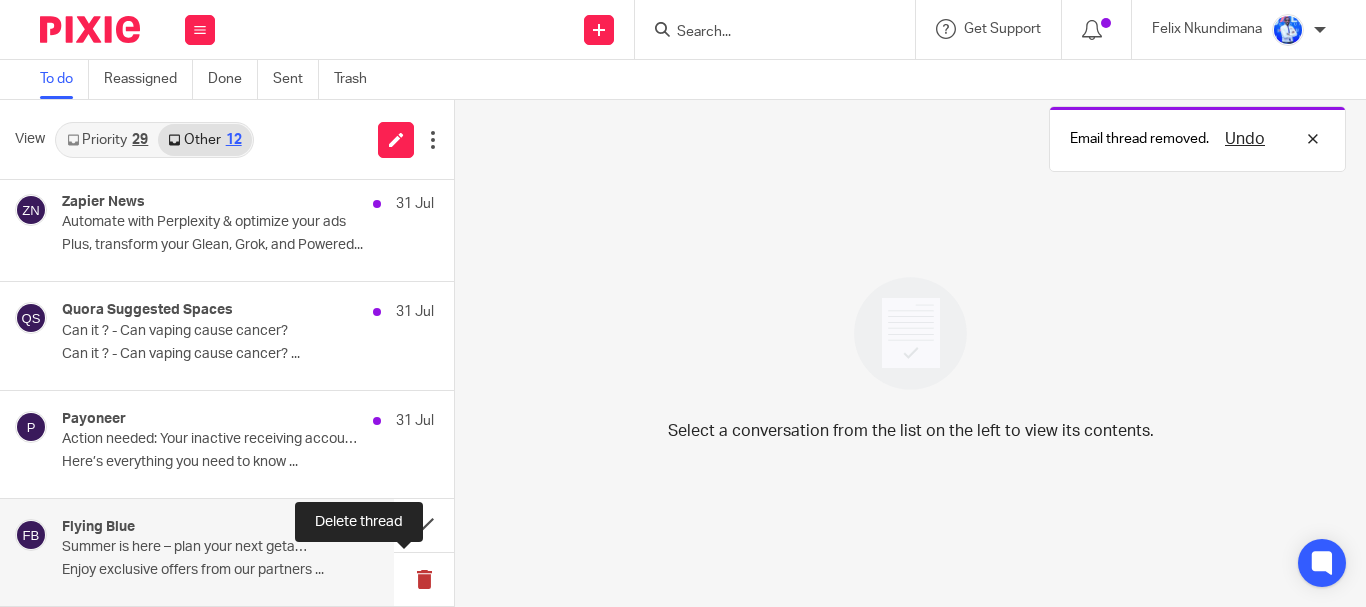 click at bounding box center (424, 579) 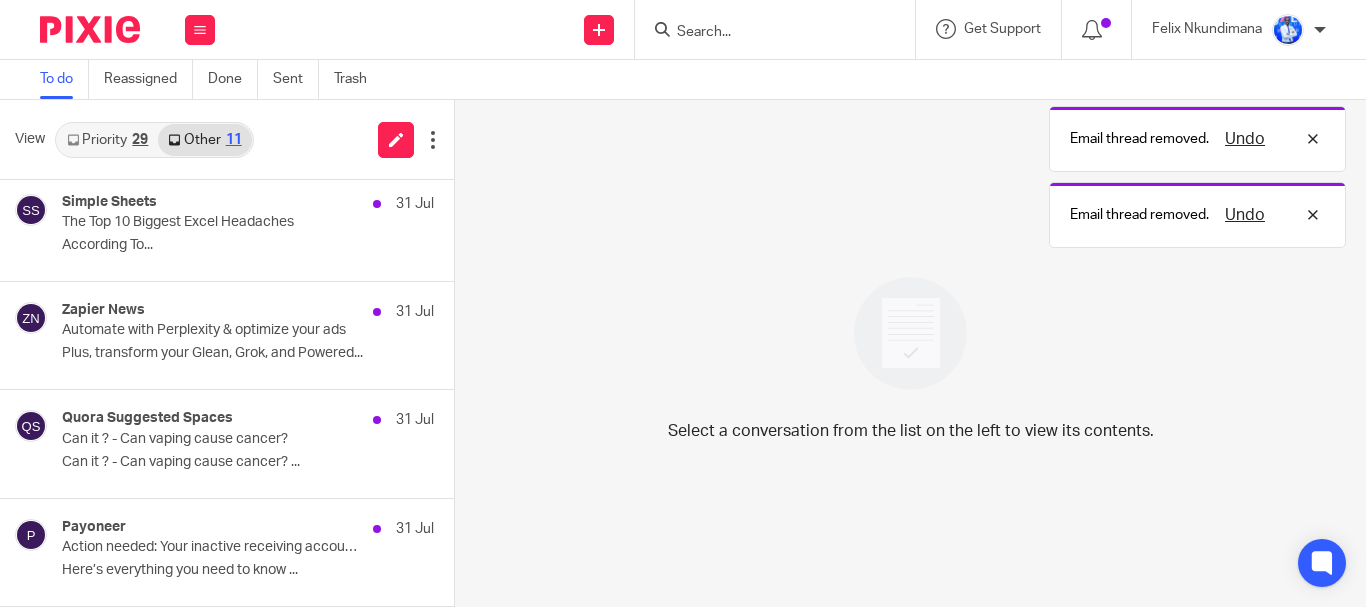scroll, scrollTop: 765, scrollLeft: 0, axis: vertical 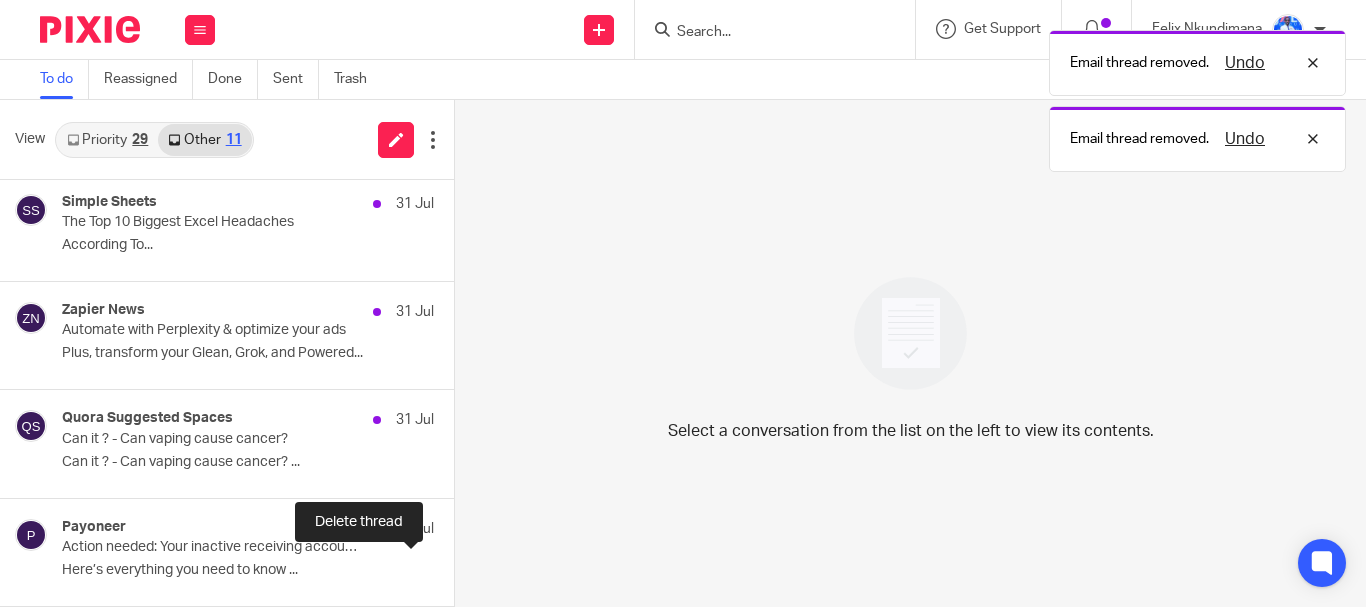 click at bounding box center (462, 579) 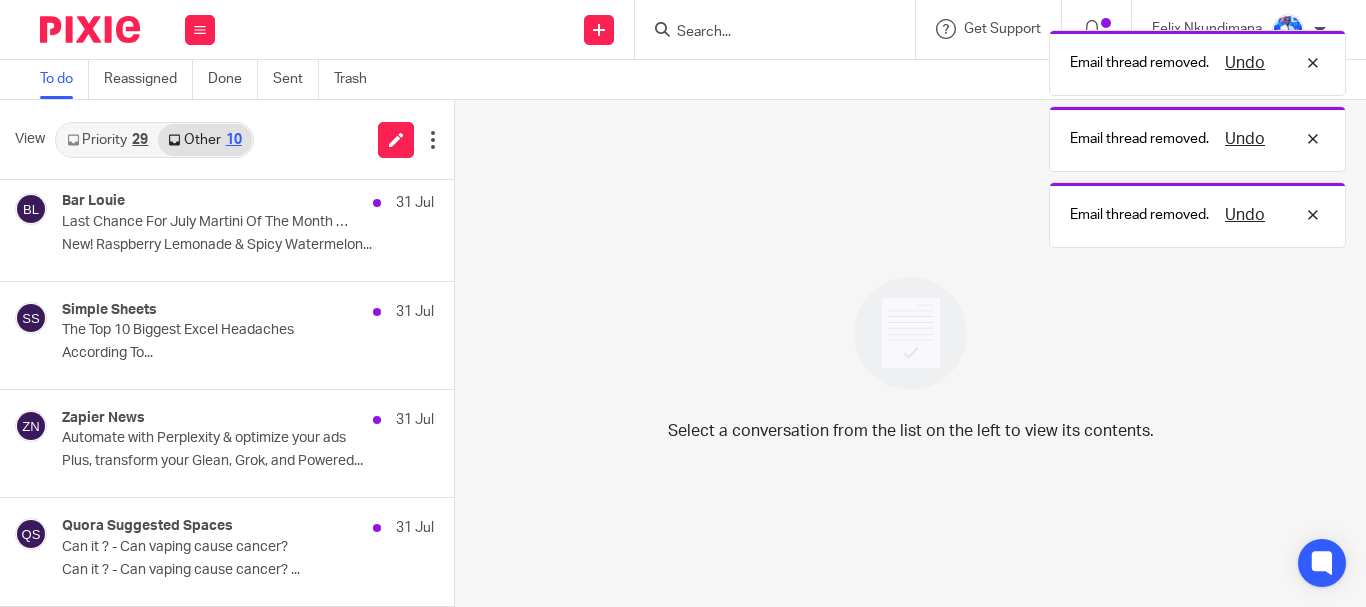 scroll, scrollTop: 657, scrollLeft: 0, axis: vertical 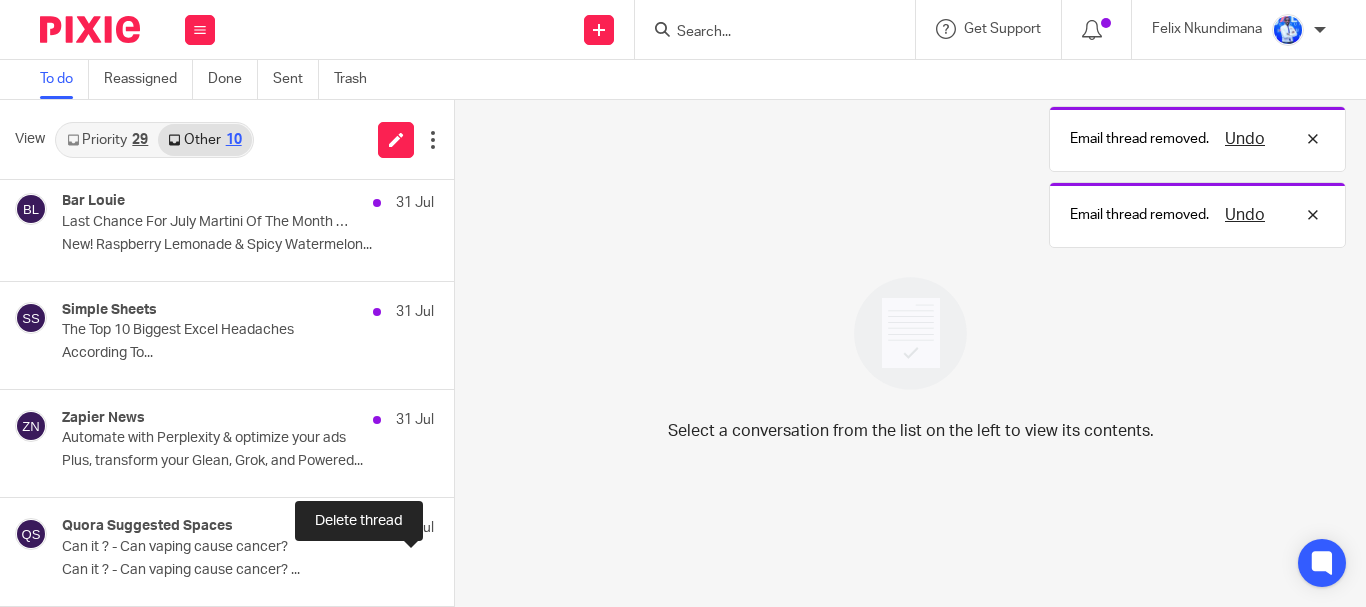 click at bounding box center (462, 578) 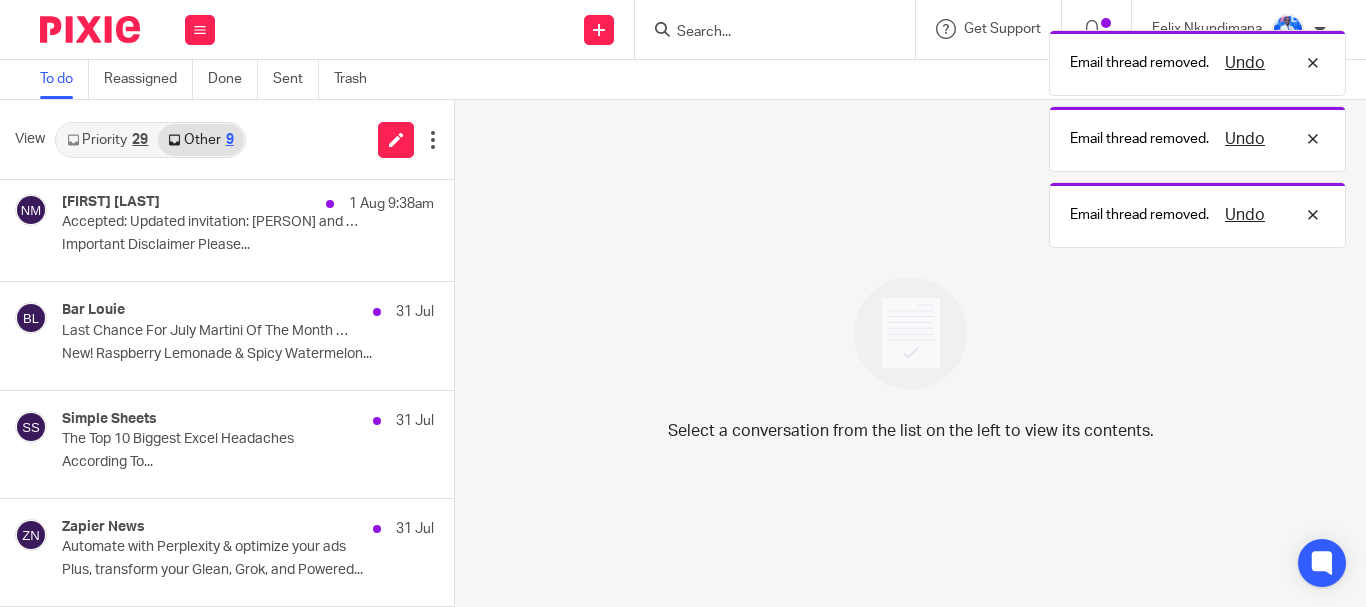 scroll, scrollTop: 548, scrollLeft: 0, axis: vertical 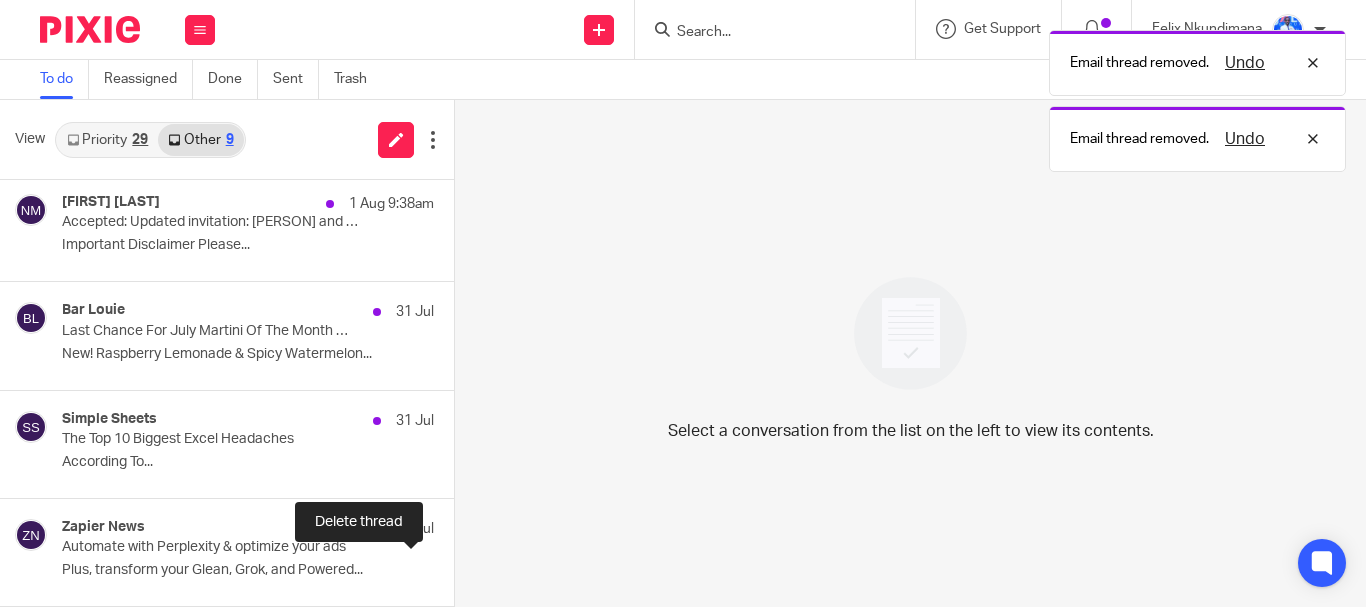 click at bounding box center (462, 579) 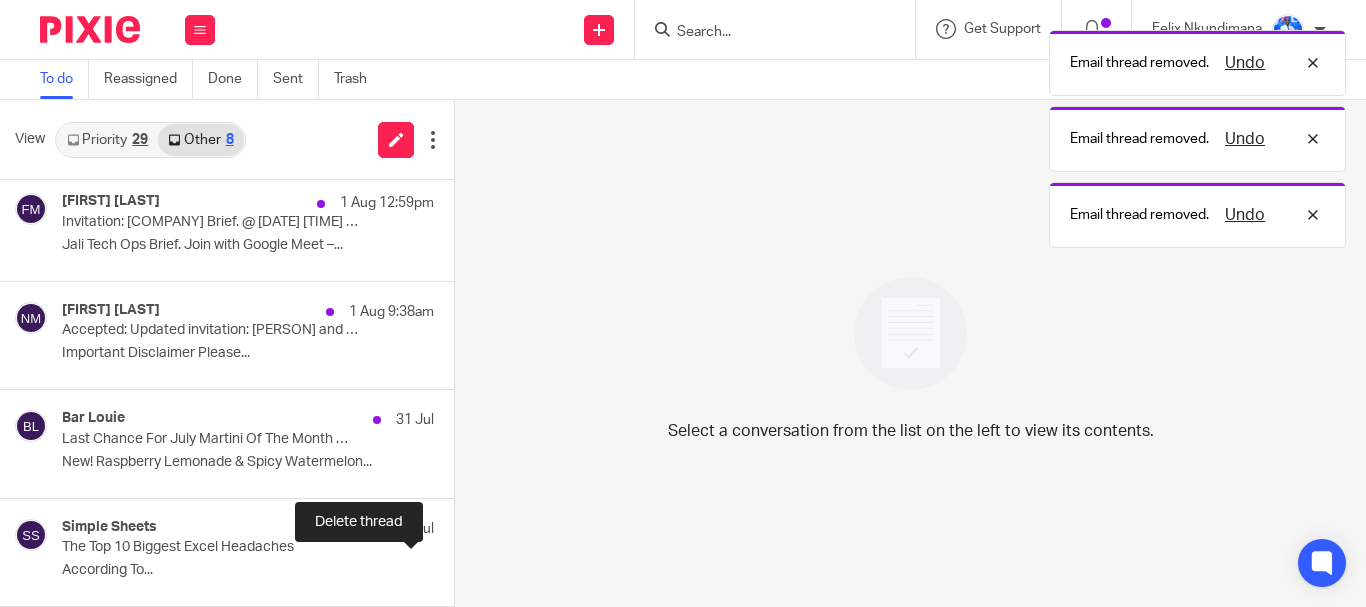 scroll, scrollTop: 440, scrollLeft: 0, axis: vertical 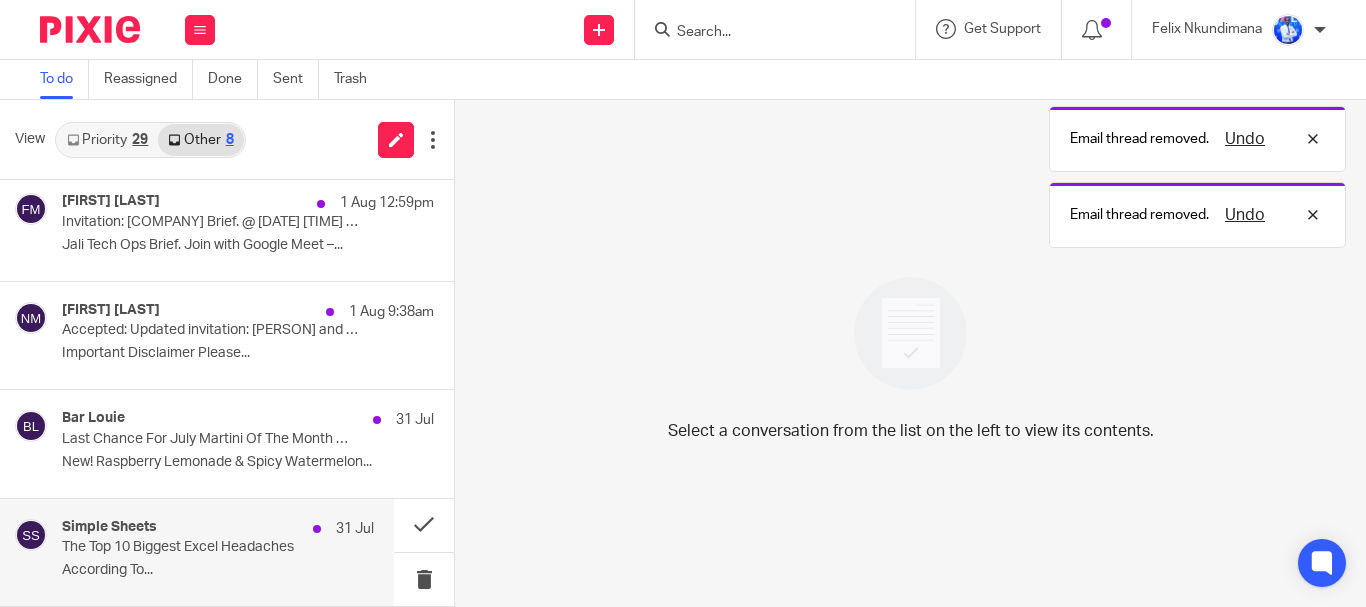 click on "The Top 10 Biggest Excel Headaches" at bounding box center [187, 547] 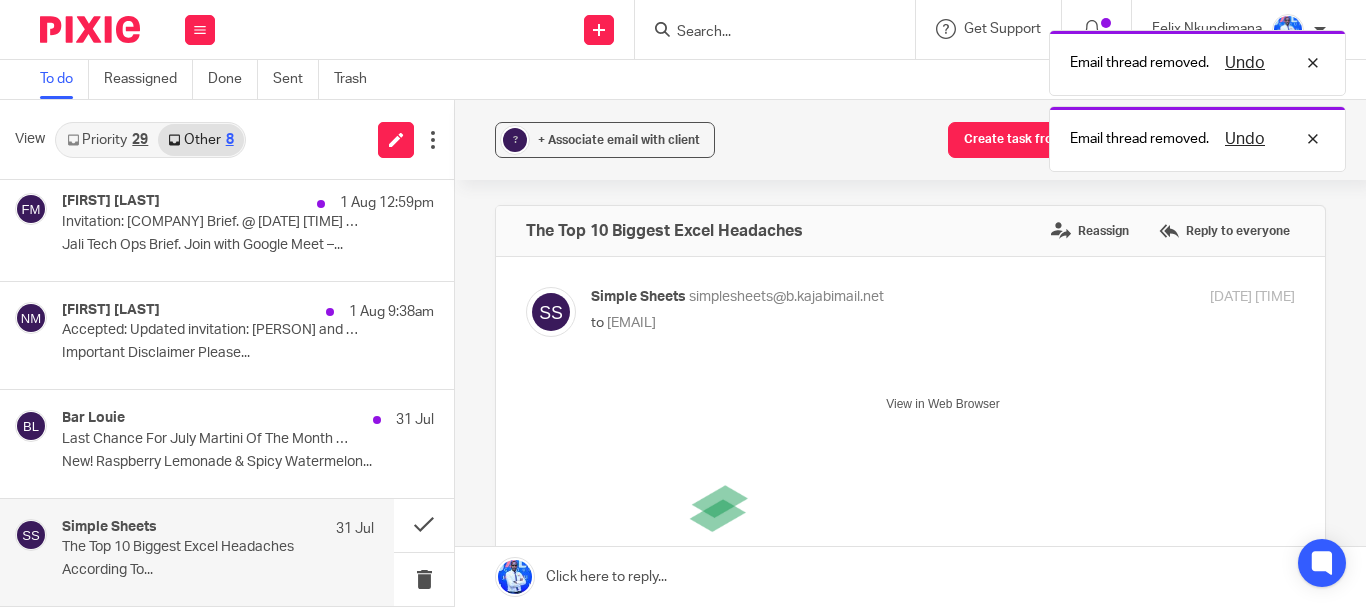 scroll, scrollTop: 0, scrollLeft: 0, axis: both 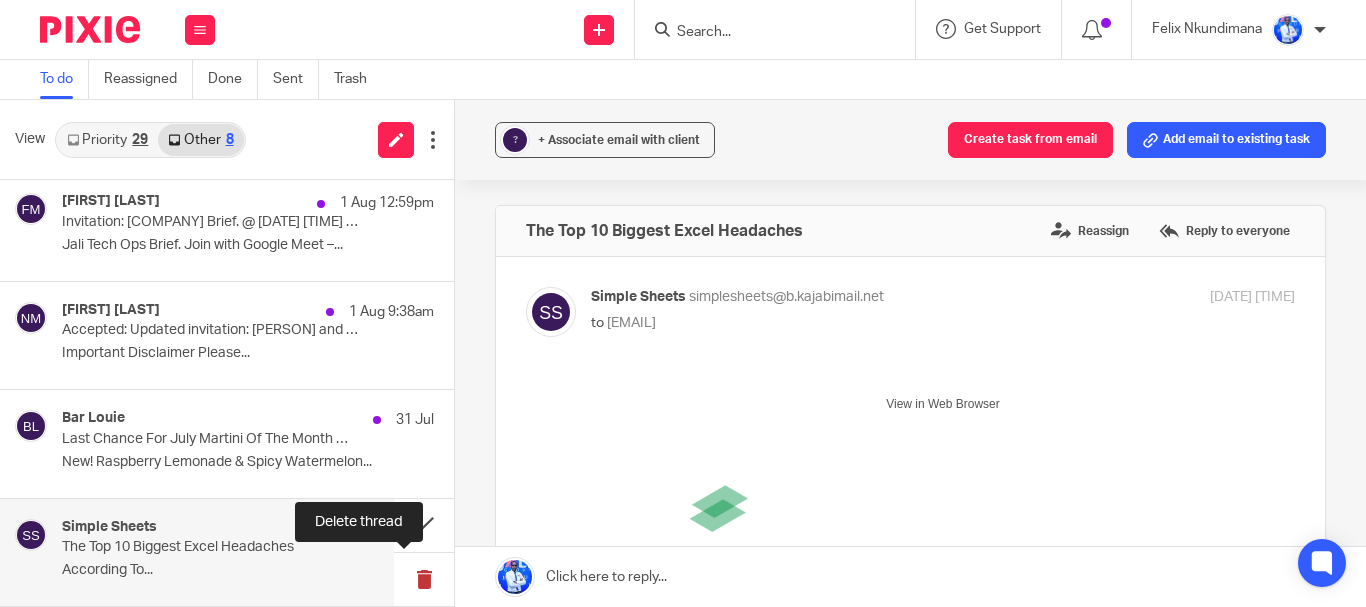 click at bounding box center [424, 579] 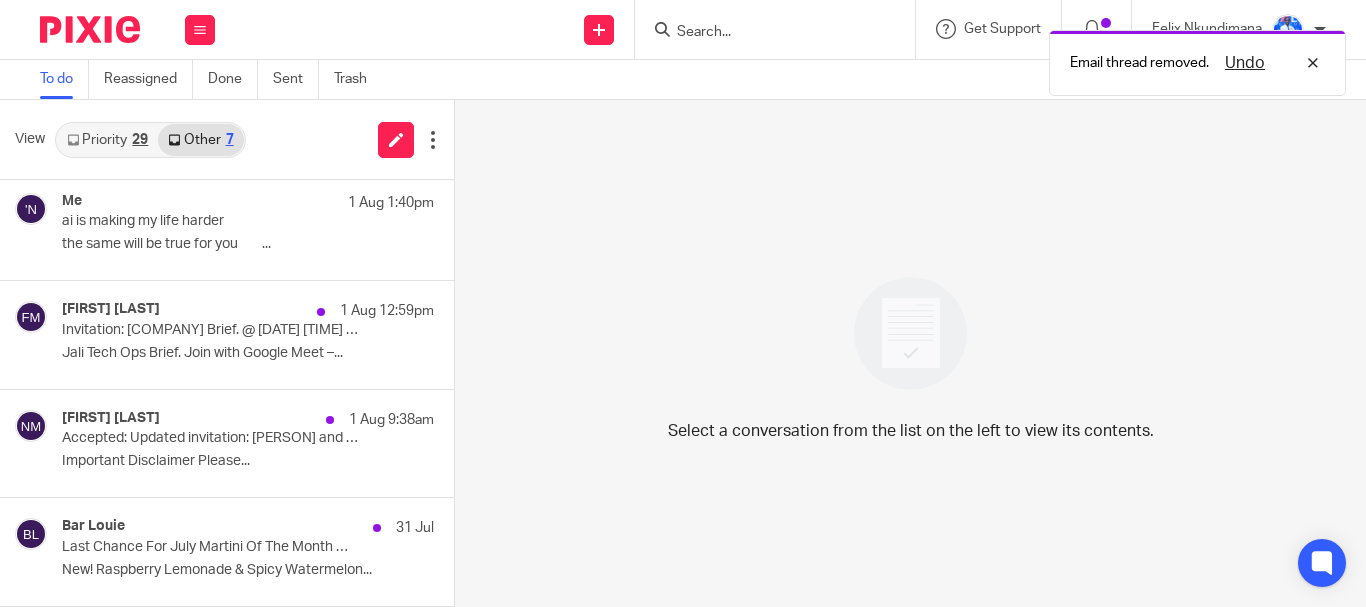 scroll, scrollTop: 332, scrollLeft: 0, axis: vertical 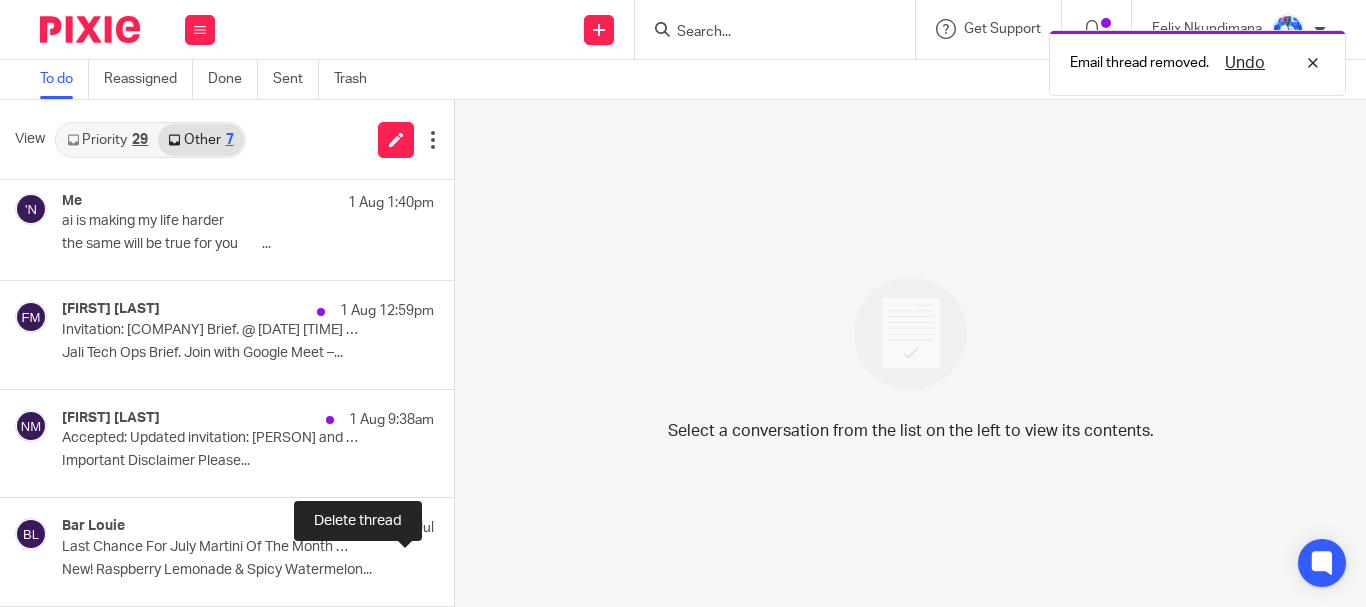 click at bounding box center (462, 578) 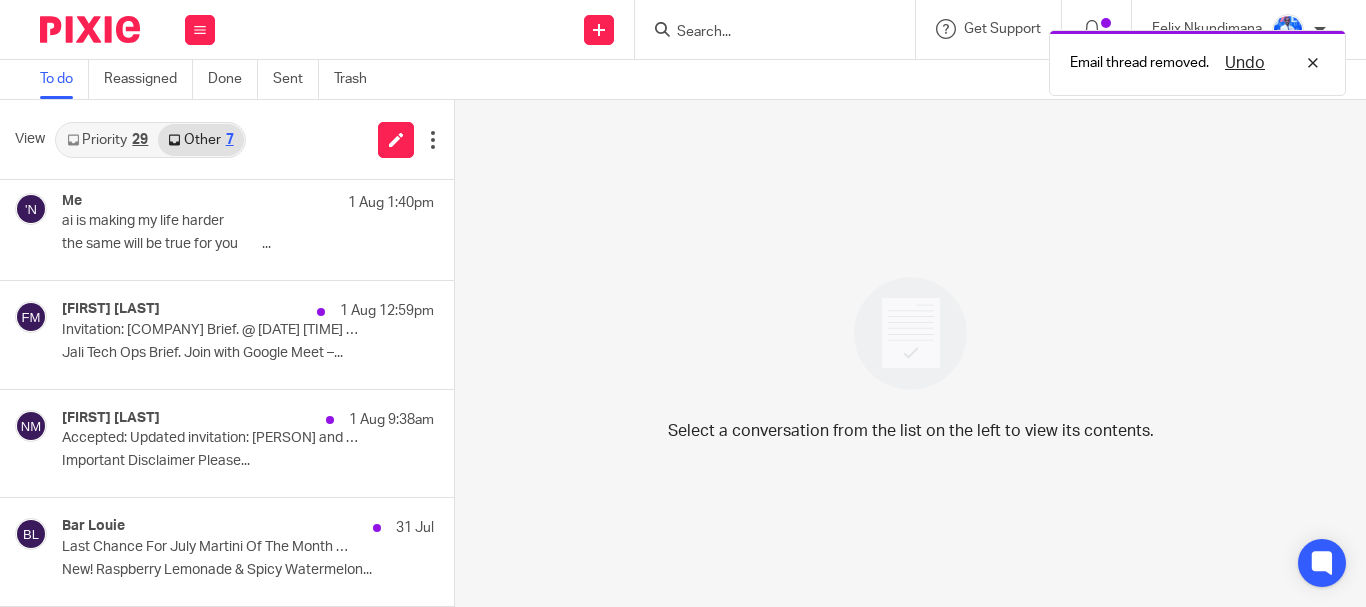 scroll, scrollTop: 223, scrollLeft: 0, axis: vertical 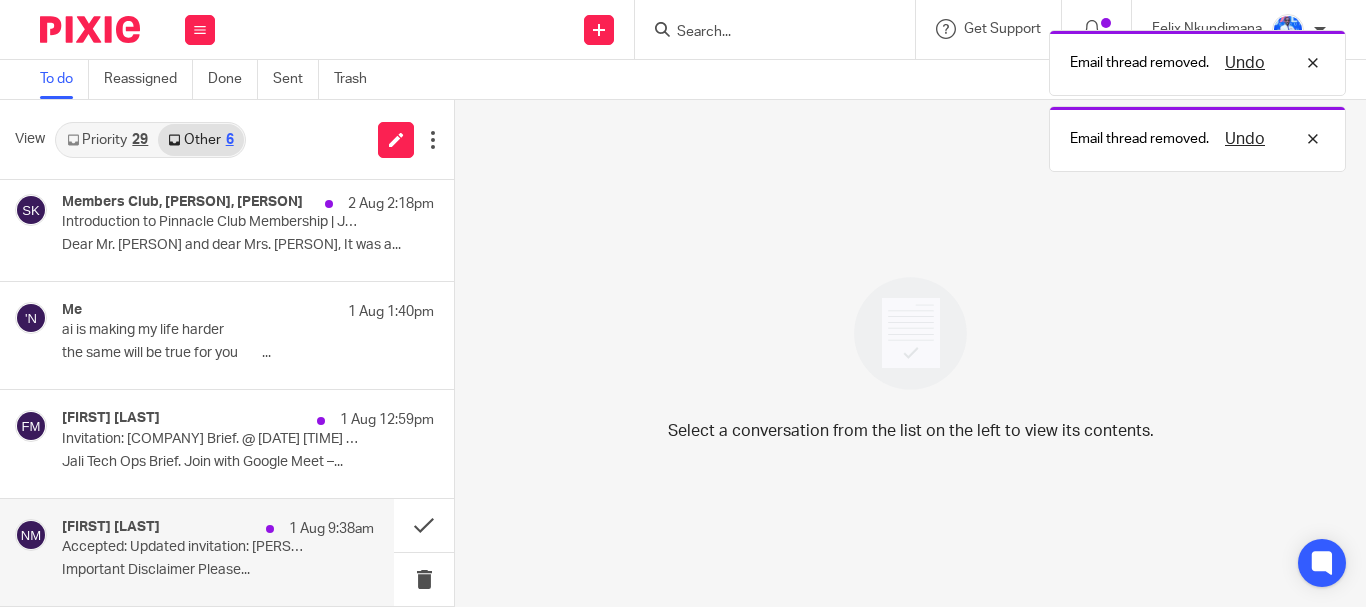 click on "Accepted: Updated invitation: Nombulelo and Felix Nkundimana @ Thu Aug 7, 2025 10am - 11am (CAT) (nombulelo@africaninvestments.co)" at bounding box center (187, 547) 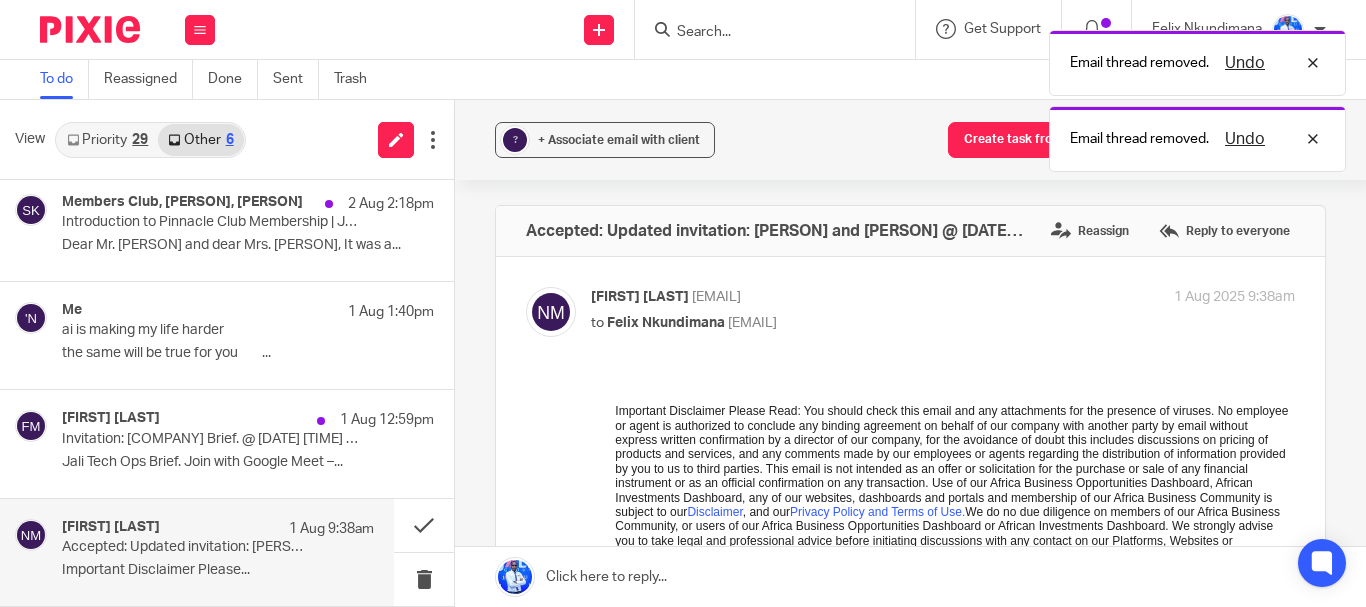 scroll, scrollTop: 0, scrollLeft: 0, axis: both 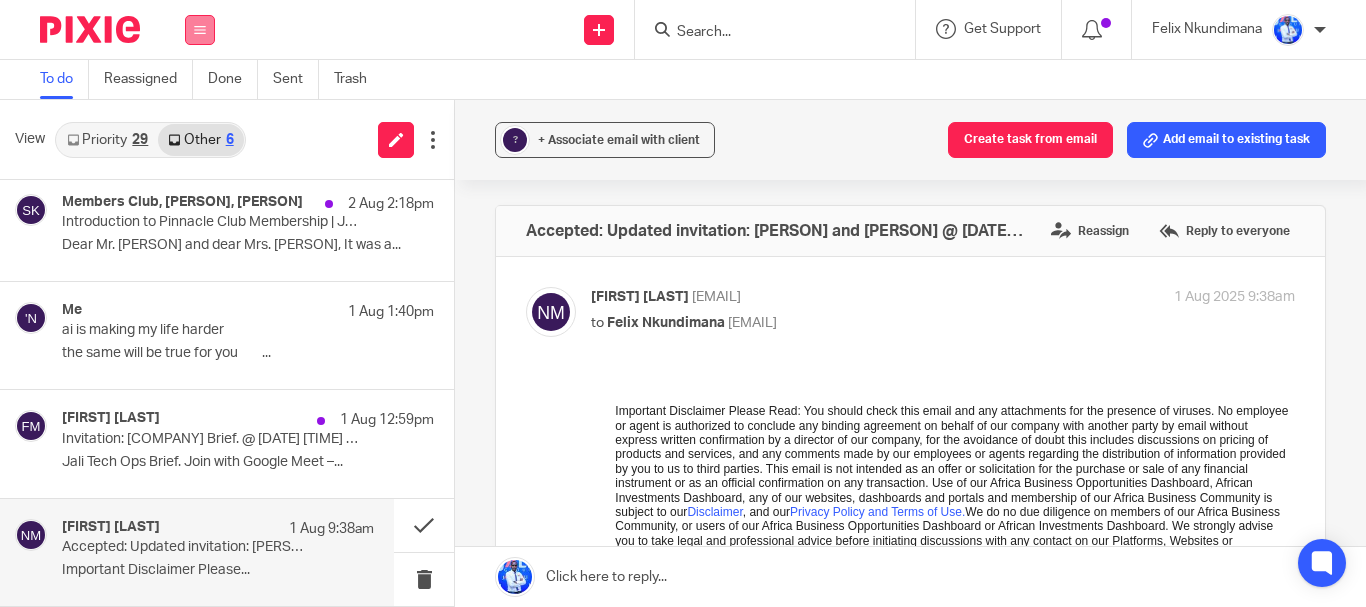 click at bounding box center [200, 30] 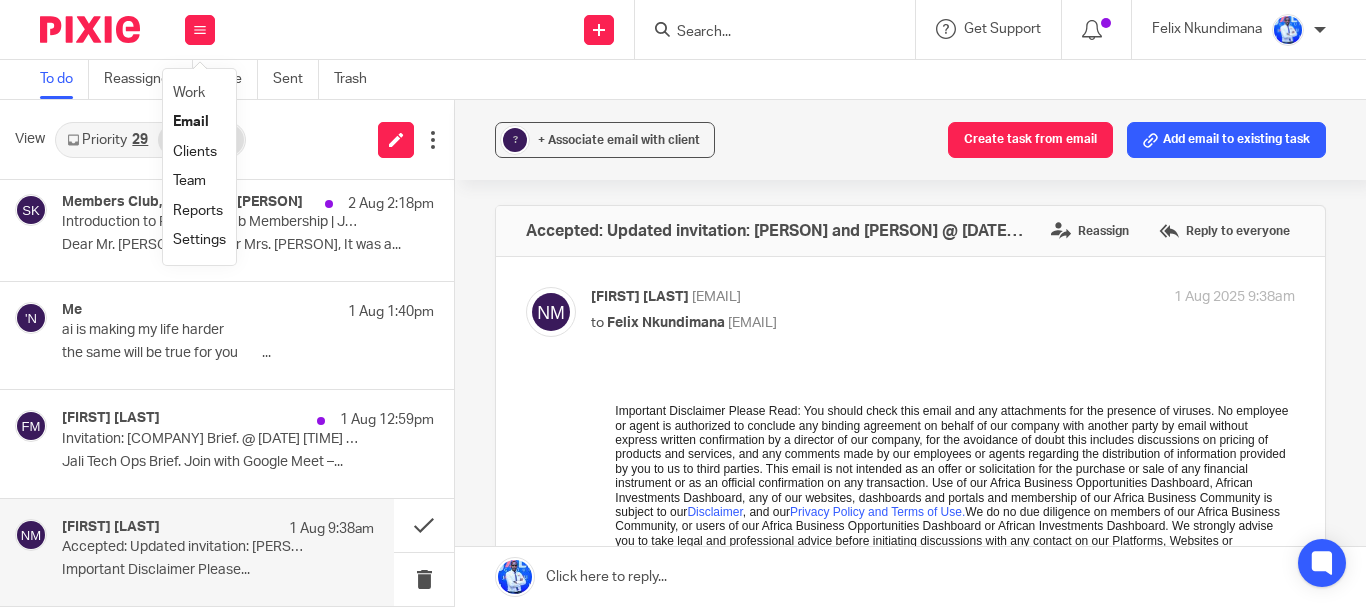click on "Work" at bounding box center (199, 93) 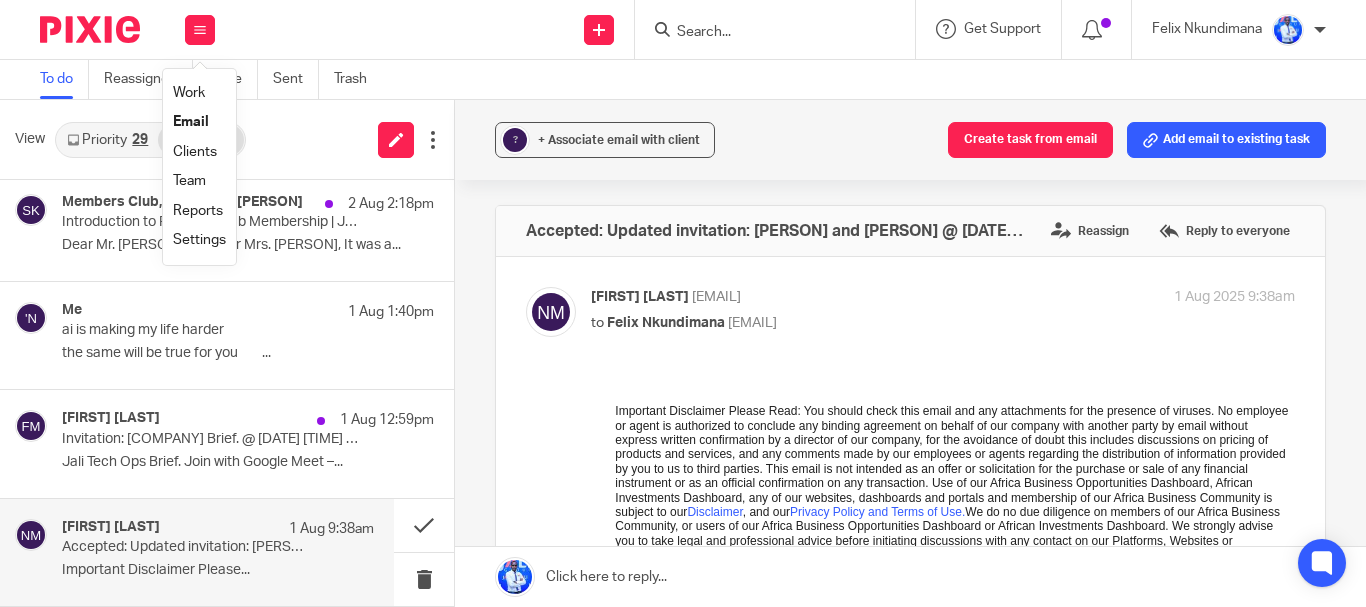 click on "Work" at bounding box center (189, 93) 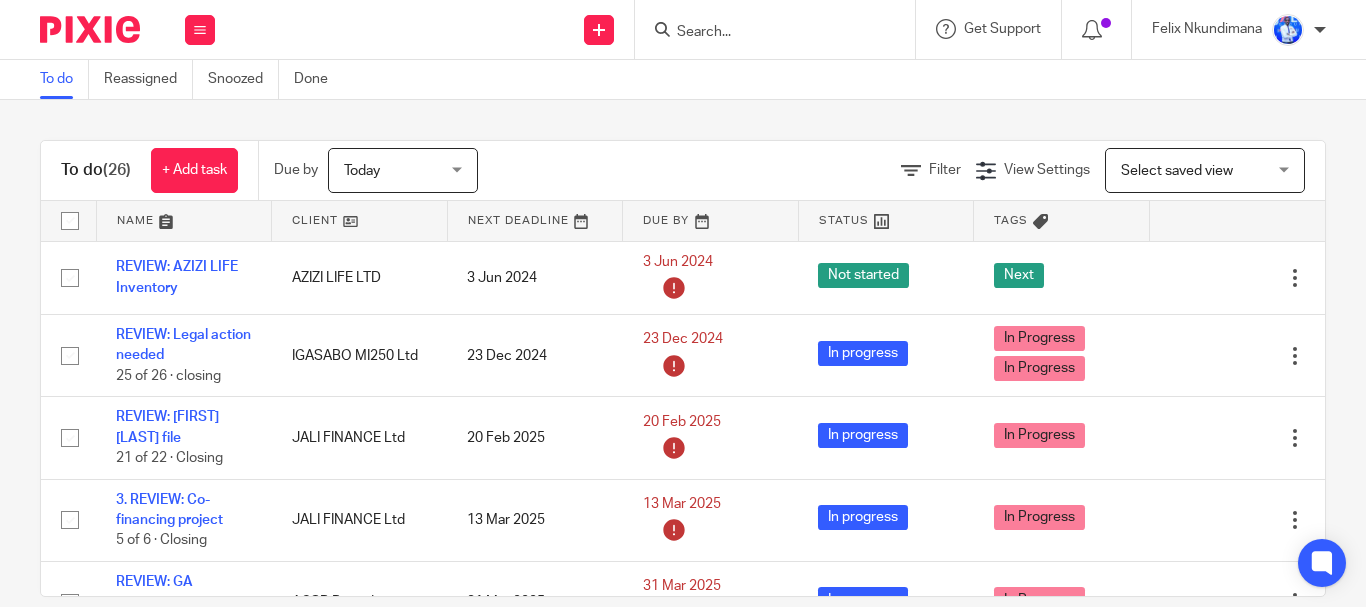 scroll, scrollTop: 0, scrollLeft: 0, axis: both 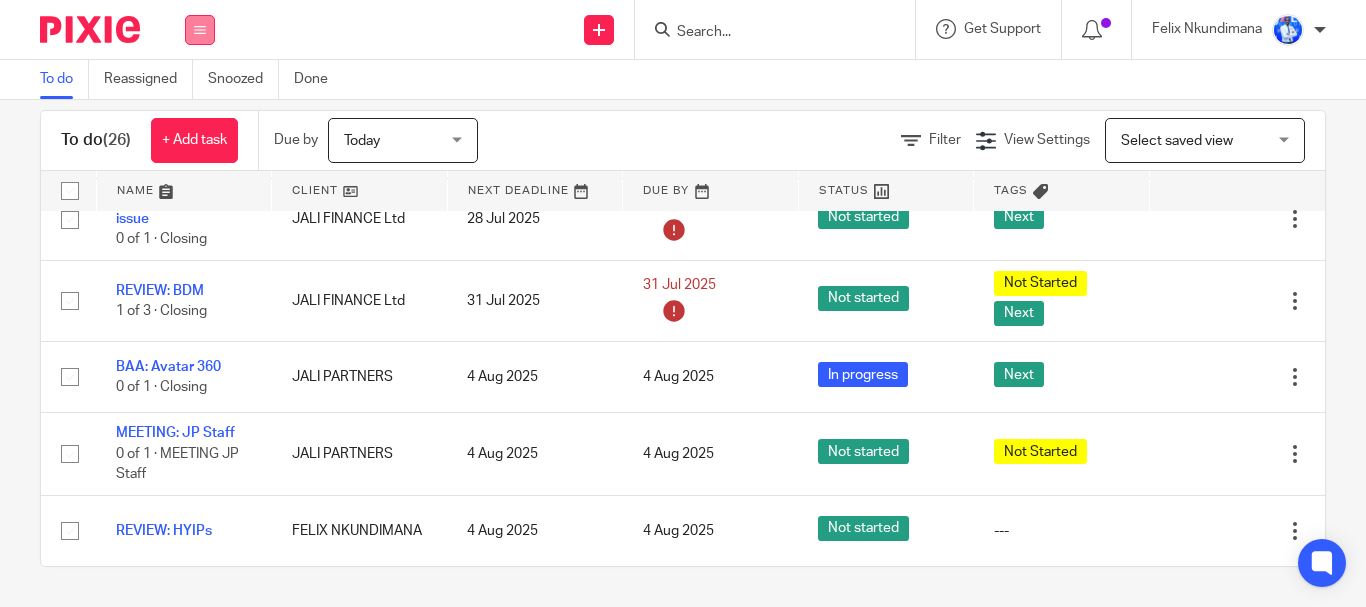 click at bounding box center (200, 30) 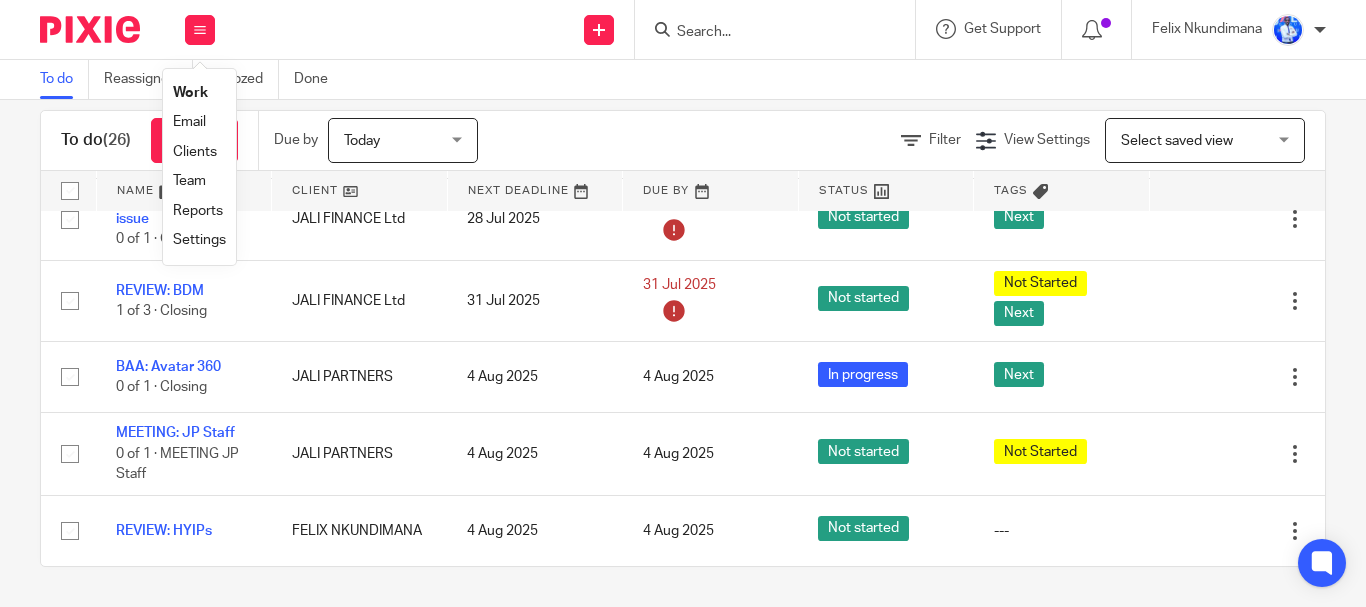click on "Email" at bounding box center (189, 122) 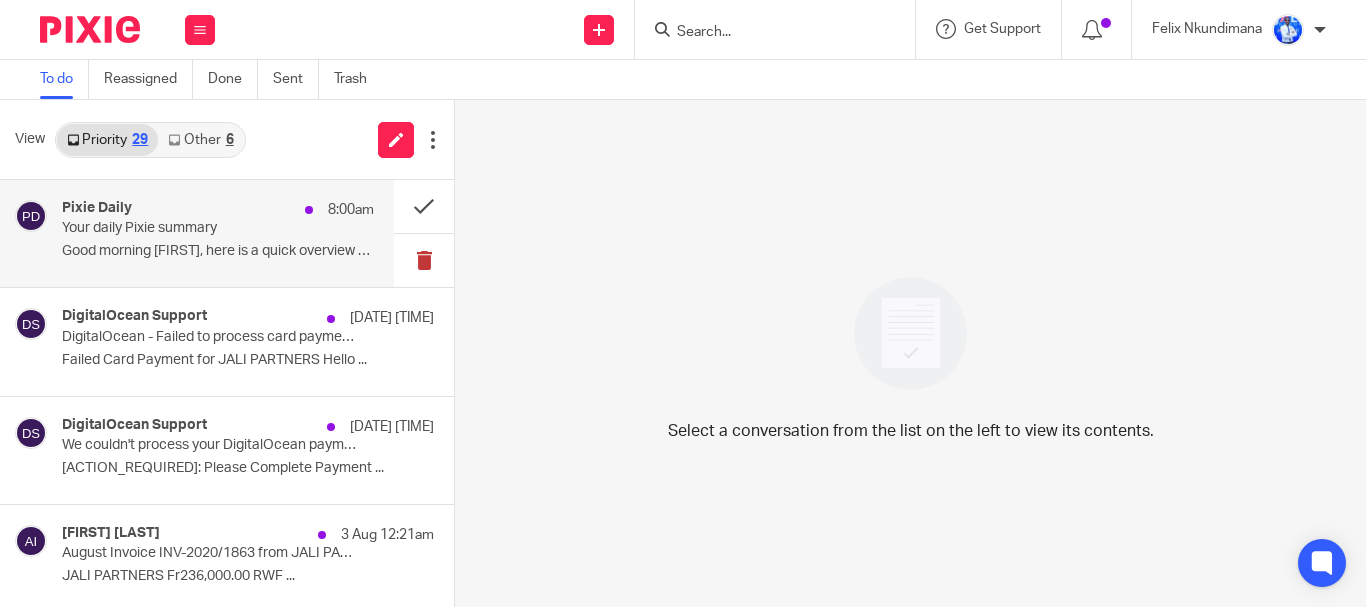 scroll, scrollTop: 0, scrollLeft: 0, axis: both 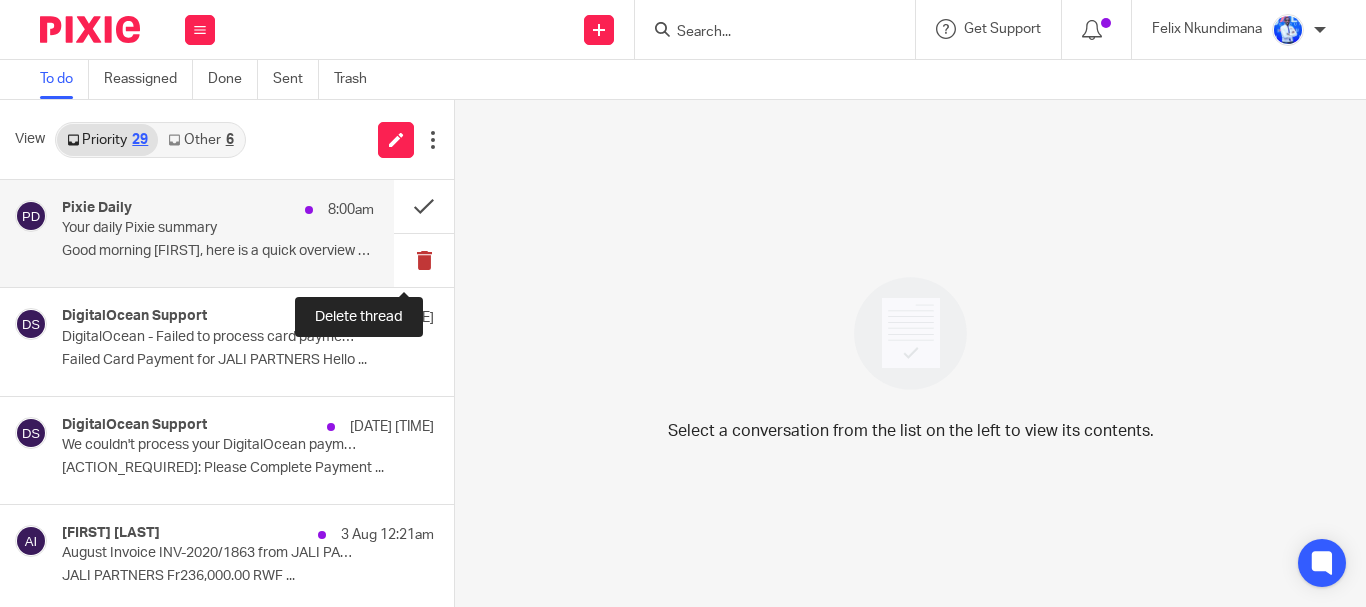 click at bounding box center [424, 260] 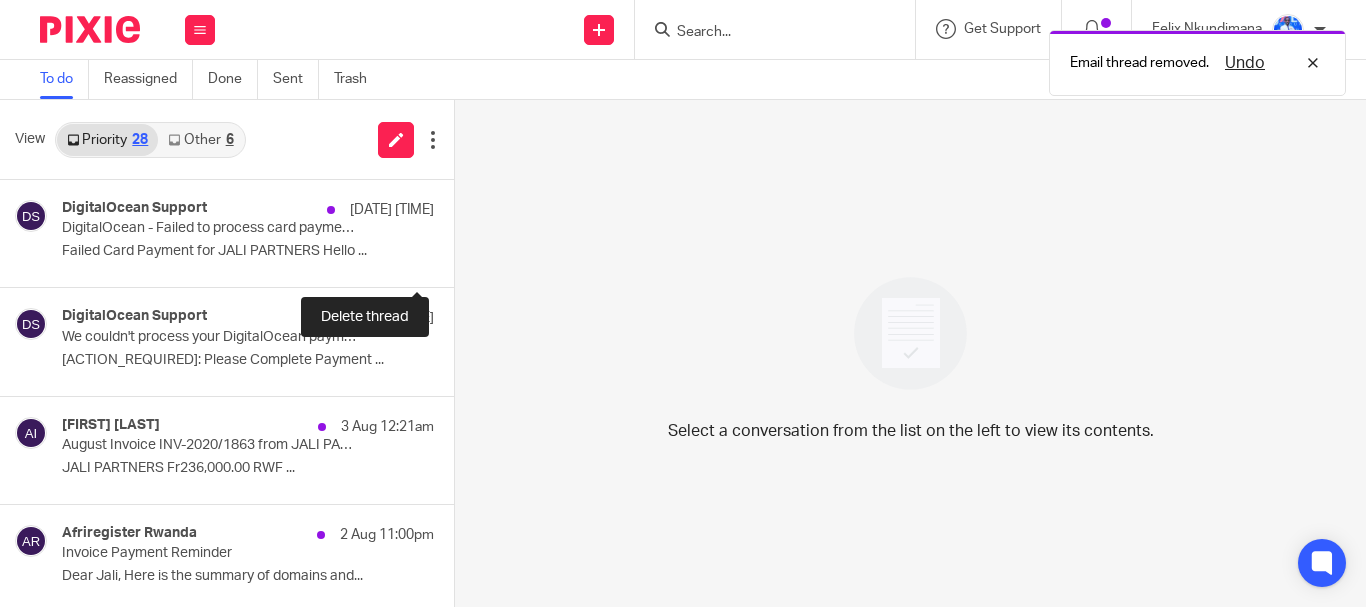 click at bounding box center [462, 260] 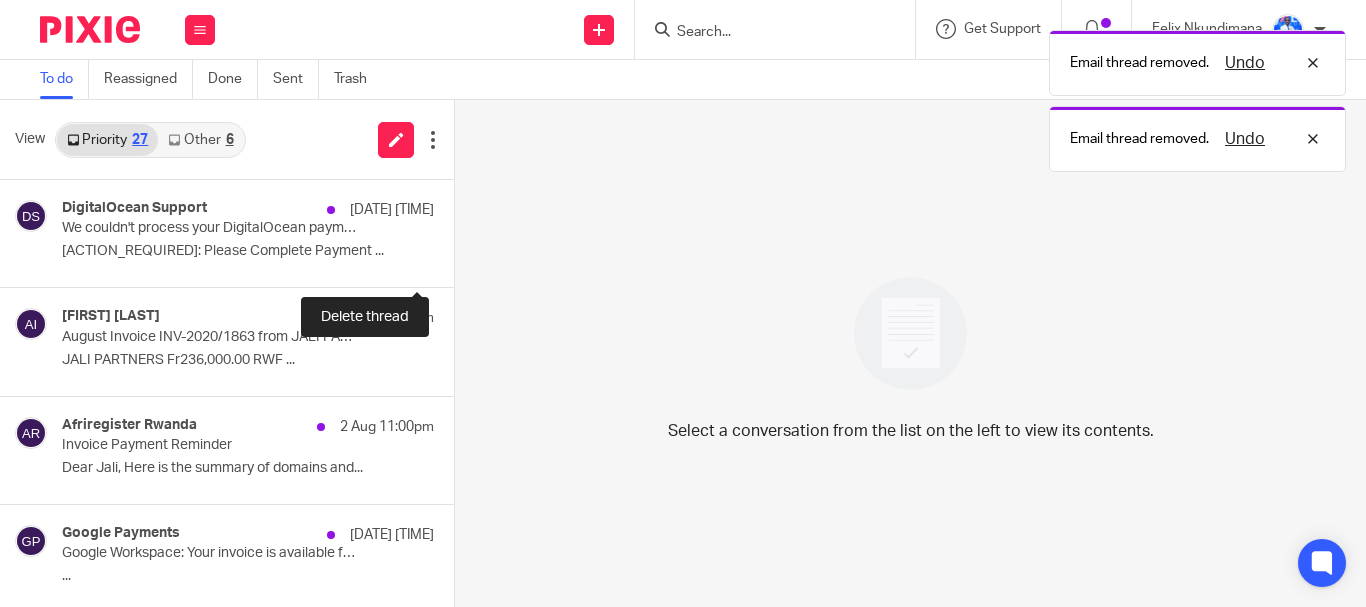 click at bounding box center [462, 260] 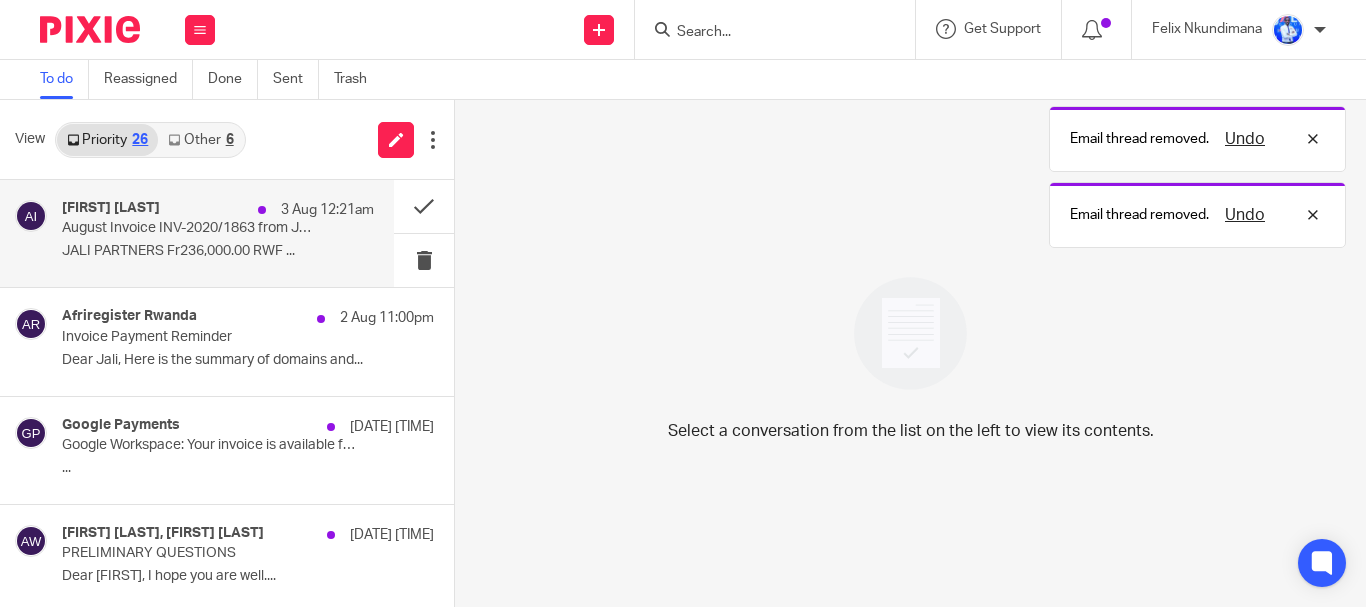 click on "[FIRST] [LAST]
[TIME]   [MONTH] [DAY] [TIME] [MONTH] [DATE] [TEXT] from [COMPANY] for [COMPANY]   [COMPANY]       [PRICE]  [CURRENCY]       ..." at bounding box center [218, 233] 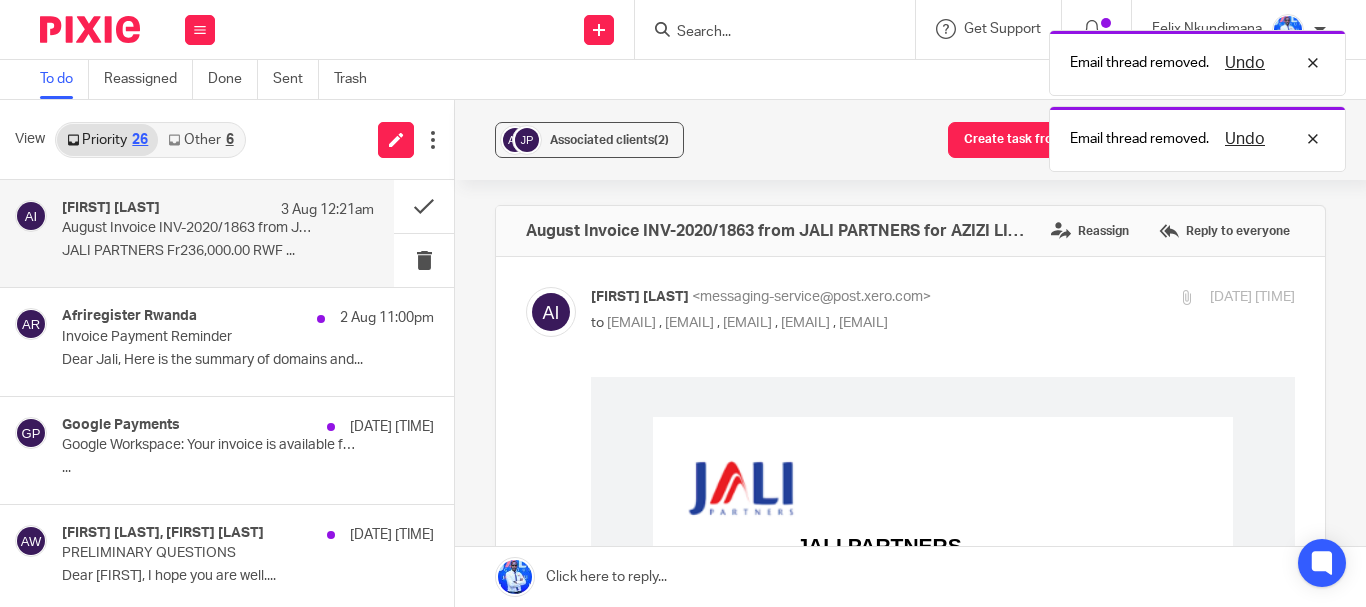 scroll, scrollTop: 0, scrollLeft: 0, axis: both 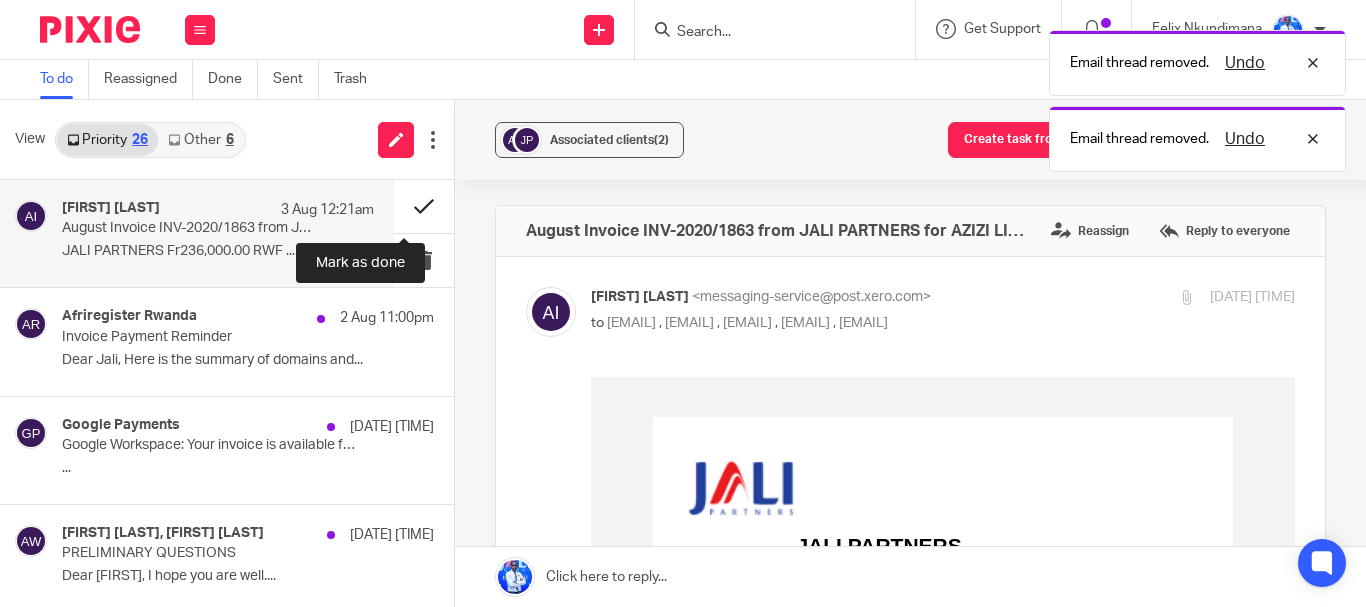 click at bounding box center [424, 206] 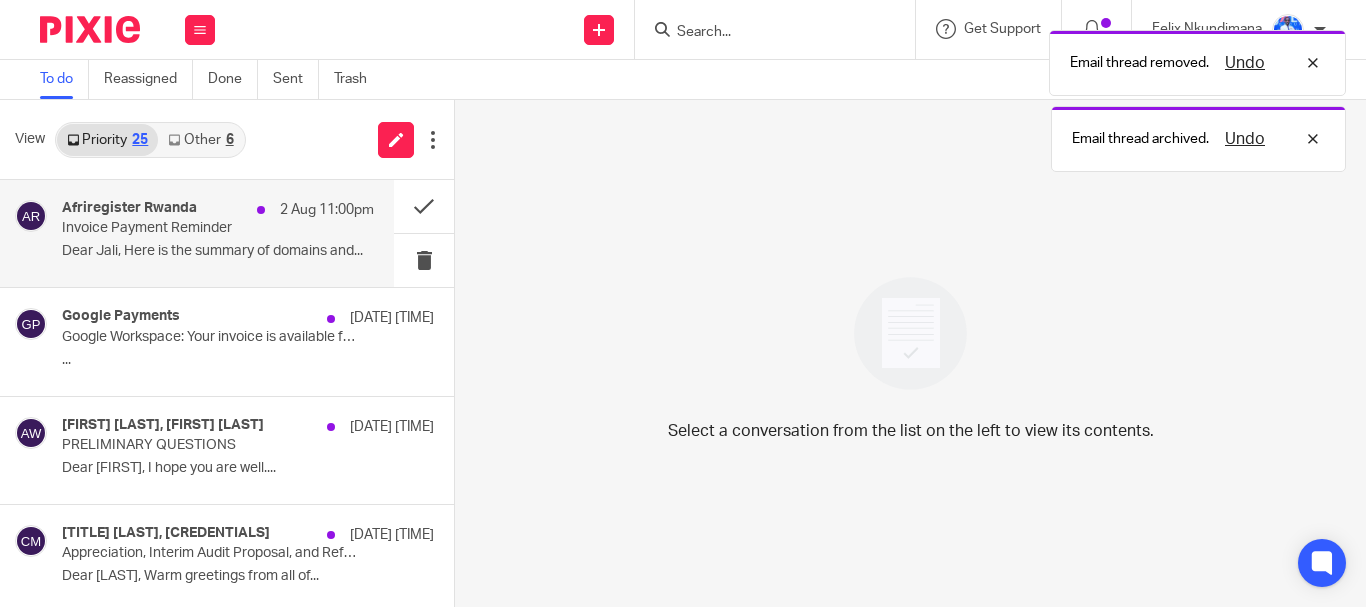 click on "Invoice Payment Reminder" at bounding box center (187, 228) 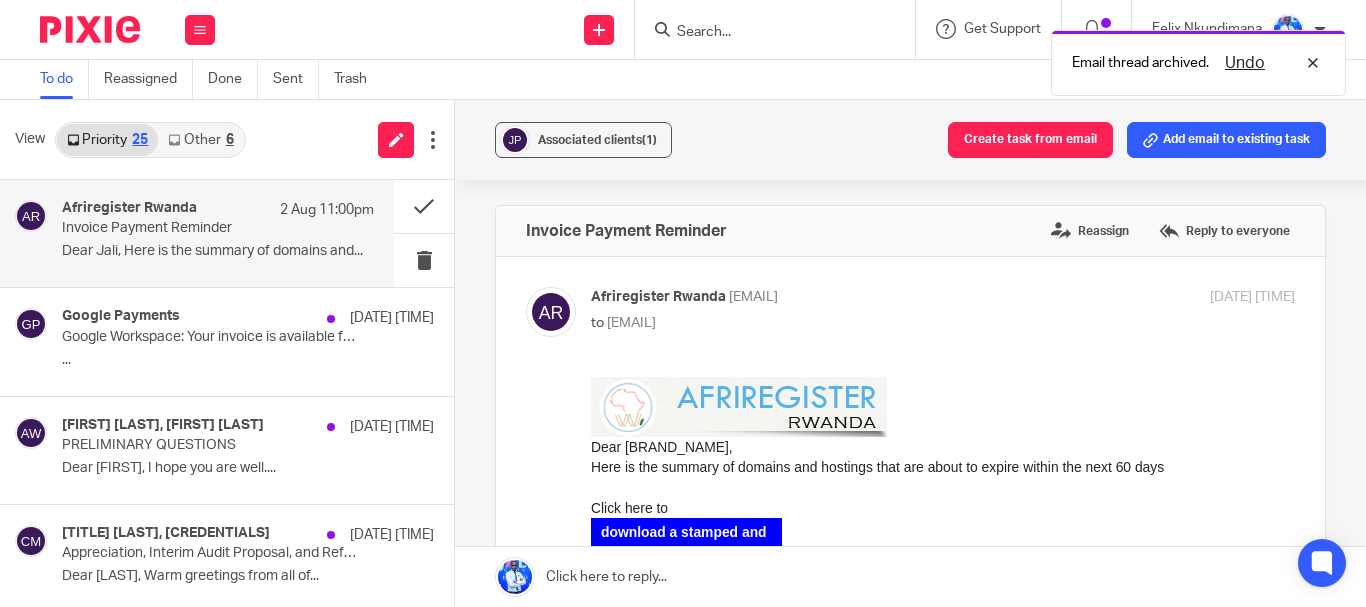 scroll, scrollTop: 0, scrollLeft: 0, axis: both 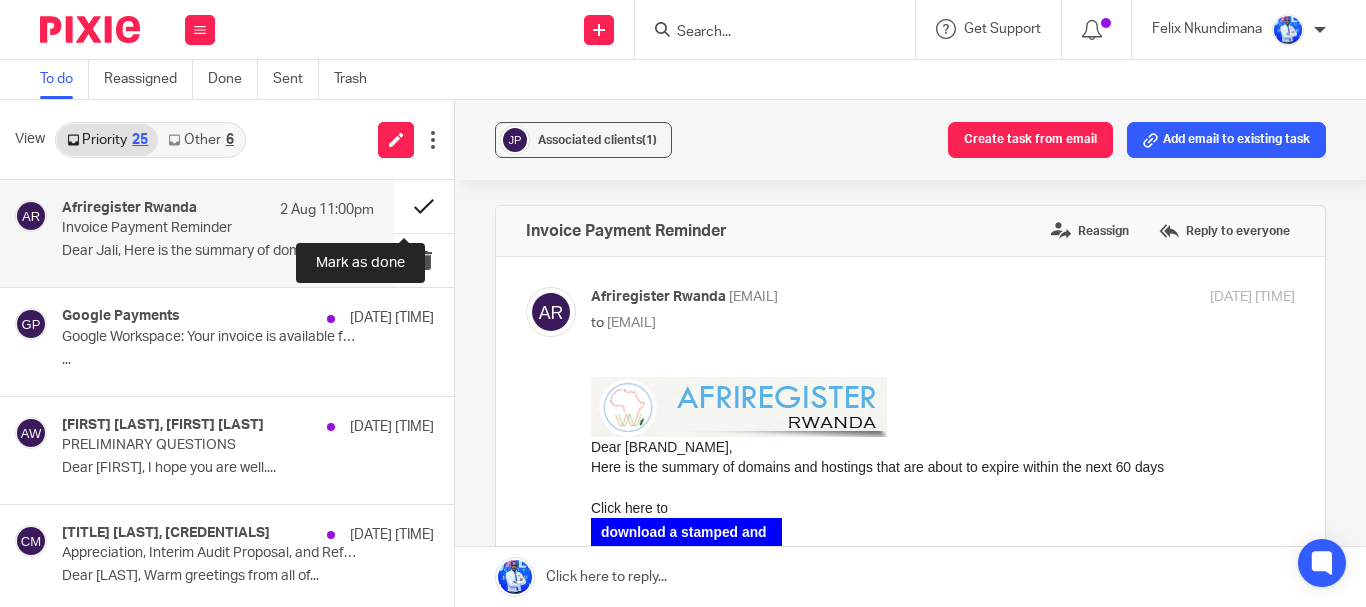 click at bounding box center (424, 206) 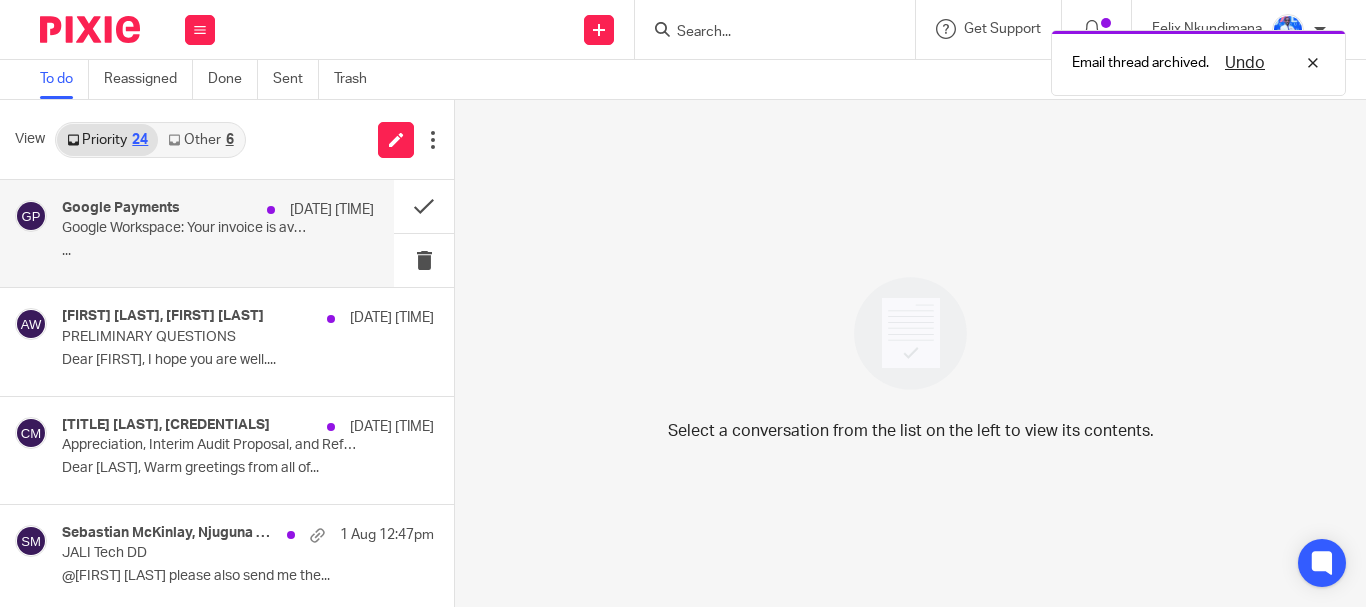 click on "..." at bounding box center (218, 251) 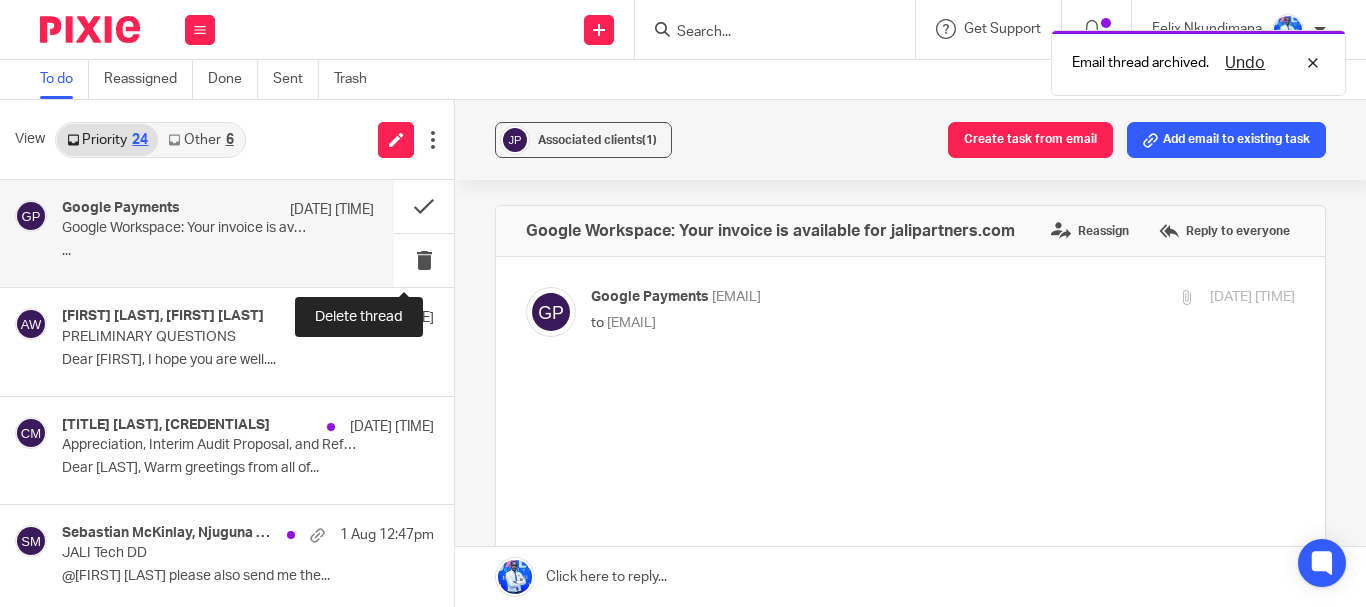 scroll, scrollTop: 0, scrollLeft: 0, axis: both 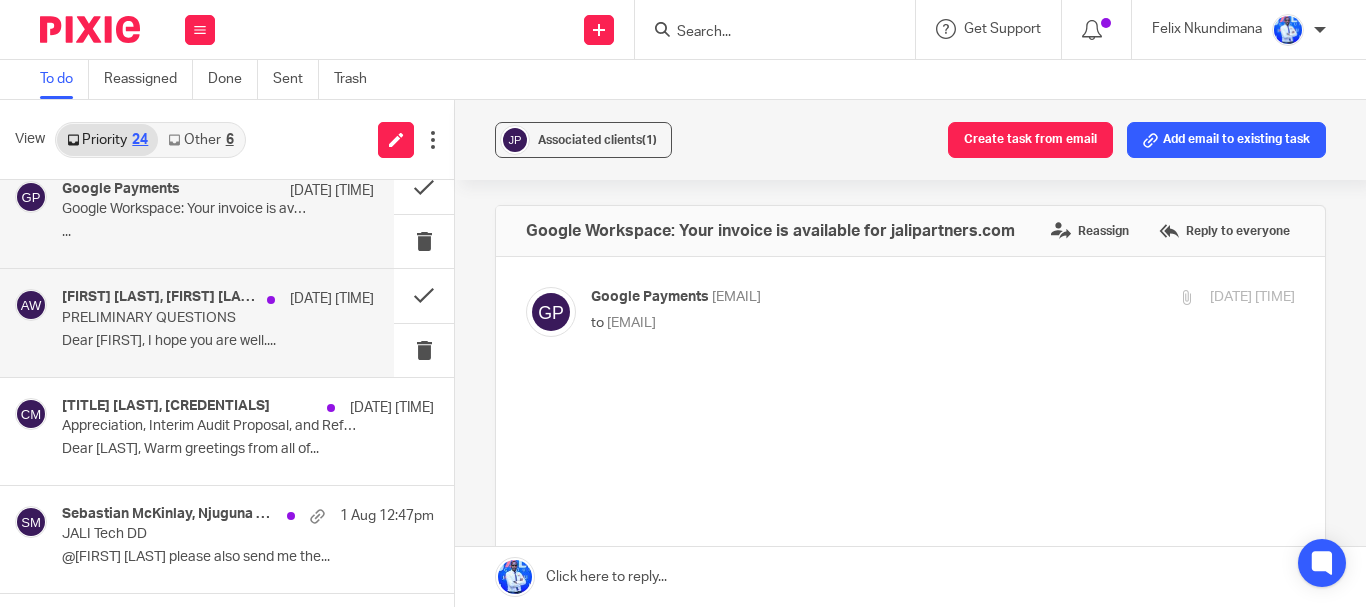 click on "PRELIMINARY QUESTIONS" at bounding box center (187, 318) 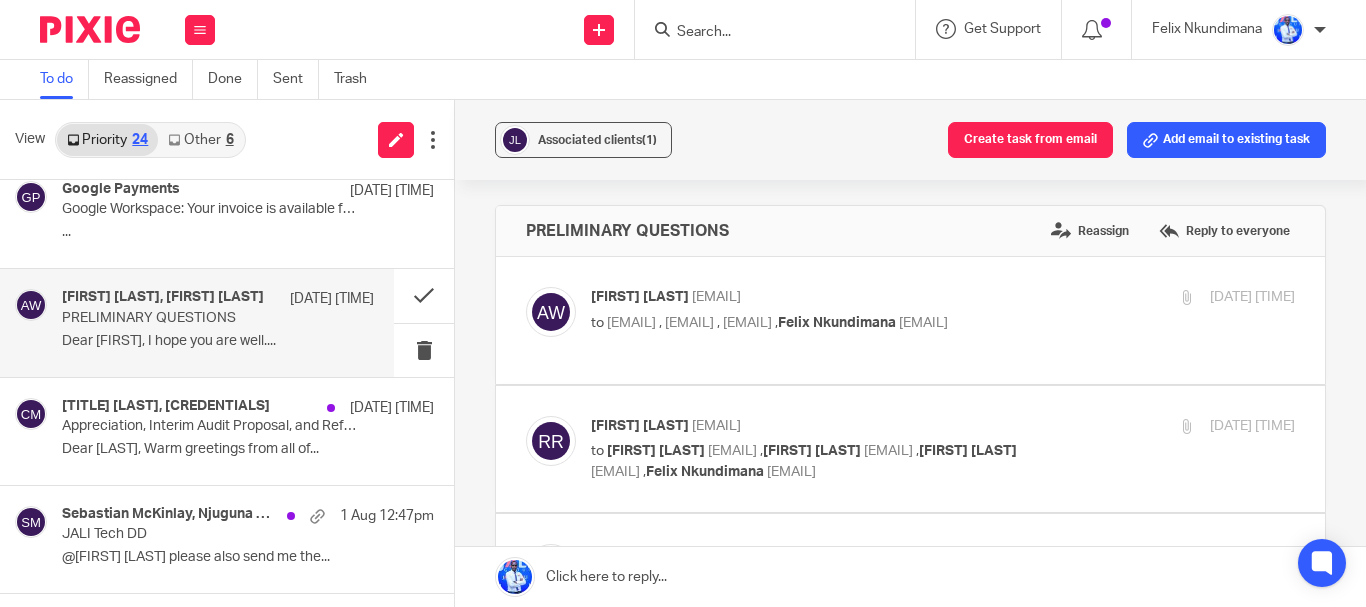 scroll, scrollTop: 0, scrollLeft: 0, axis: both 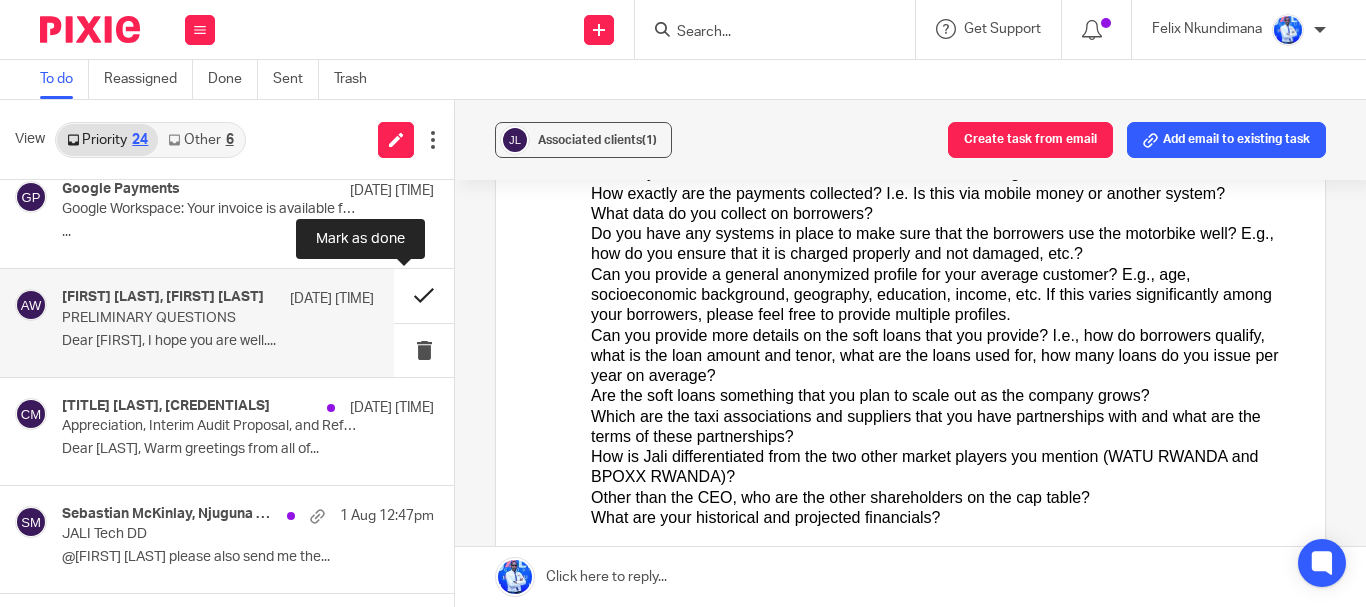 click at bounding box center [424, 295] 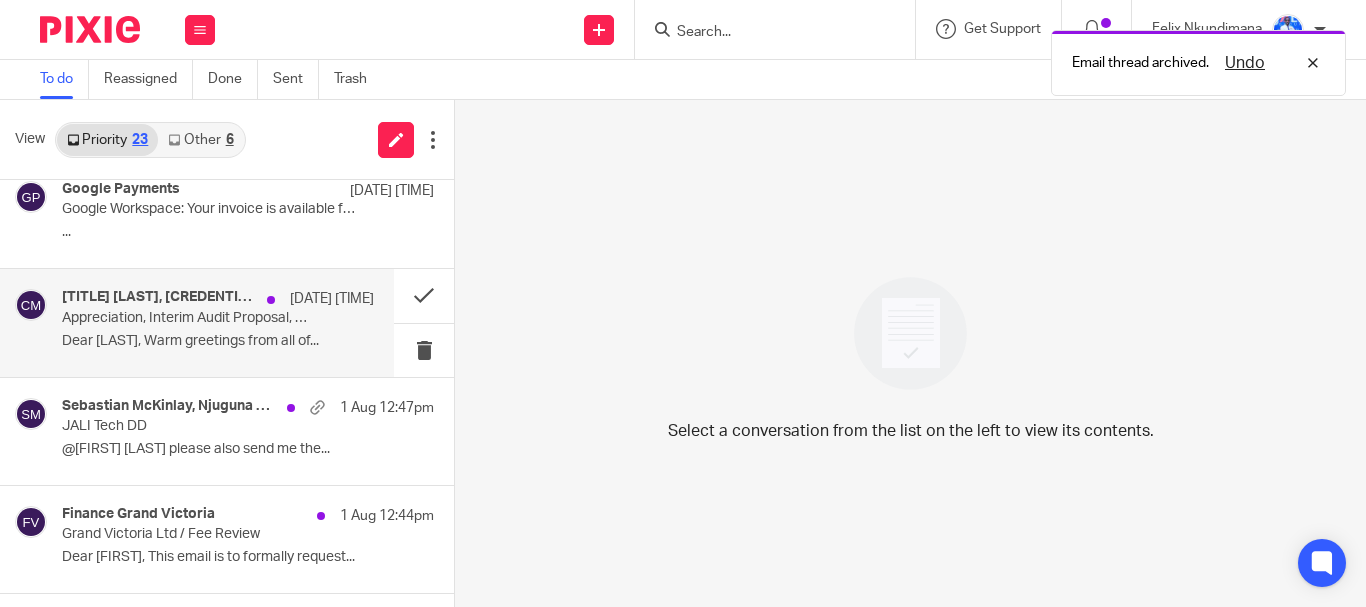 click on "Appreciation, Interim Audit Proposal, and Referral Request: JALI Finance" at bounding box center (187, 318) 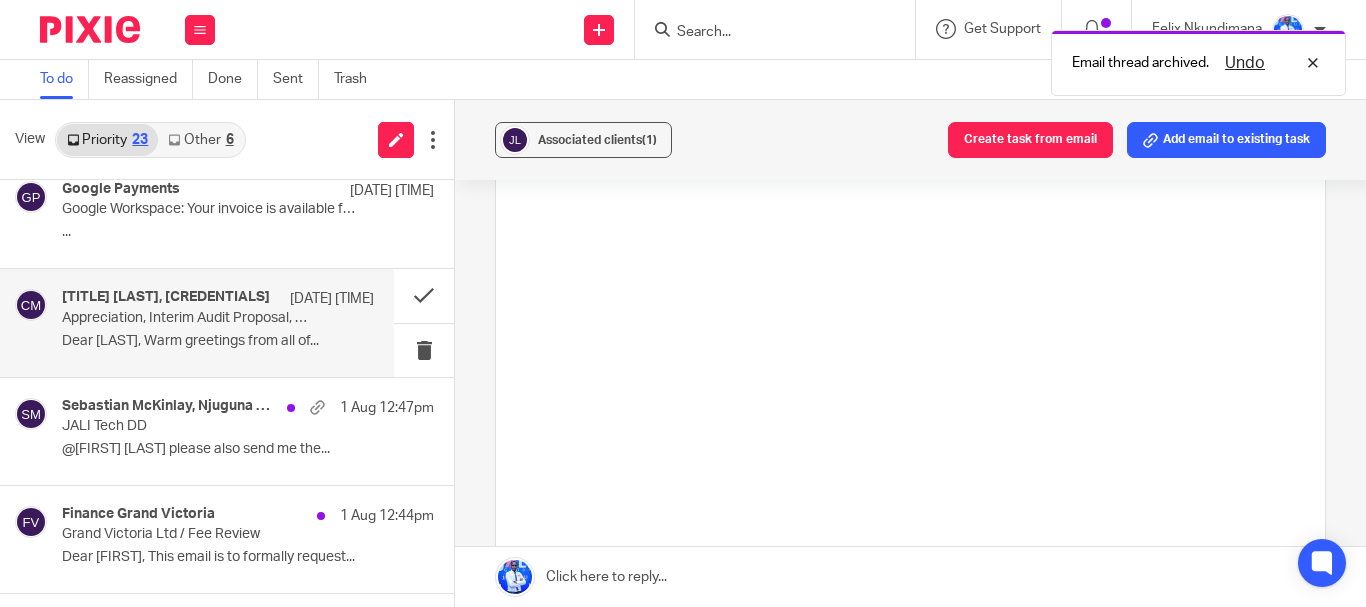 scroll, scrollTop: 0, scrollLeft: 0, axis: both 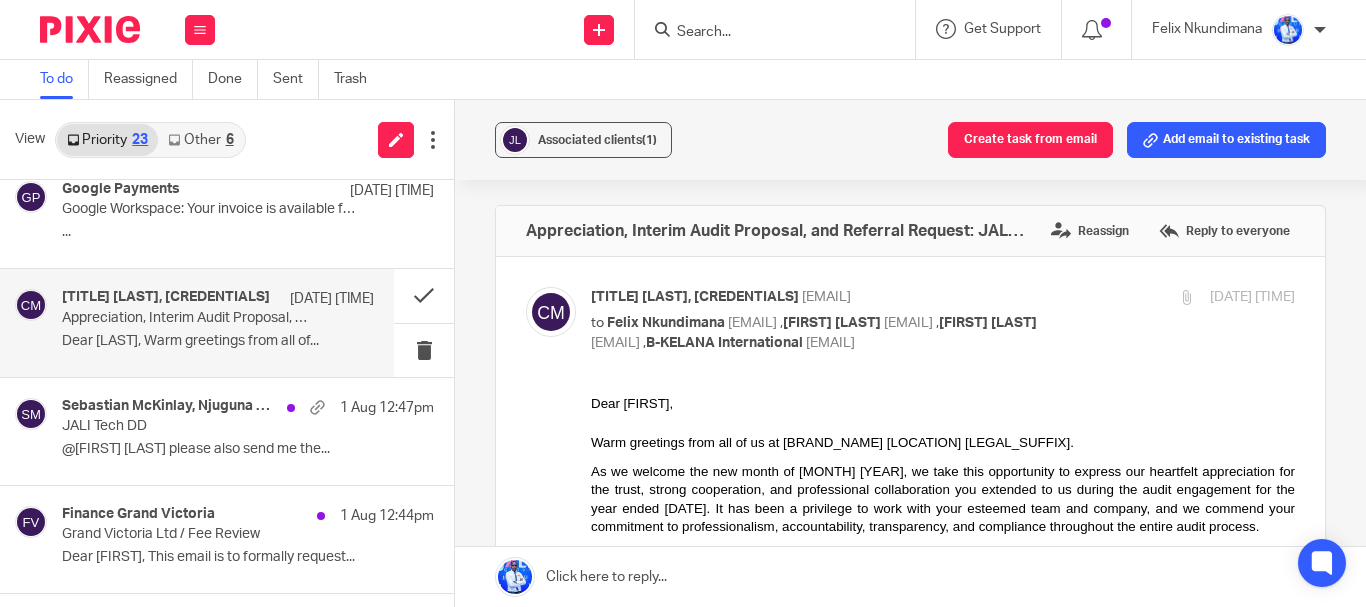 click at bounding box center [943, 1328] 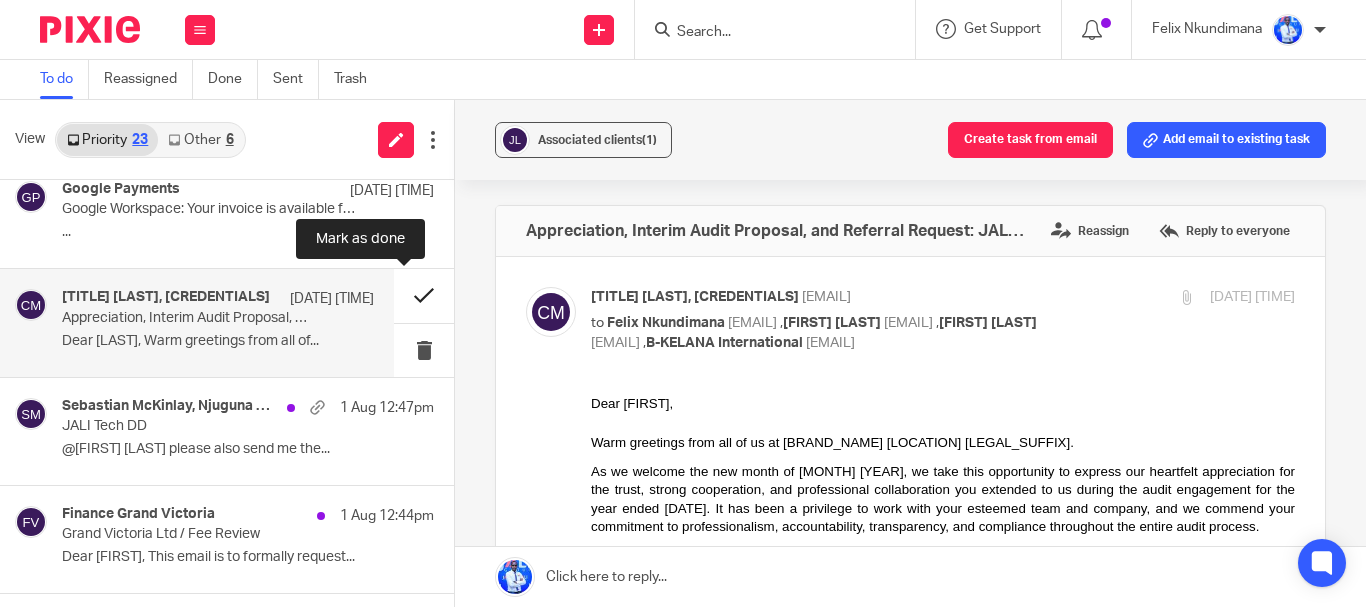 click at bounding box center (424, 295) 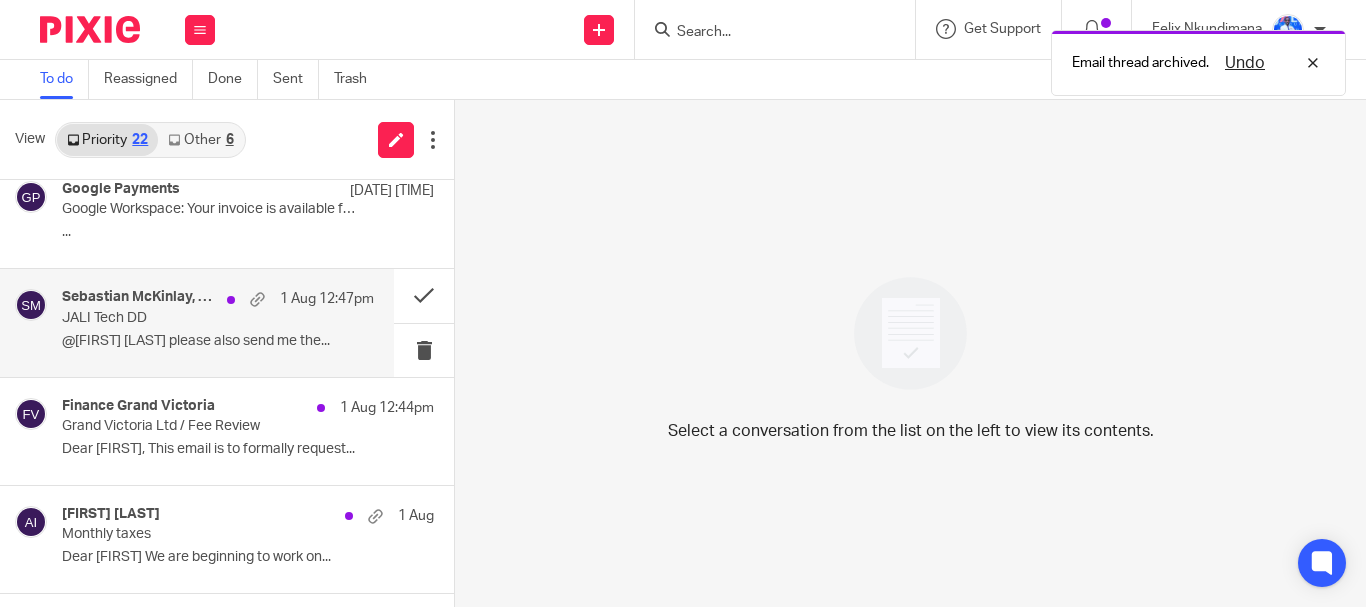 click on "[FIRST] [LAST], [FIRST] [LAST], [FIRST] [LAST]
[TIME]   JALI Tech DD   @[FIRST] [LAST] please also send me the..." at bounding box center (218, 322) 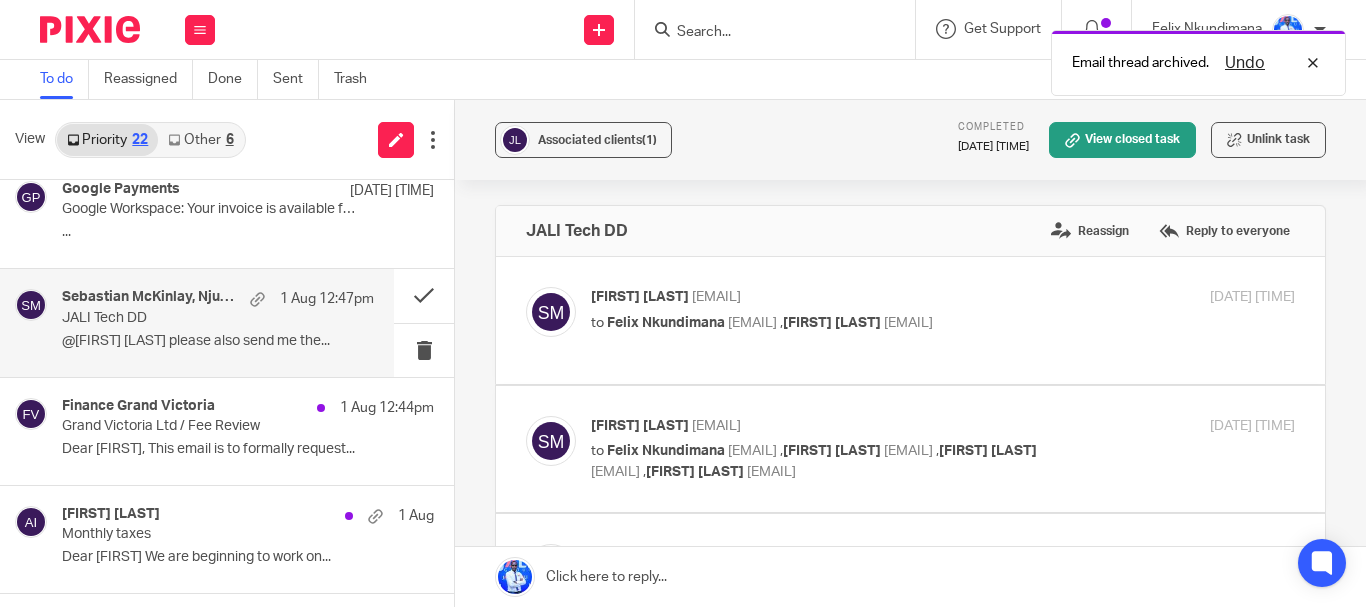 scroll, scrollTop: 0, scrollLeft: 0, axis: both 